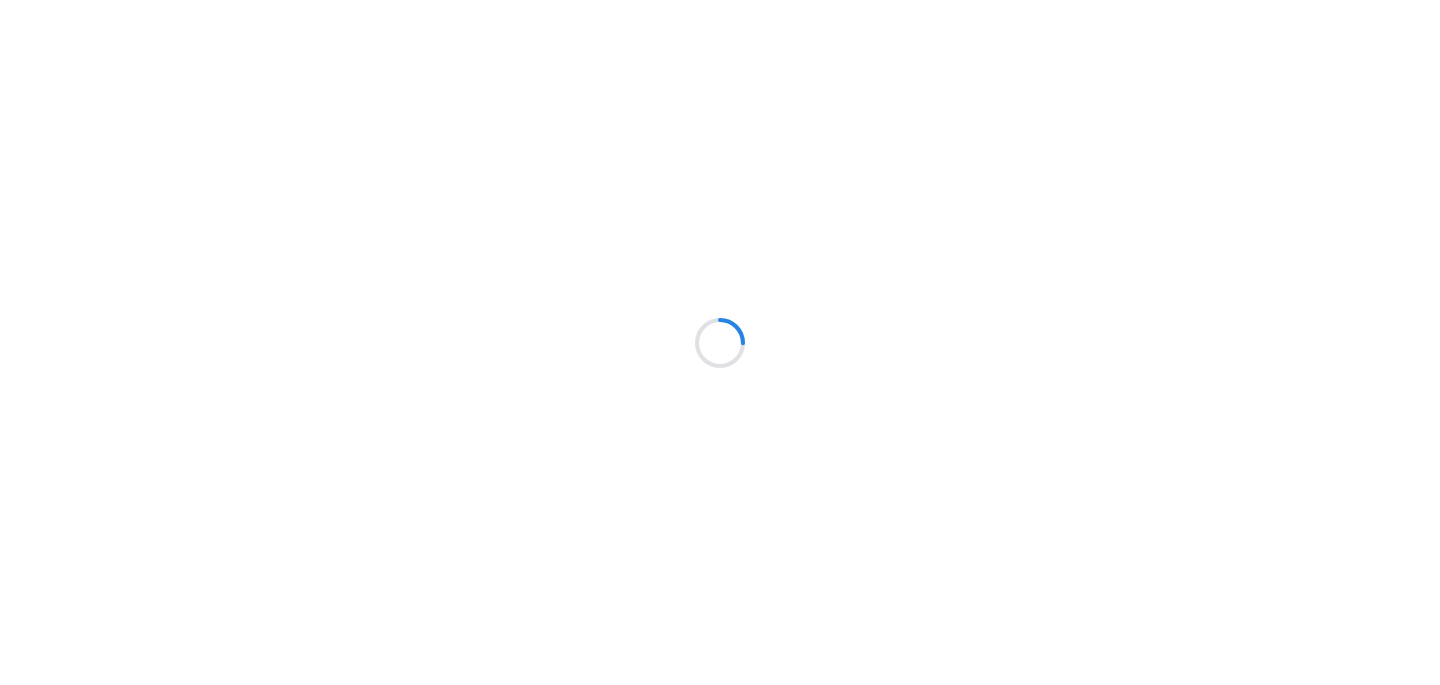 scroll, scrollTop: 0, scrollLeft: 0, axis: both 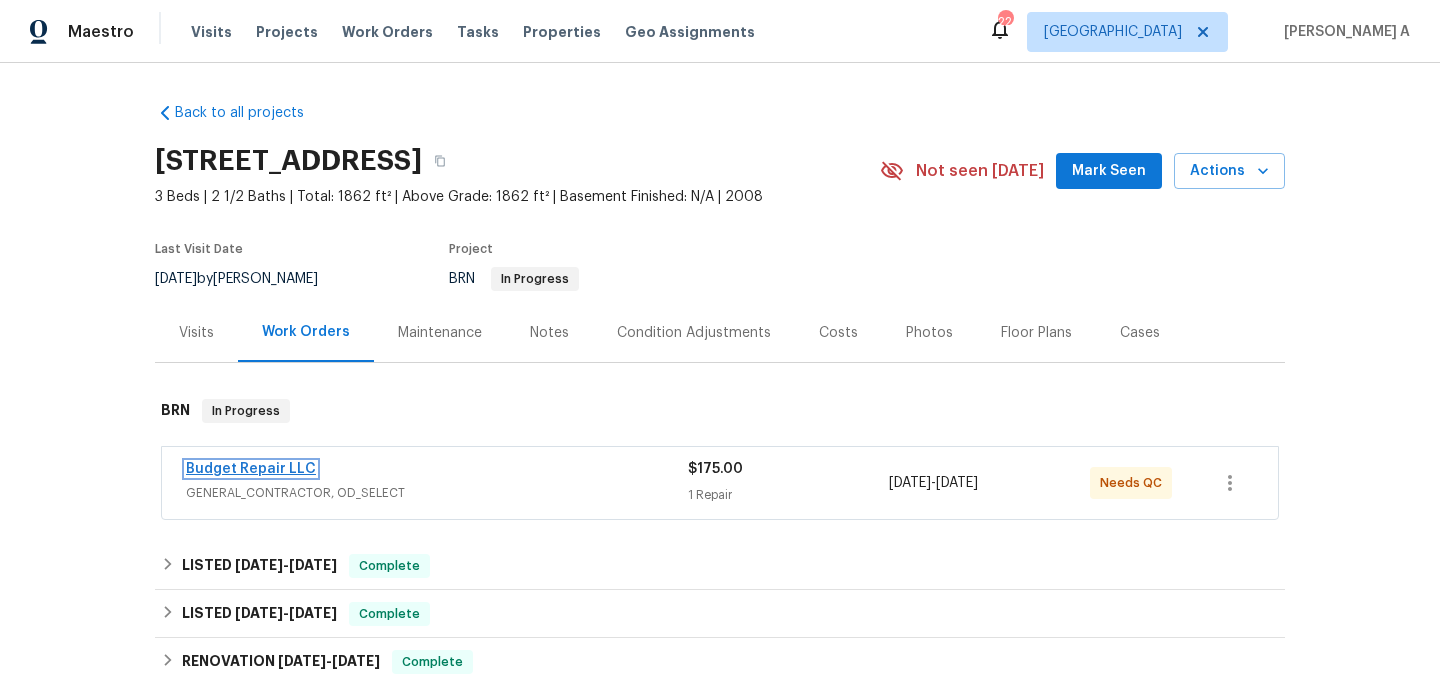 click on "Budget Repair LLC" at bounding box center (251, 469) 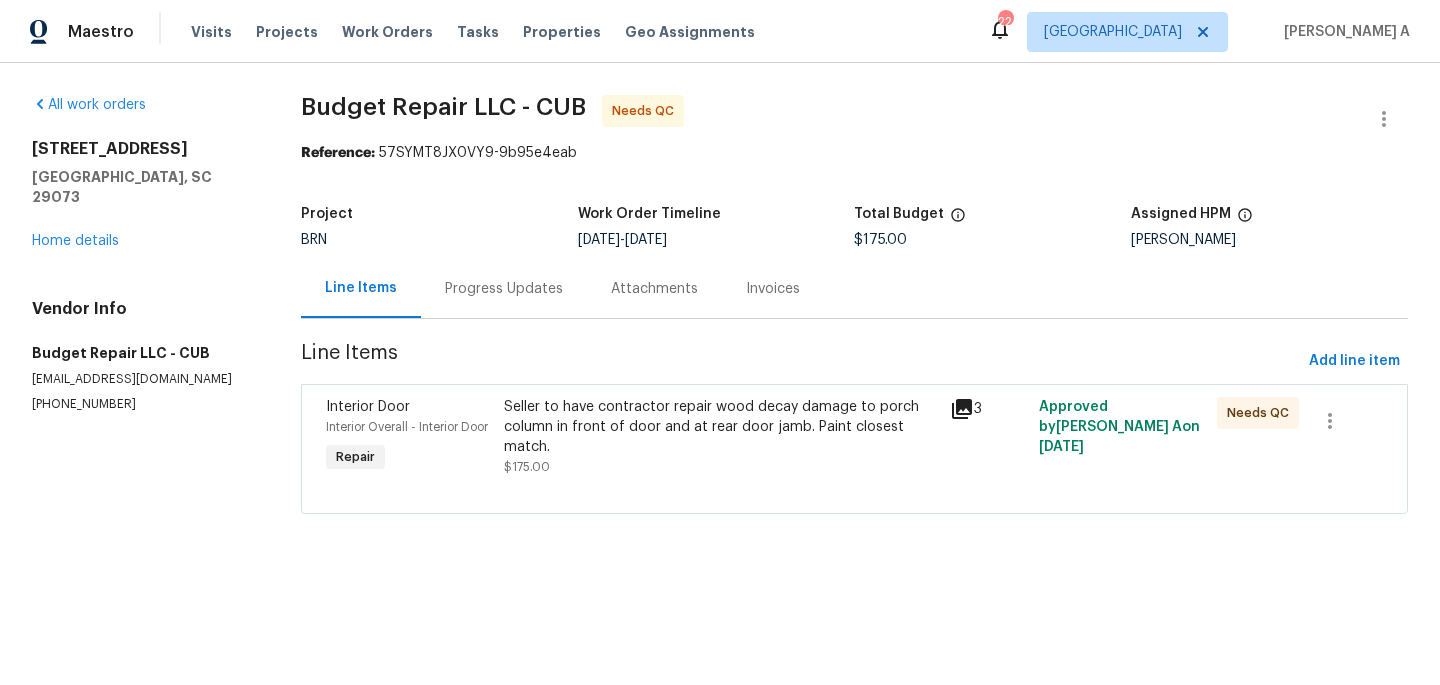 click on "Progress Updates" at bounding box center (504, 289) 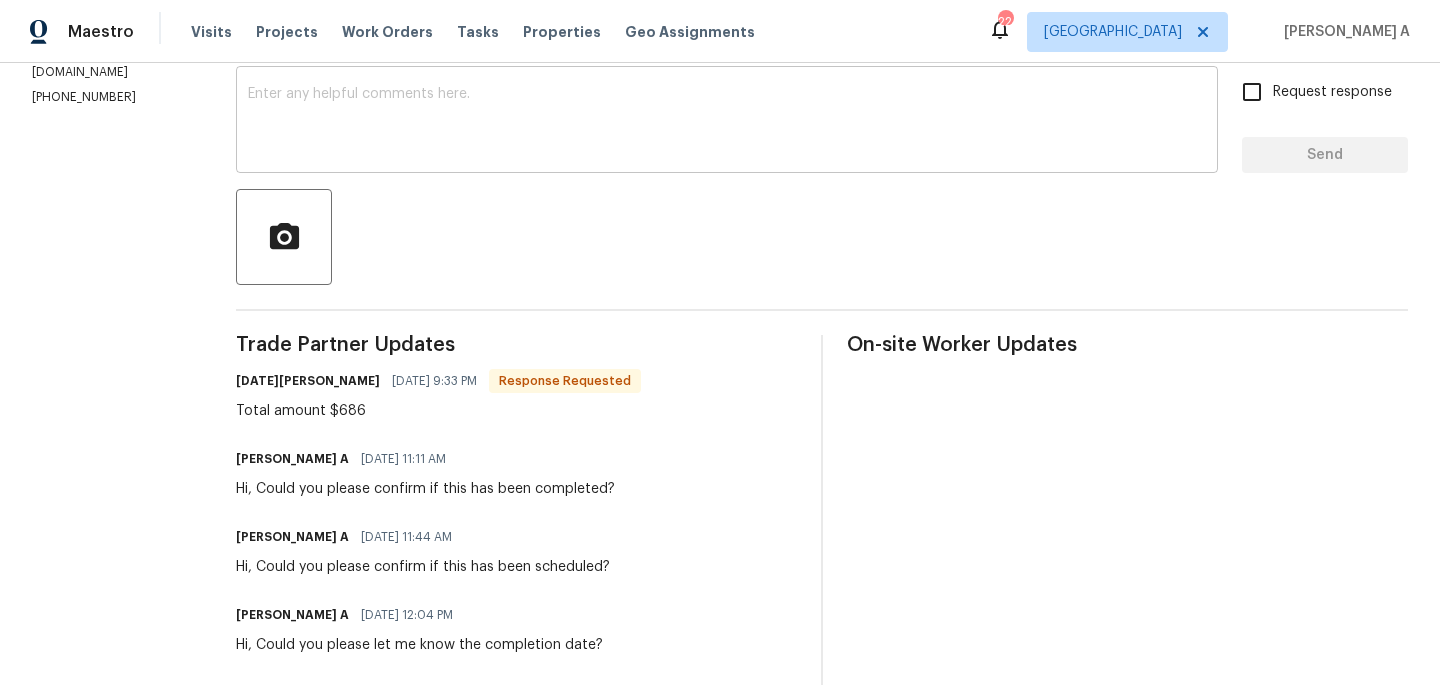 scroll, scrollTop: 377, scrollLeft: 0, axis: vertical 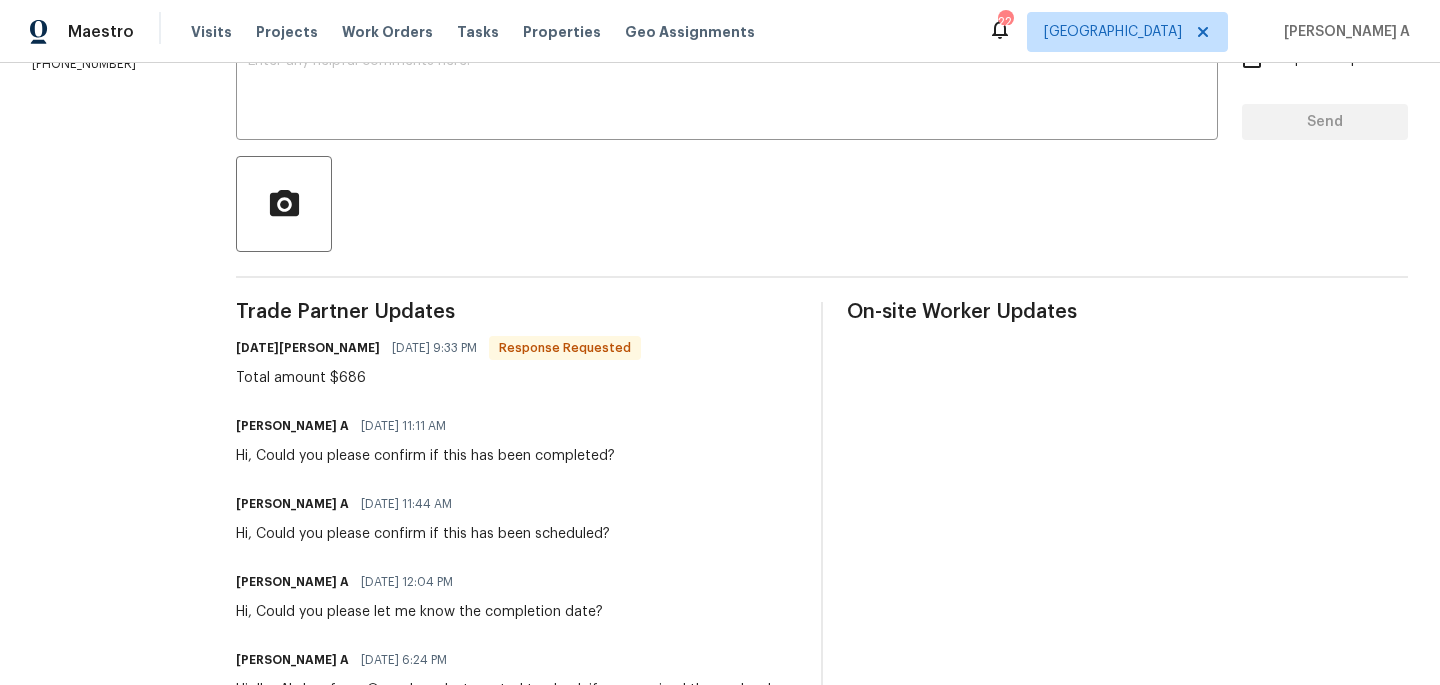 click on "Total amount $686" at bounding box center (438, 378) 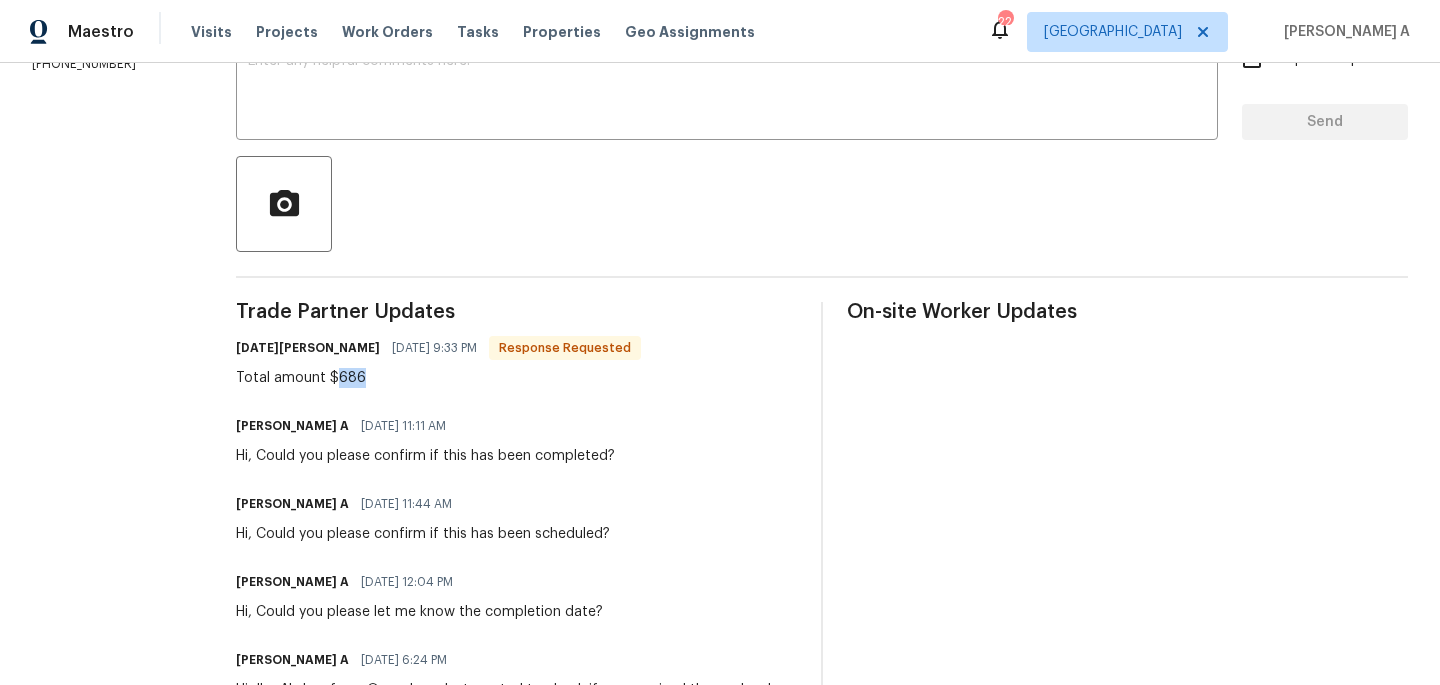 click on "Total amount $686" at bounding box center [438, 378] 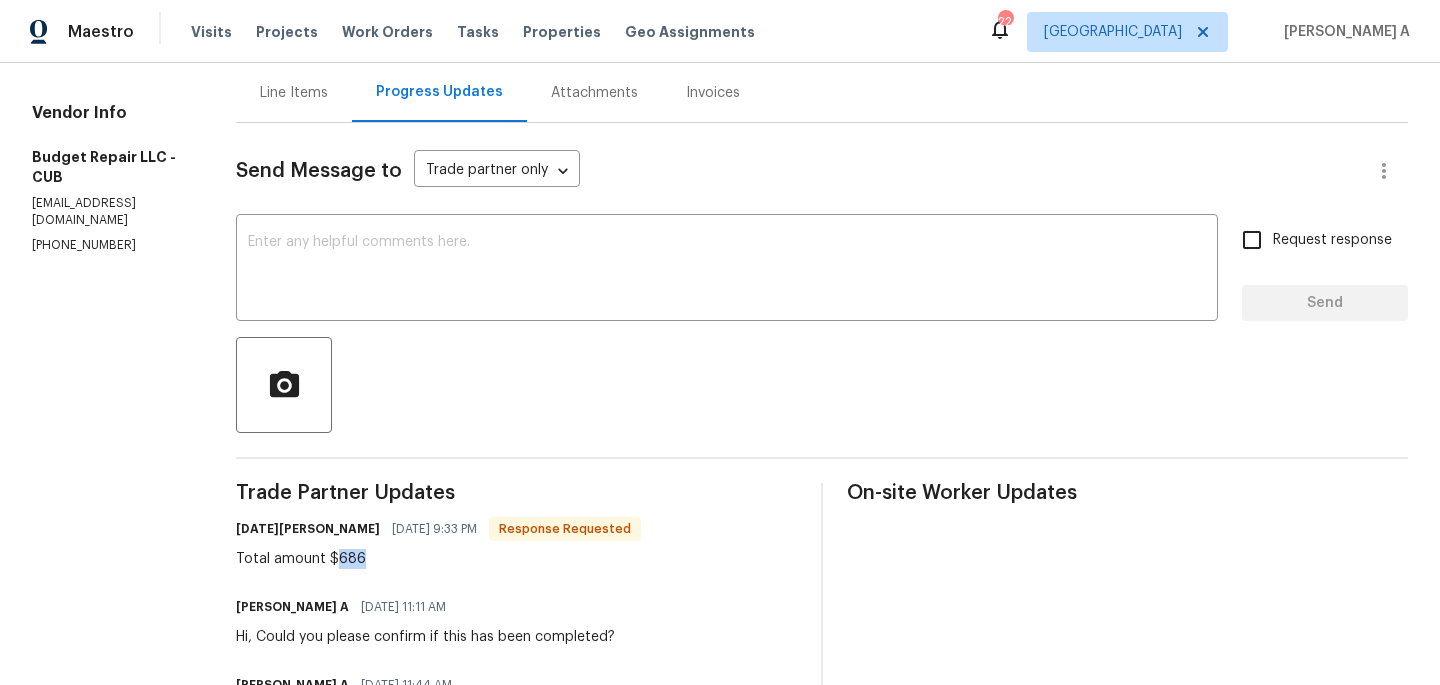 scroll, scrollTop: 0, scrollLeft: 0, axis: both 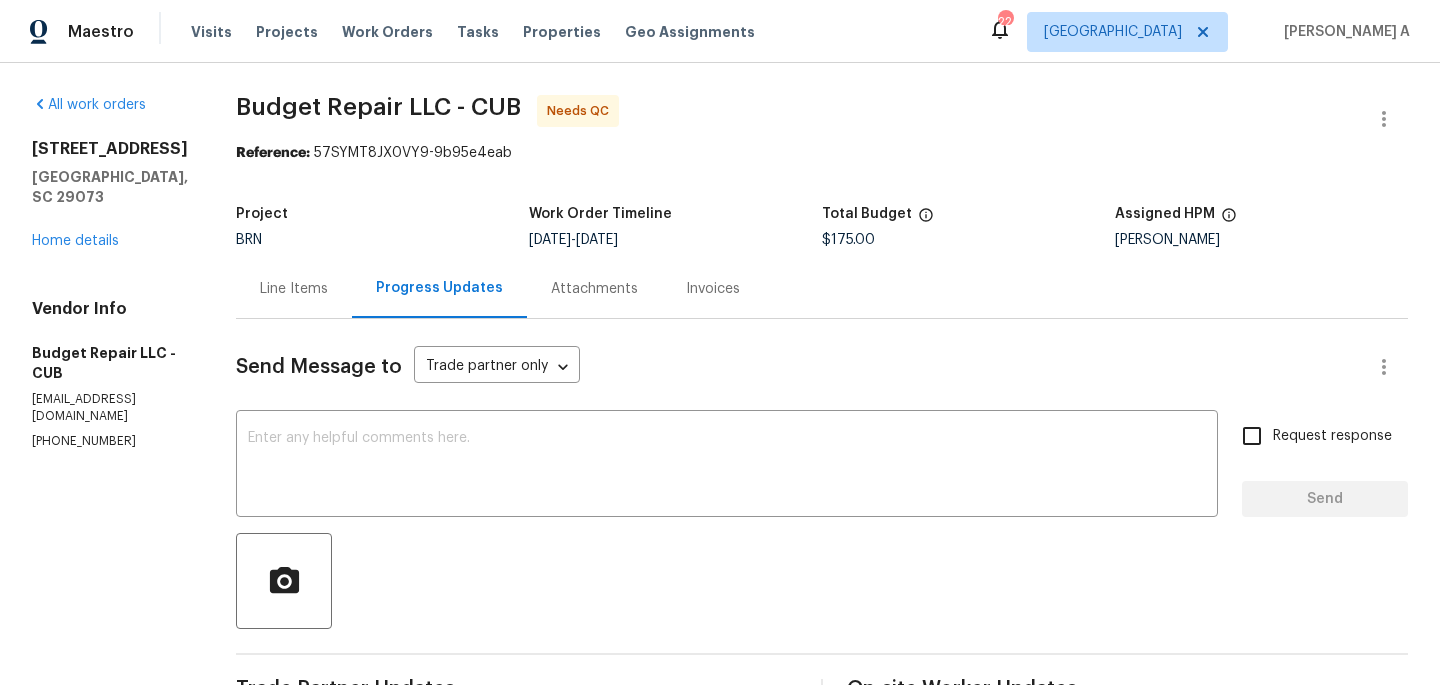 click on "Line Items" at bounding box center (294, 289) 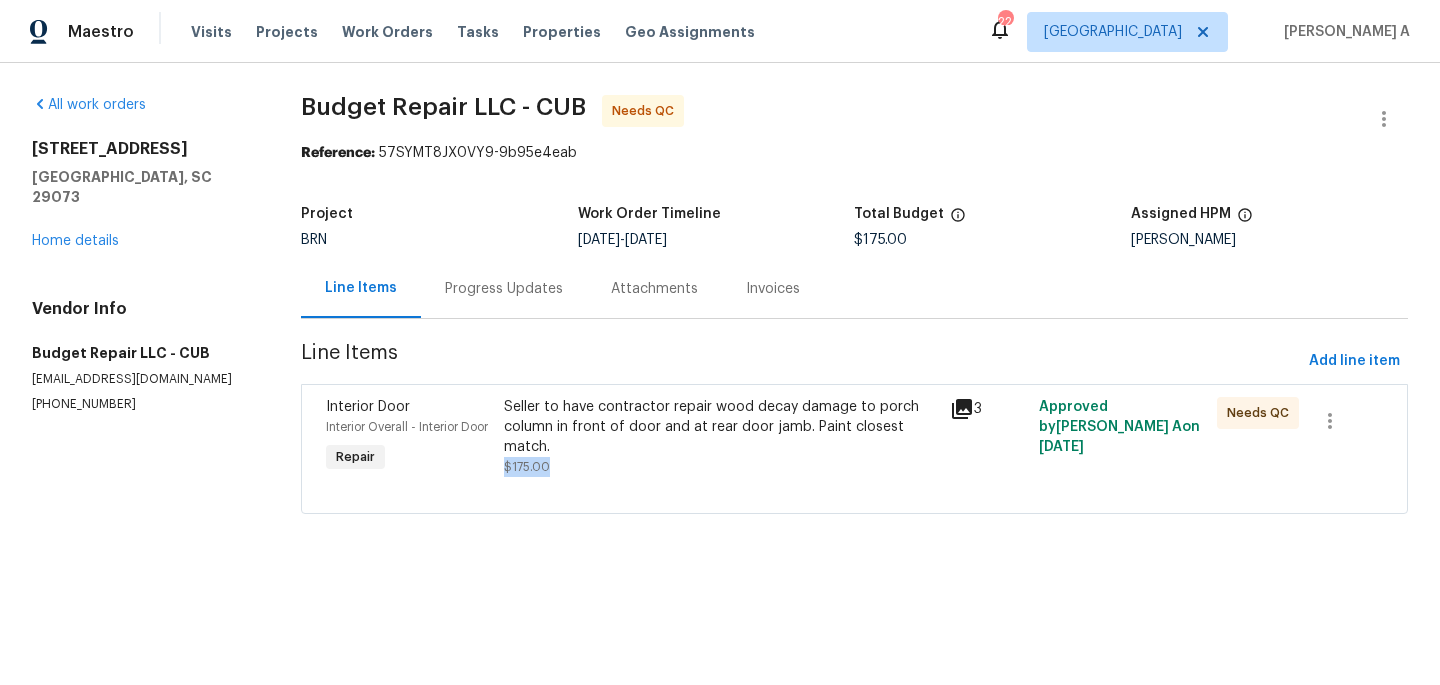 click on "Seller to have contractor repair wood decay damage to porch column in front of door and at rear door jamb. Paint closest match. $175.00" at bounding box center (720, 437) 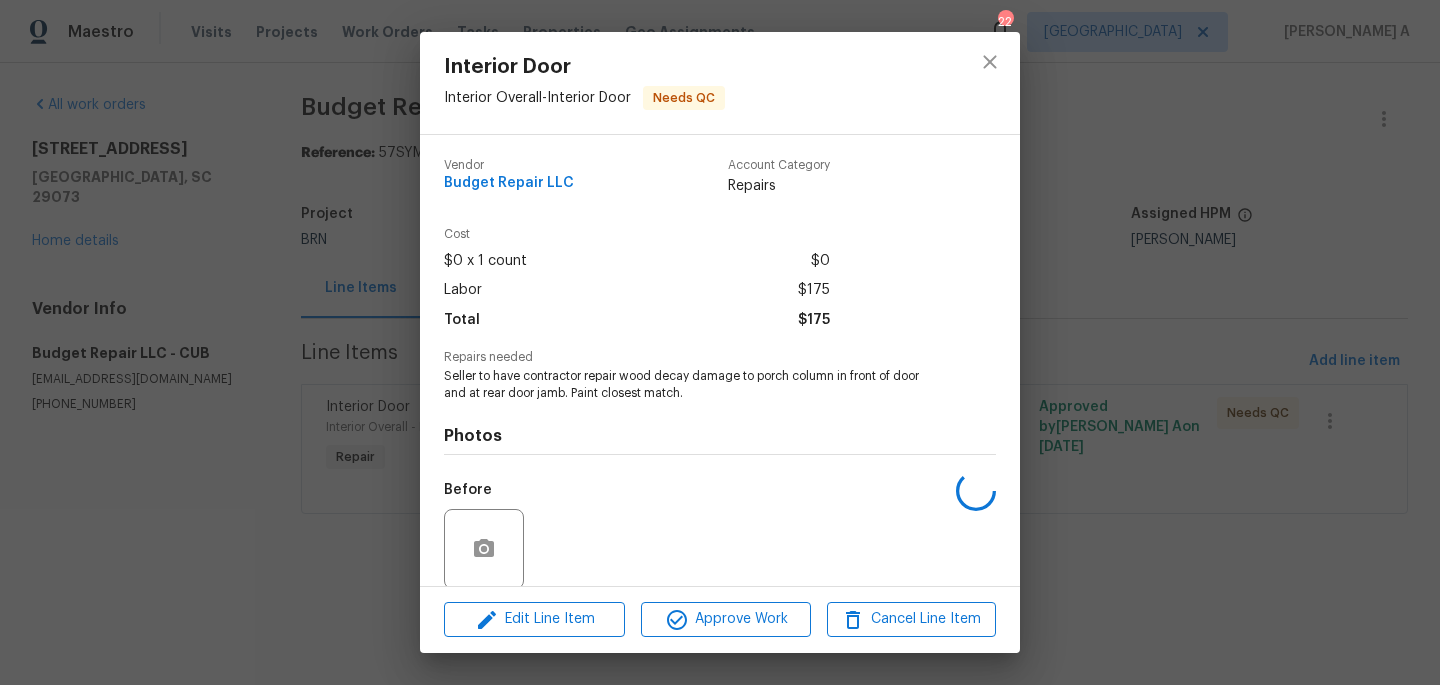 scroll, scrollTop: 152, scrollLeft: 0, axis: vertical 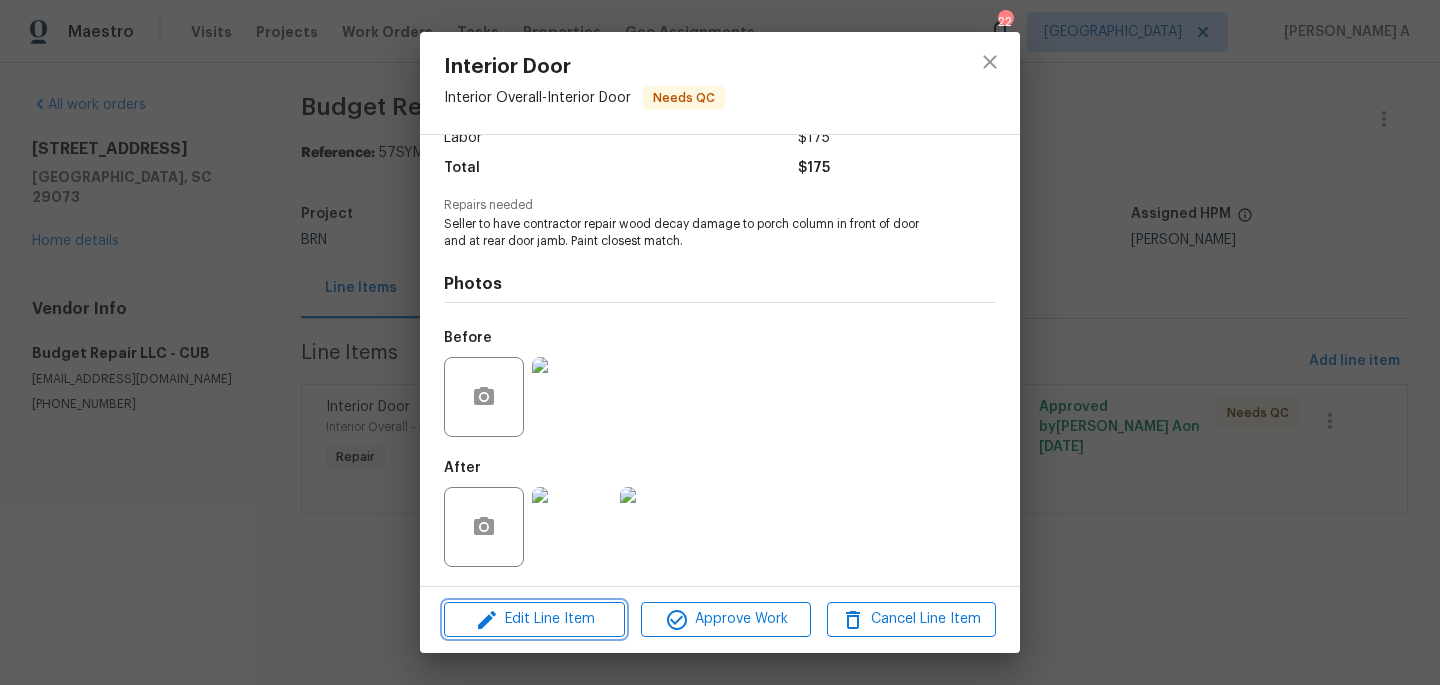 click on "Edit Line Item" at bounding box center (534, 619) 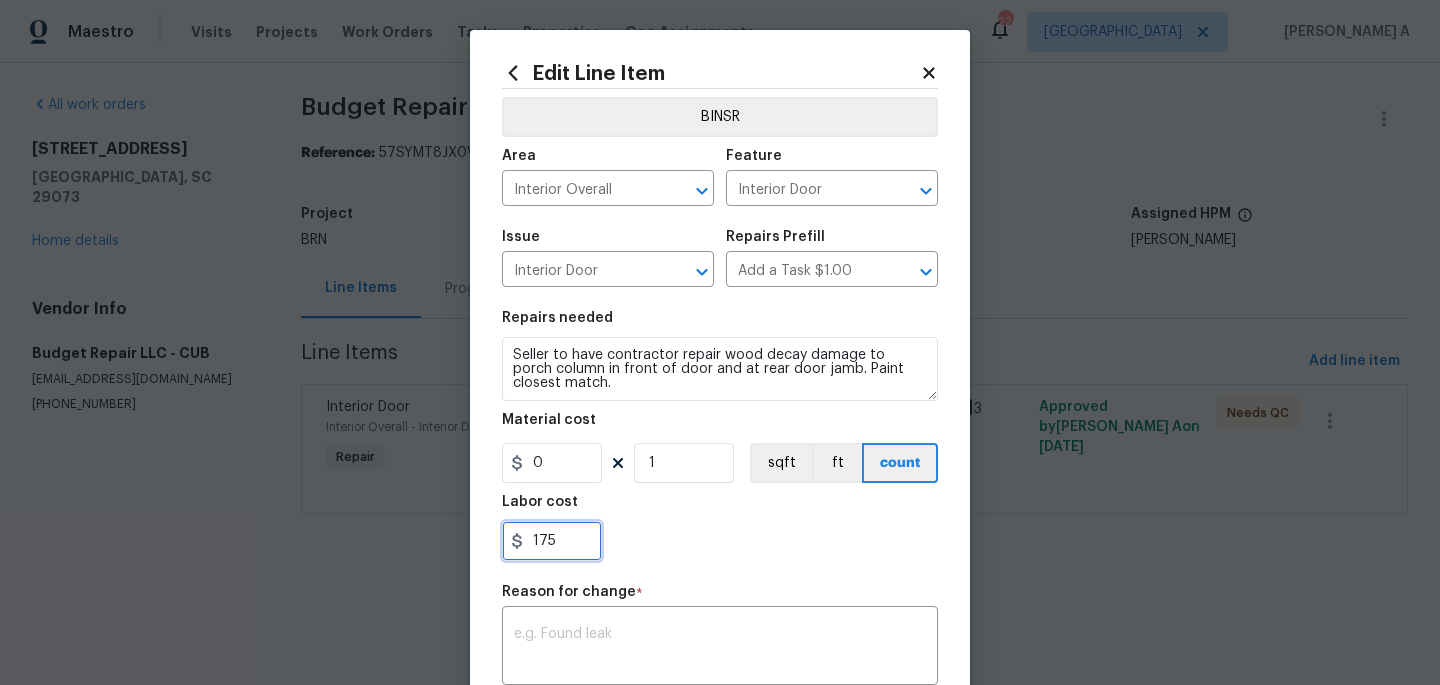 drag, startPoint x: 564, startPoint y: 553, endPoint x: 470, endPoint y: 549, distance: 94.08507 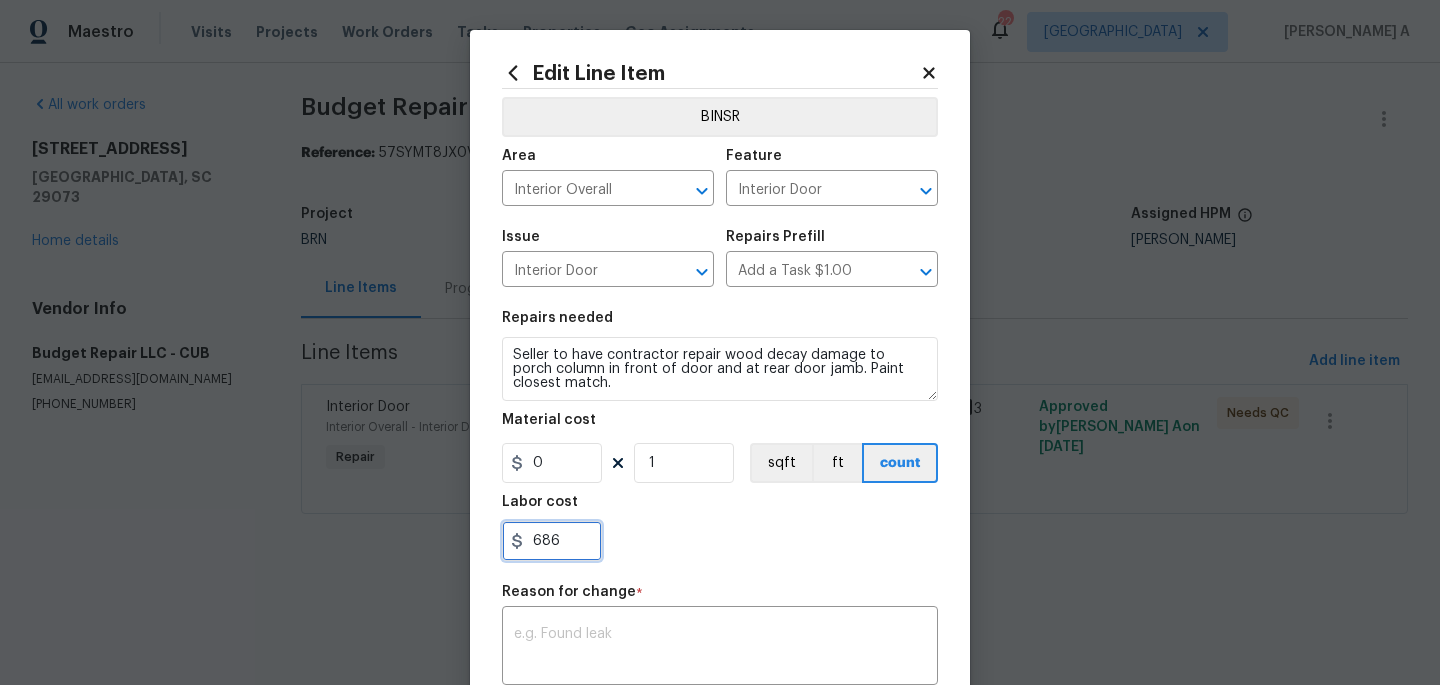type on "686" 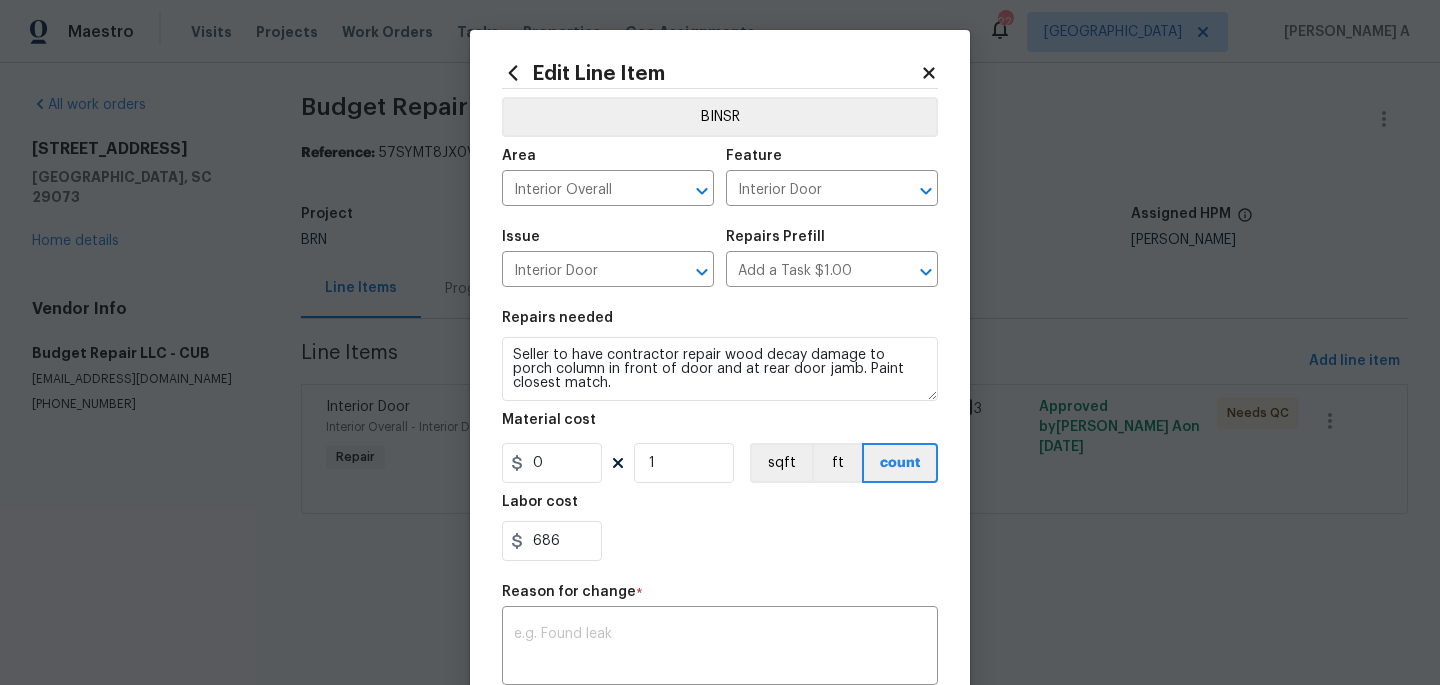 click on "686" at bounding box center [720, 541] 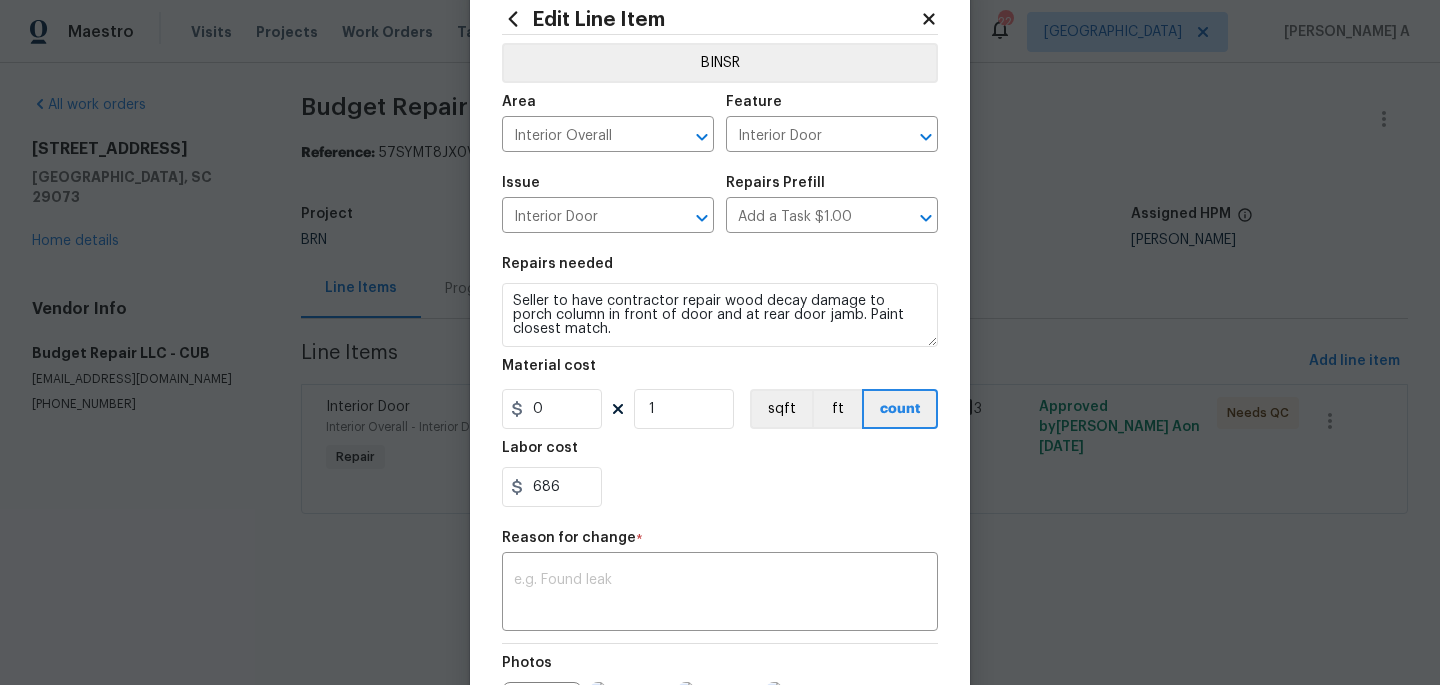 scroll, scrollTop: 98, scrollLeft: 0, axis: vertical 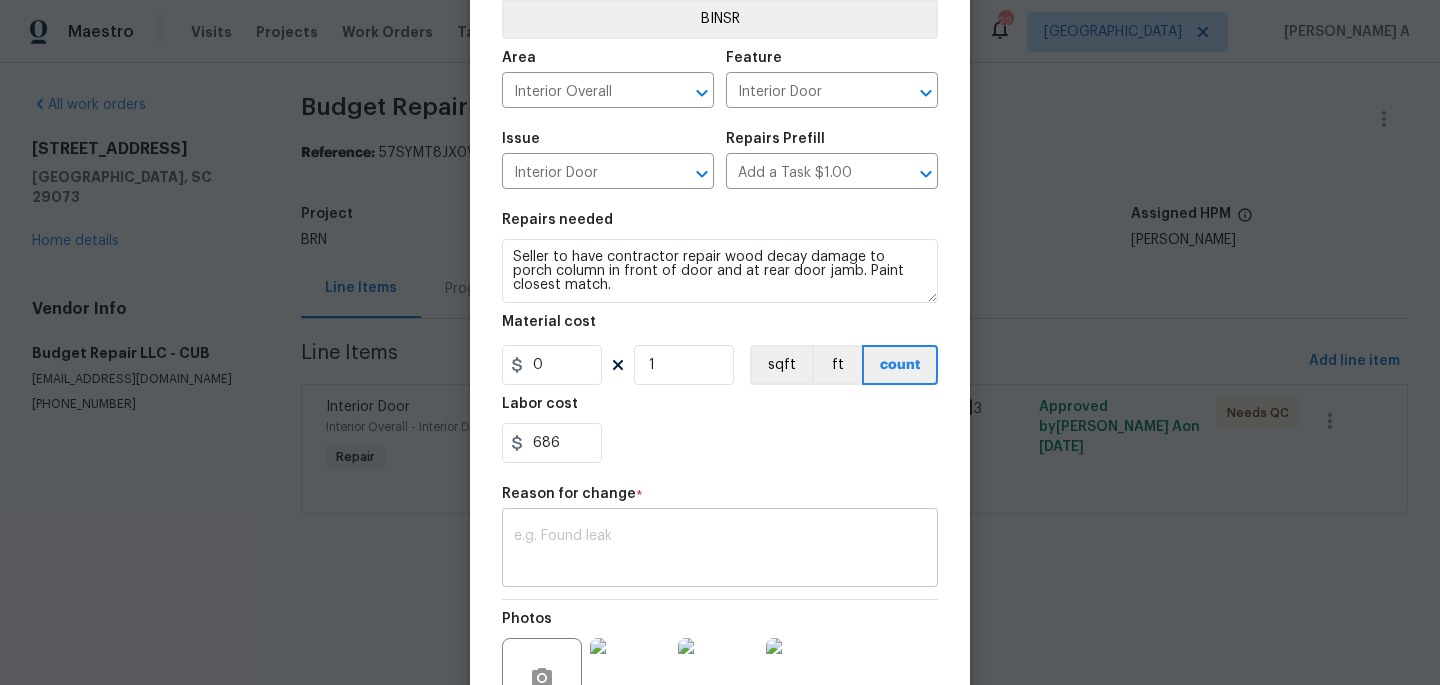 click at bounding box center (720, 550) 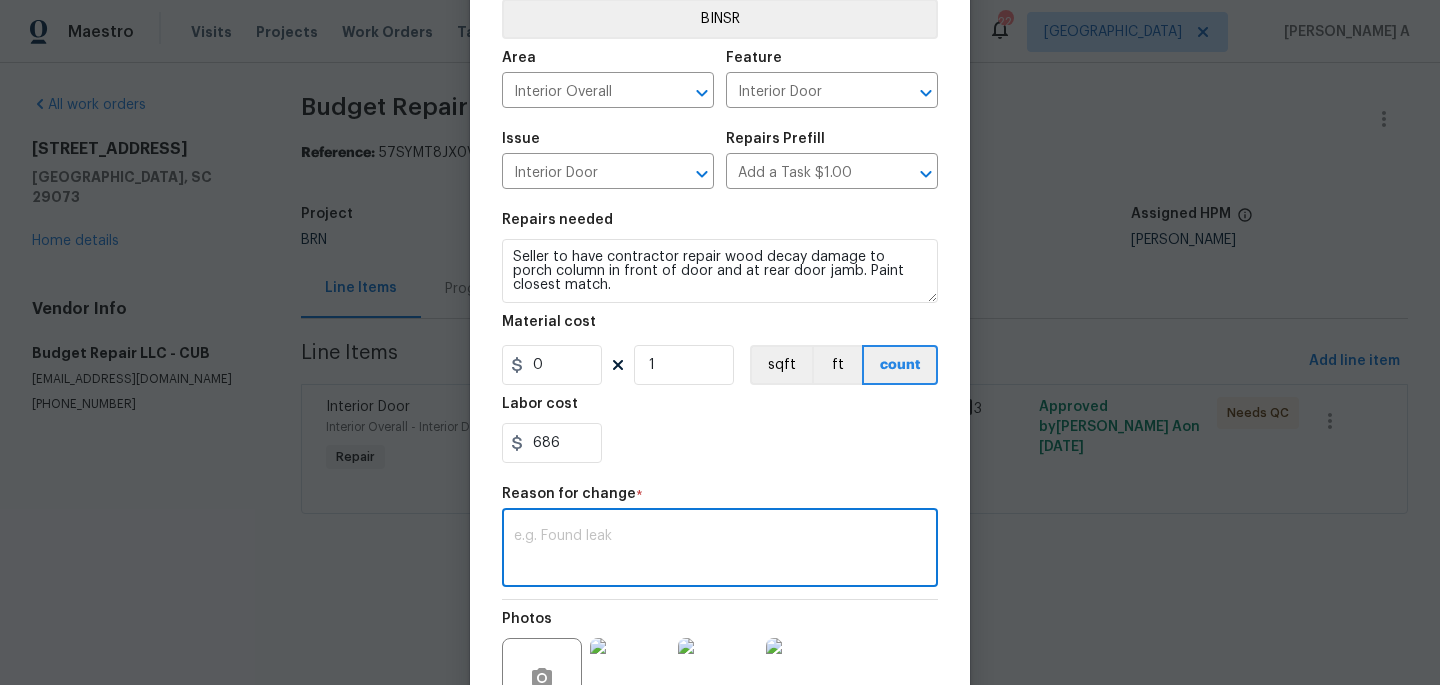 click at bounding box center [720, 550] 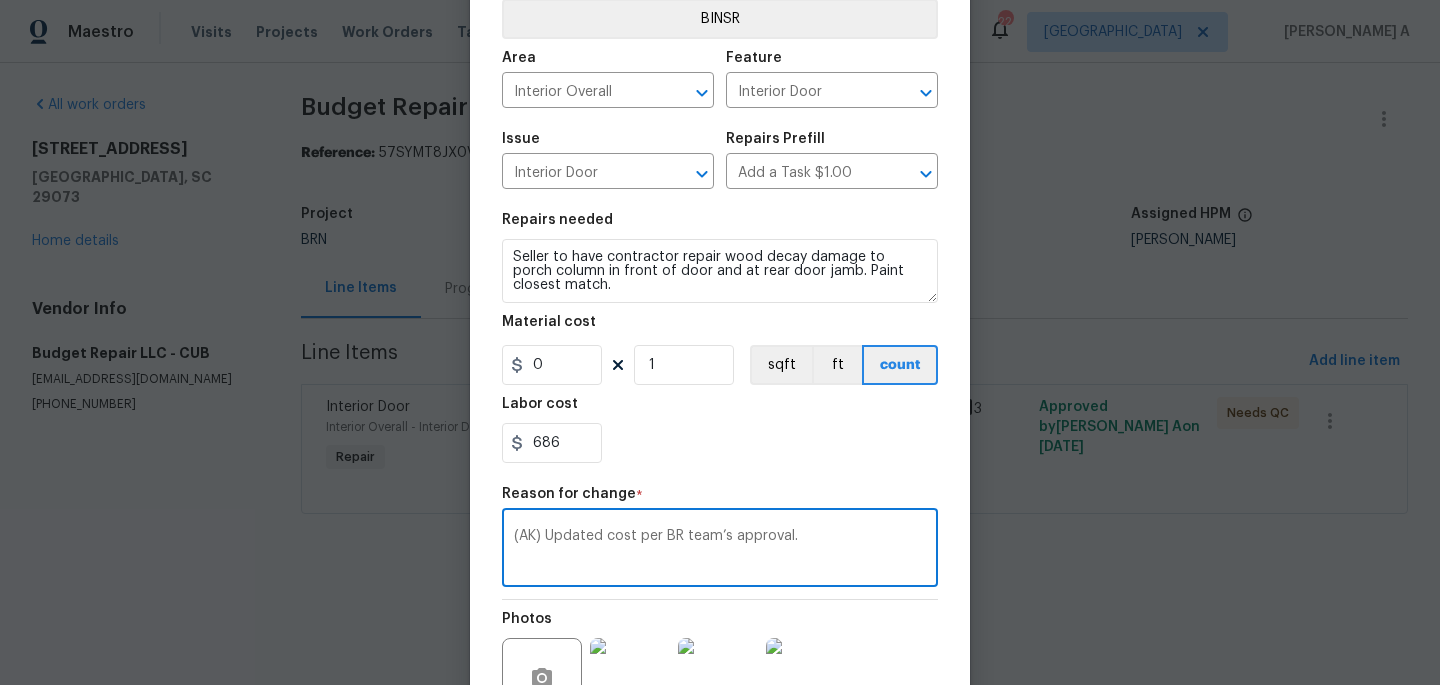 scroll, scrollTop: 301, scrollLeft: 0, axis: vertical 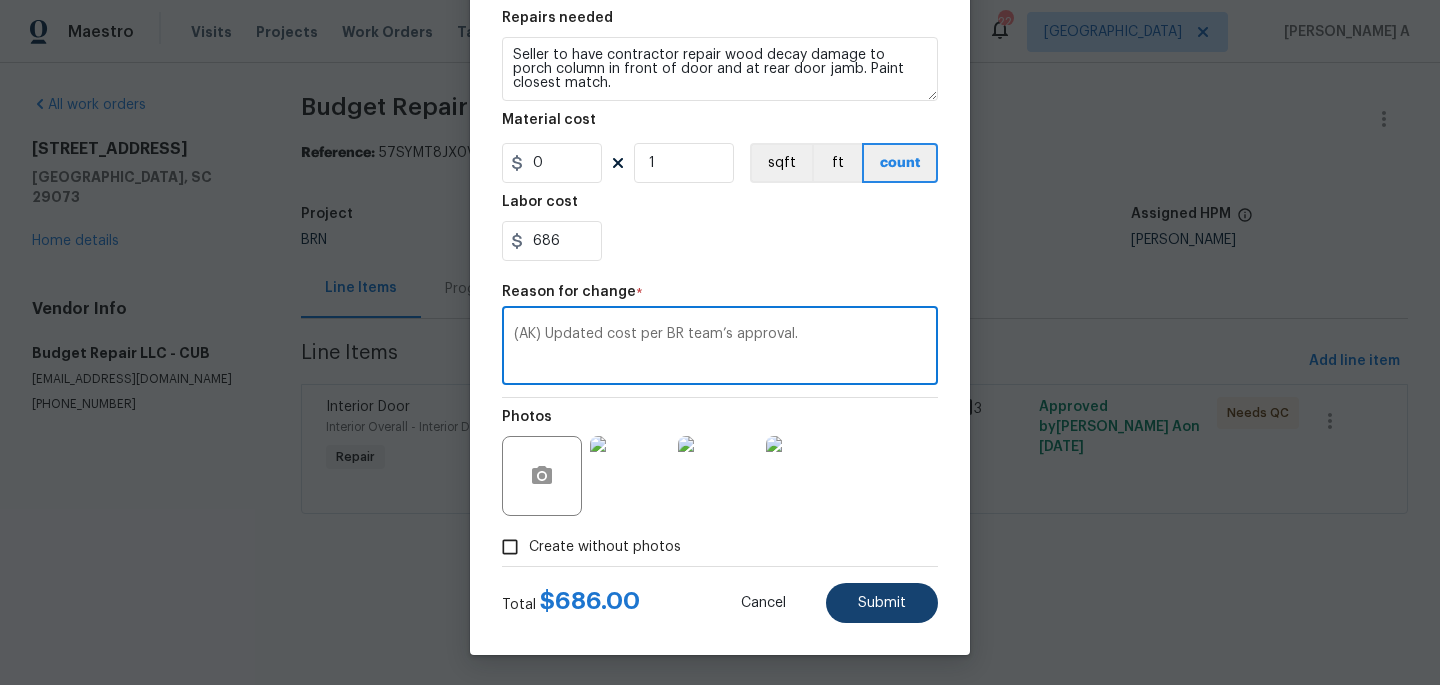 type on "(AK) Updated cost per BR team’s approval." 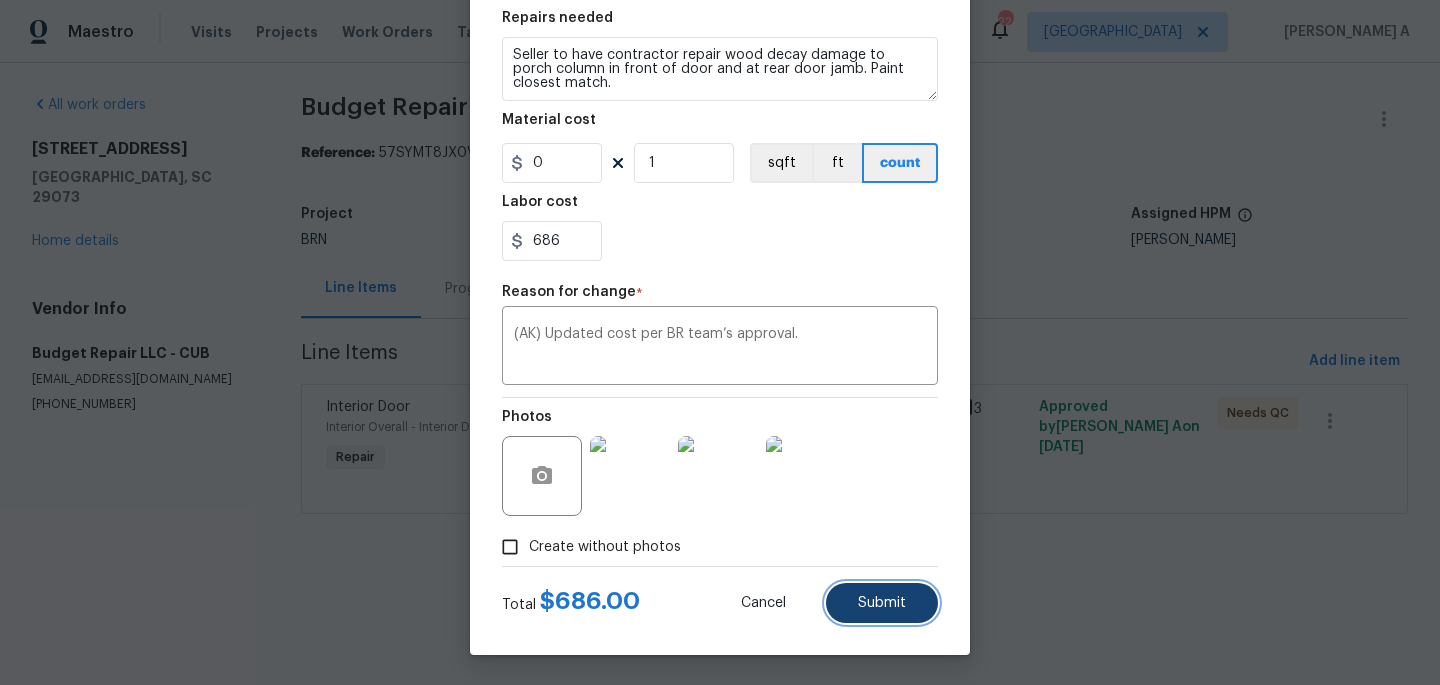 click on "Submit" at bounding box center (882, 603) 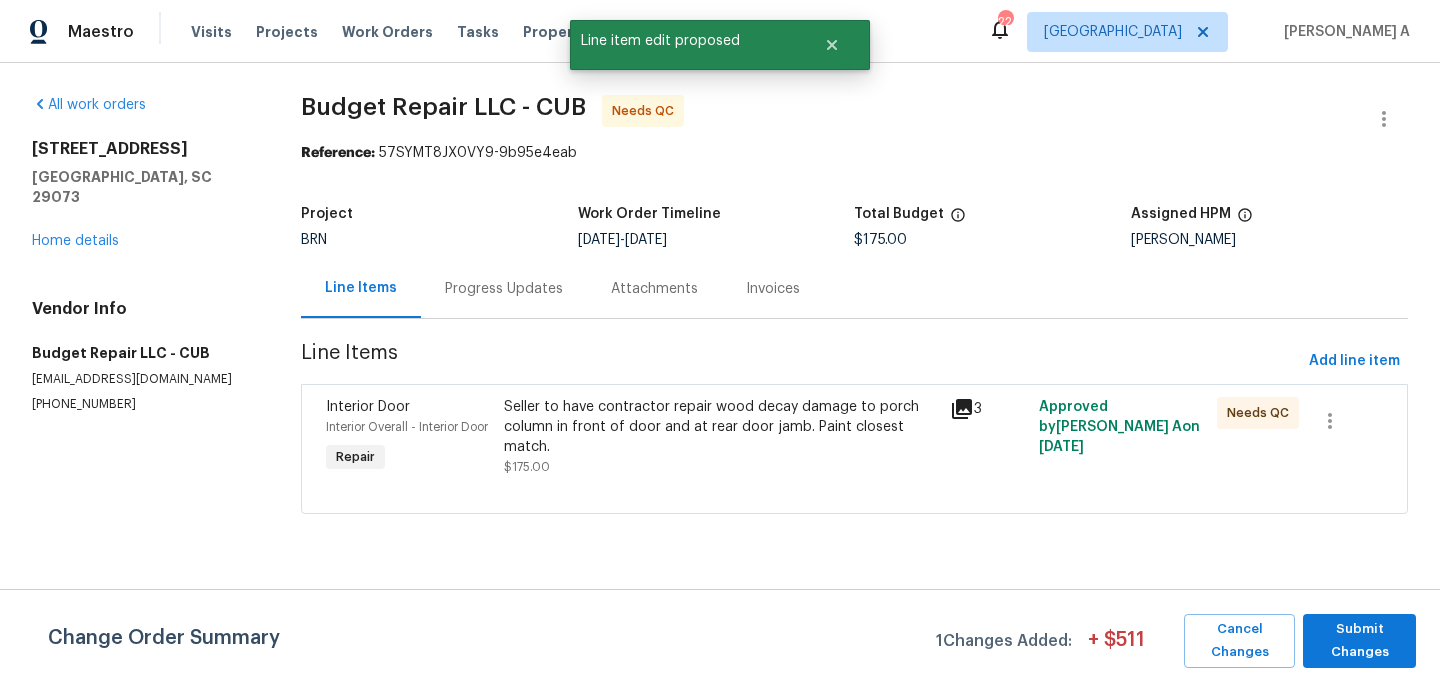 scroll, scrollTop: 0, scrollLeft: 0, axis: both 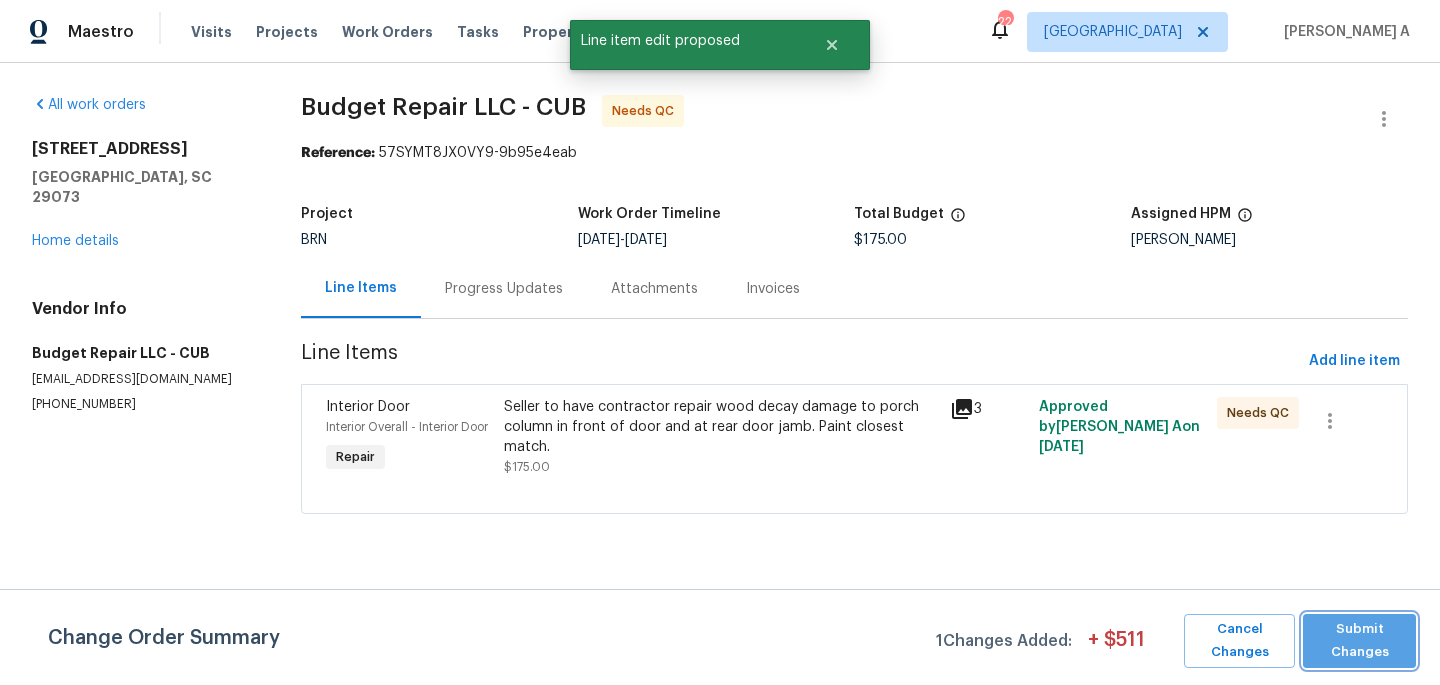click on "Submit Changes" at bounding box center [1359, 641] 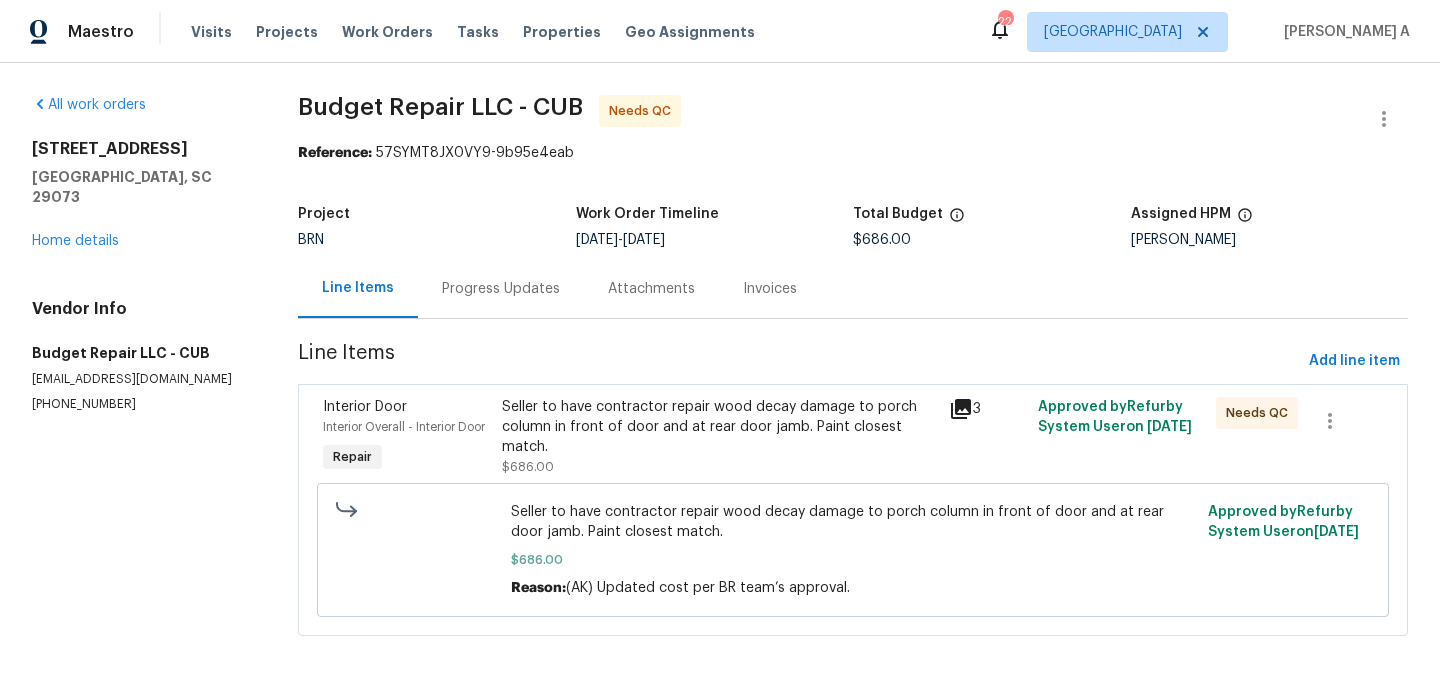click on "Progress Updates" at bounding box center (501, 288) 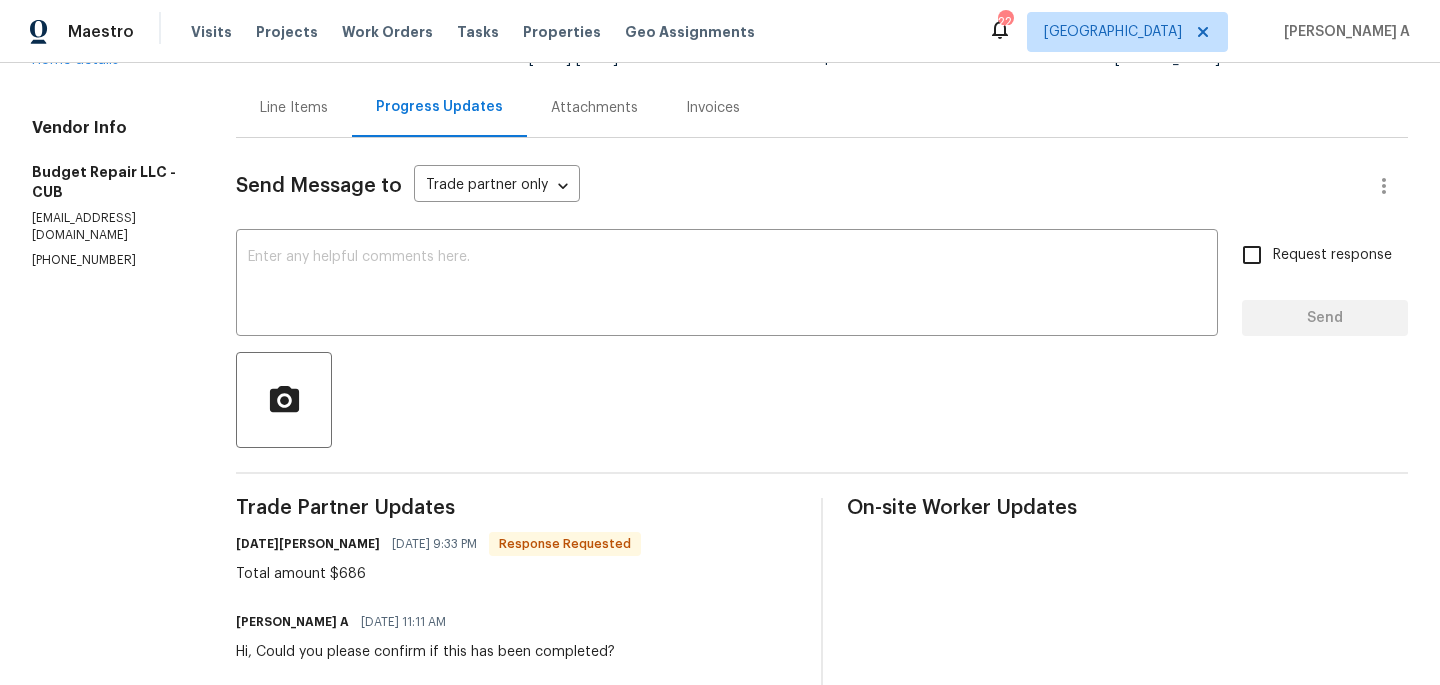 scroll, scrollTop: 288, scrollLeft: 0, axis: vertical 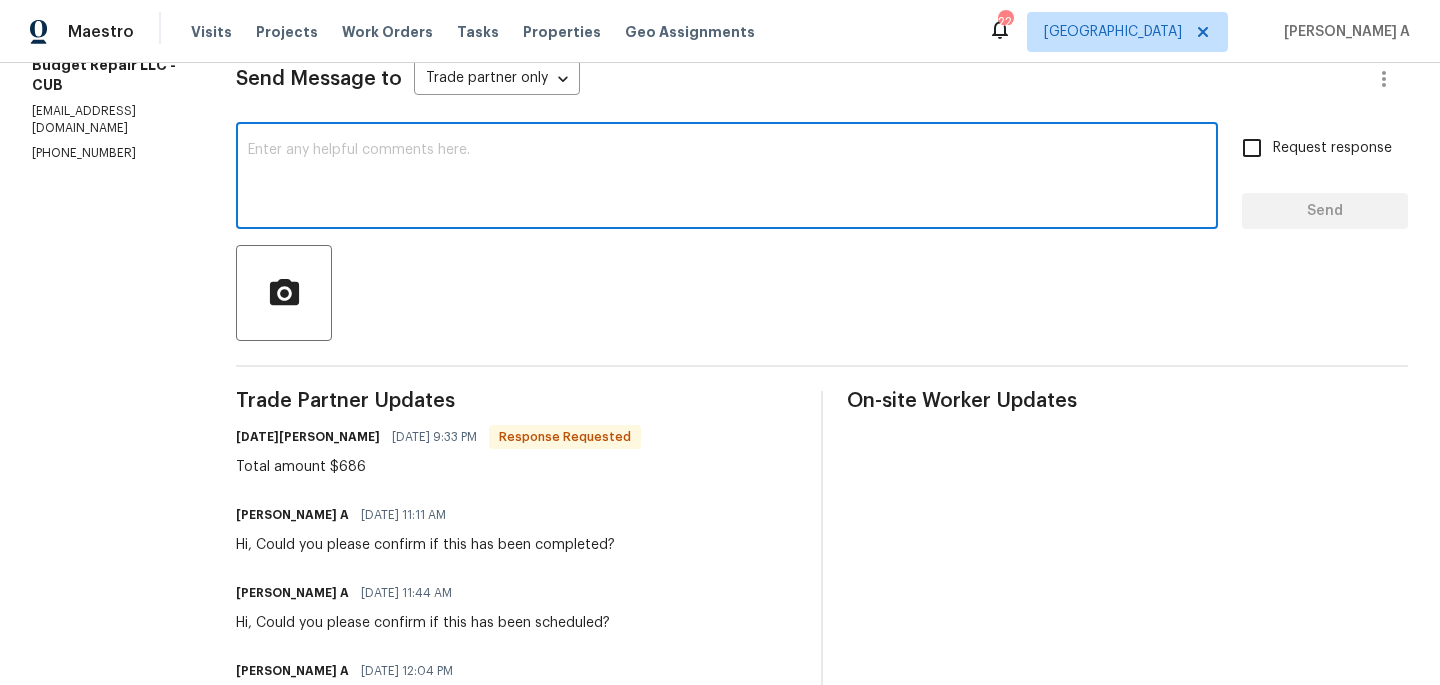 click at bounding box center (727, 178) 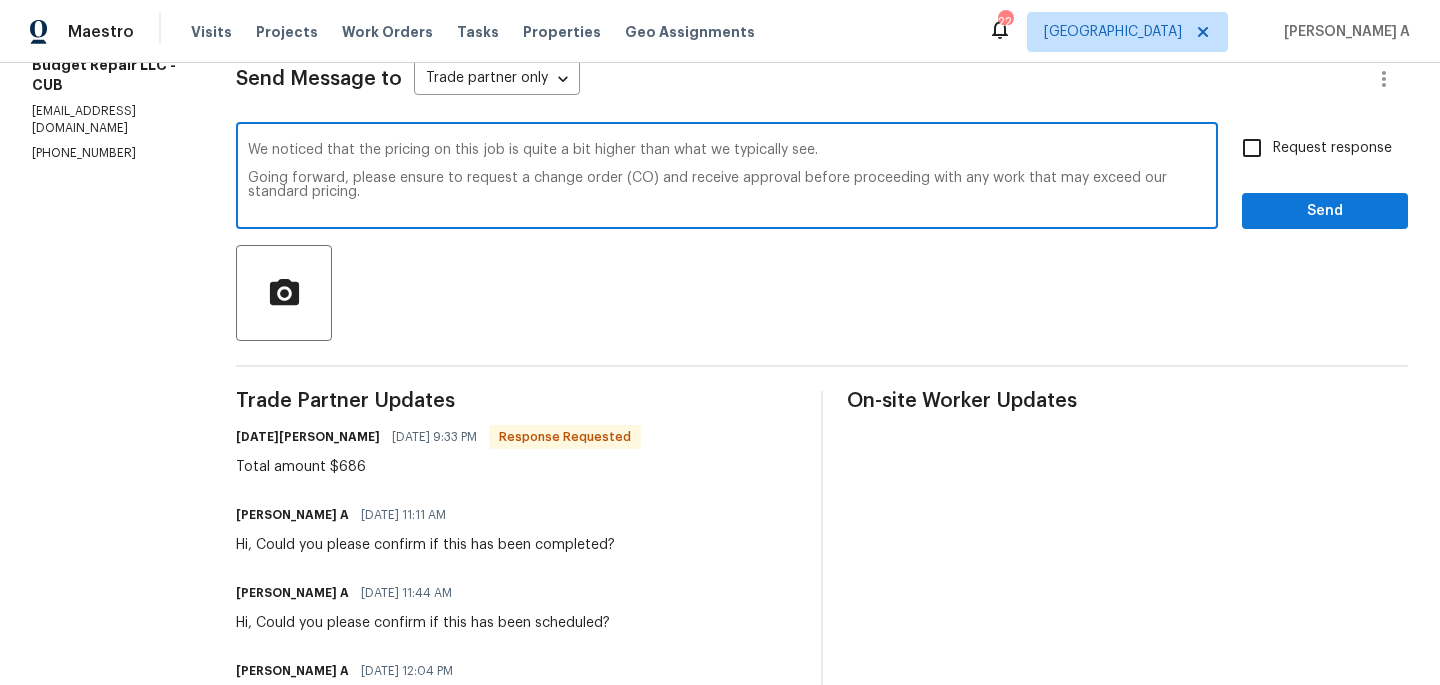 scroll, scrollTop: 197, scrollLeft: 0, axis: vertical 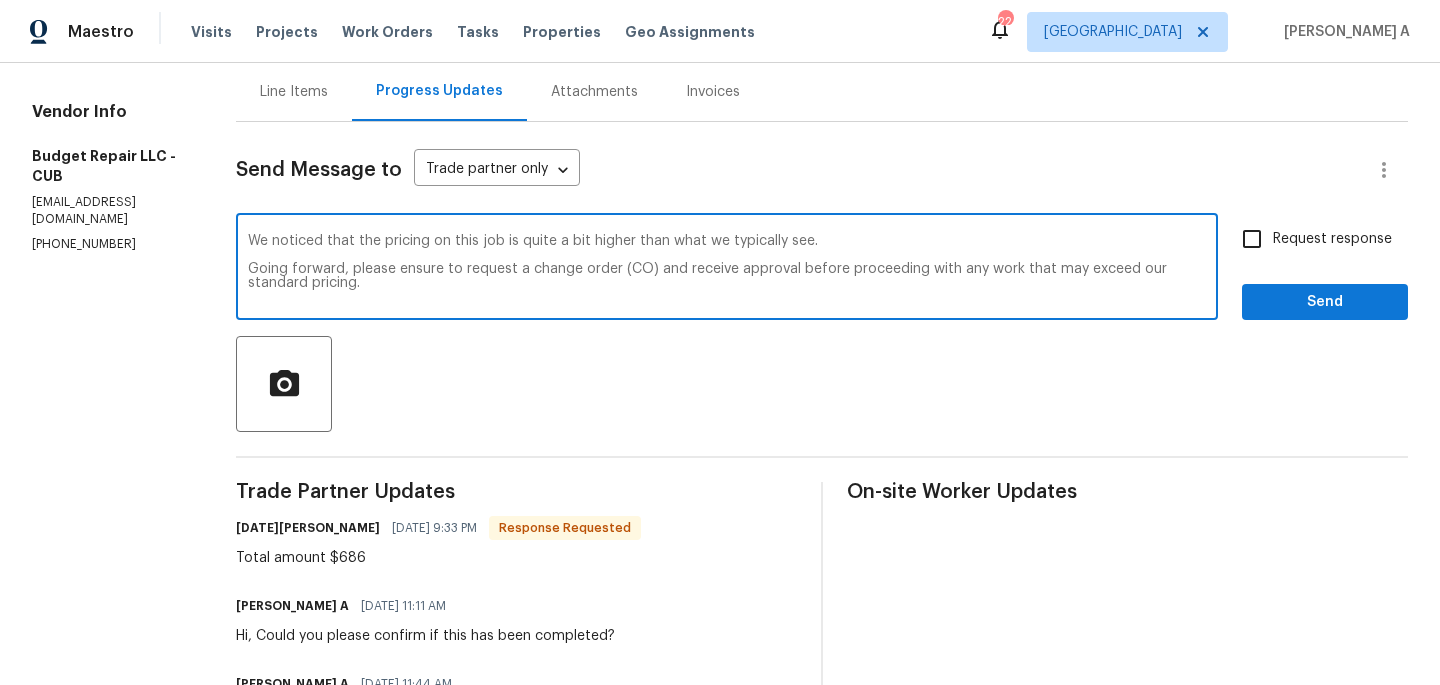 click on "We noticed that the pricing on this job is quite a bit higher than what we typically see.
Going forward, please ensure to request a change order (CO) and receive approval before proceeding with any work that may exceed our standard pricing." at bounding box center (727, 269) 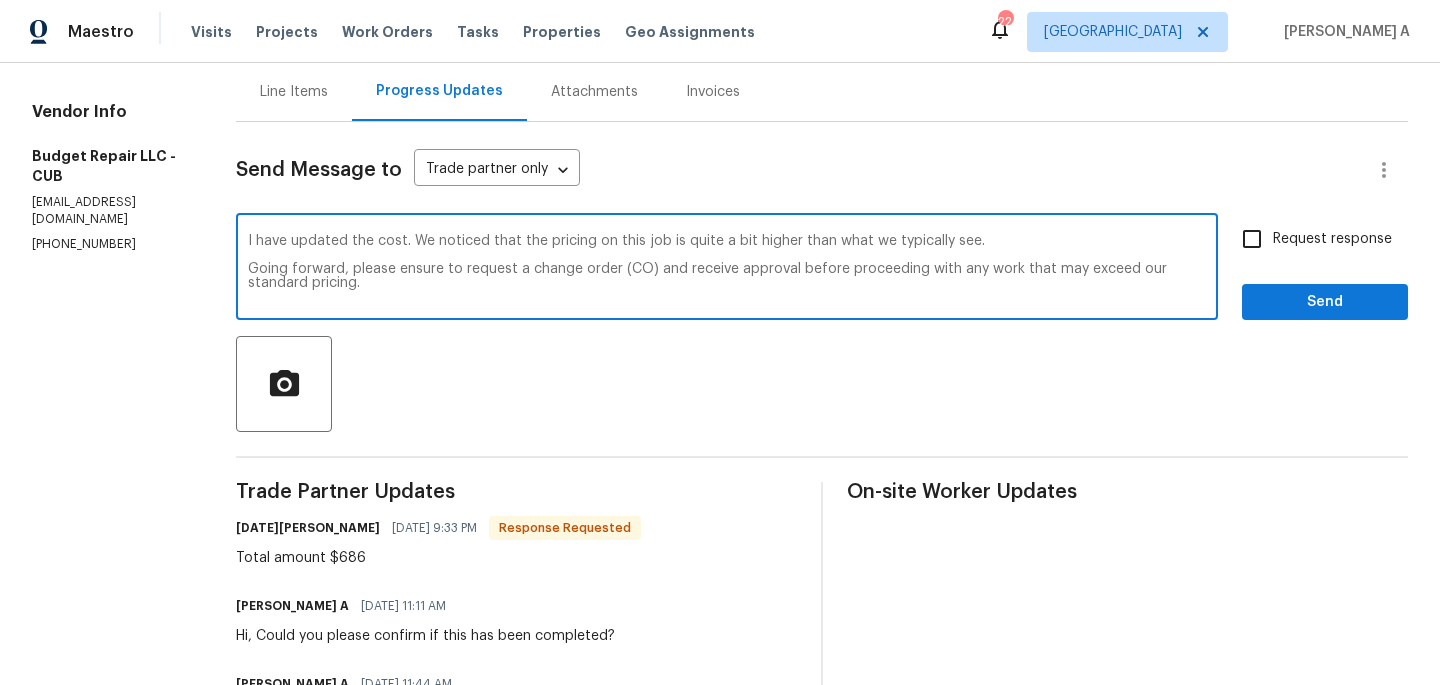 click on "I have updated the cost. We noticed that the pricing on this job is quite a bit higher than what we typically see.
Going forward, please ensure to request a change order (CO) and receive approval before proceeding with any work that may exceed our standard pricing." at bounding box center (727, 269) 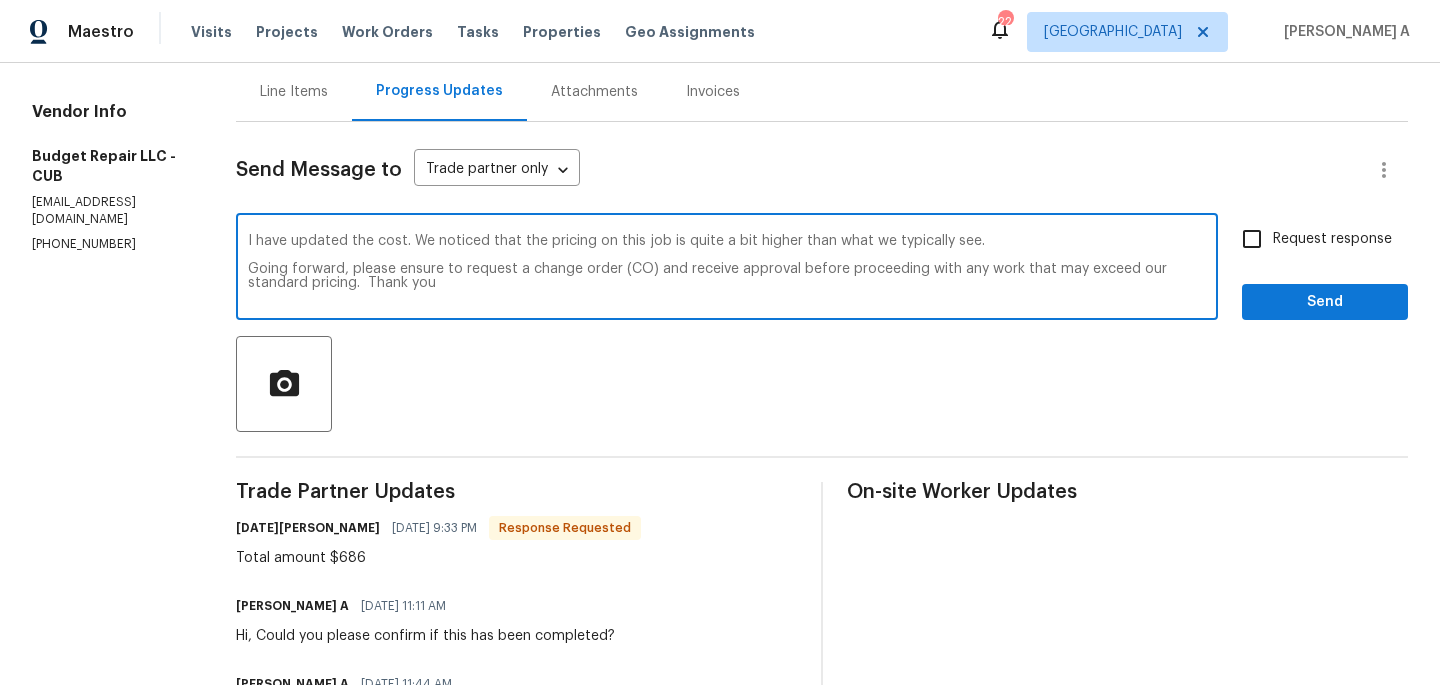 type on "I have updated the cost. We noticed that the pricing on this job is quite a bit higher than what we typically see.
Going forward, please ensure to request a change order (CO) and receive approval before proceeding with any work that may exceed our standard pricing.  Thank you" 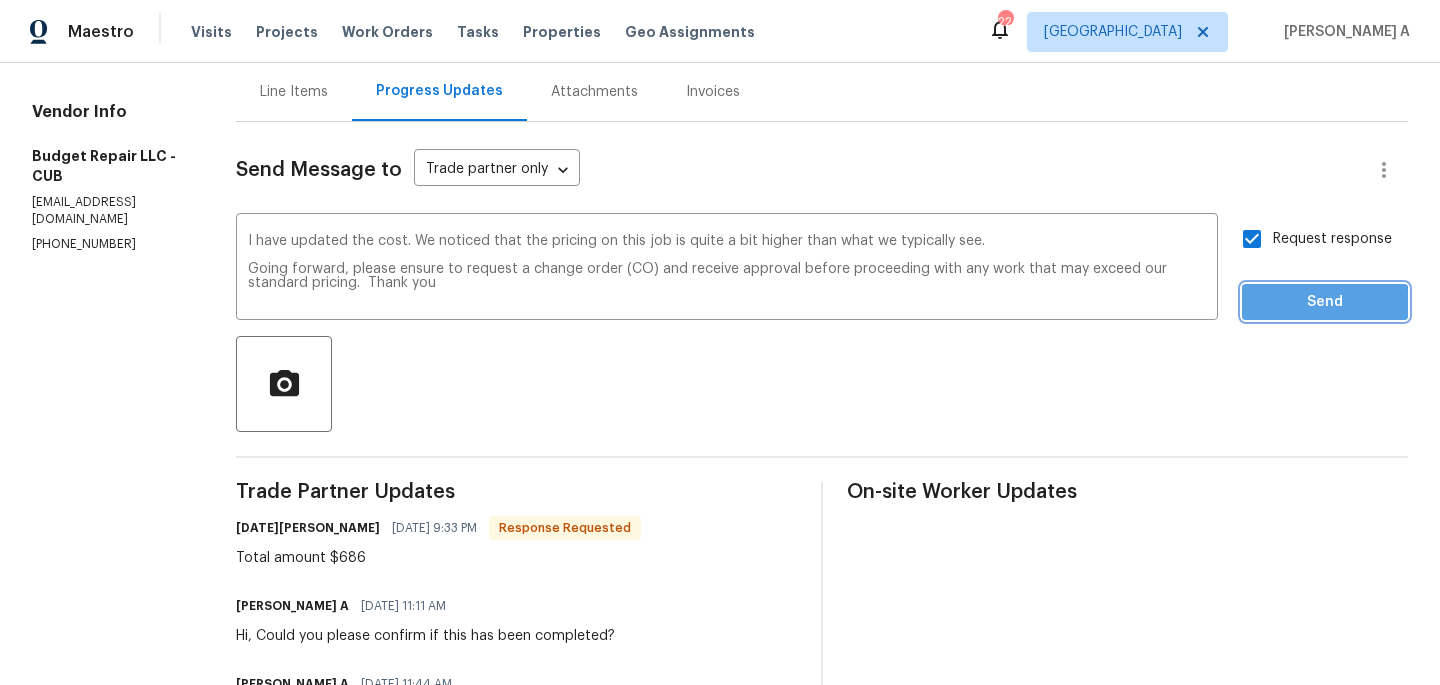 click on "Send" at bounding box center (1325, 302) 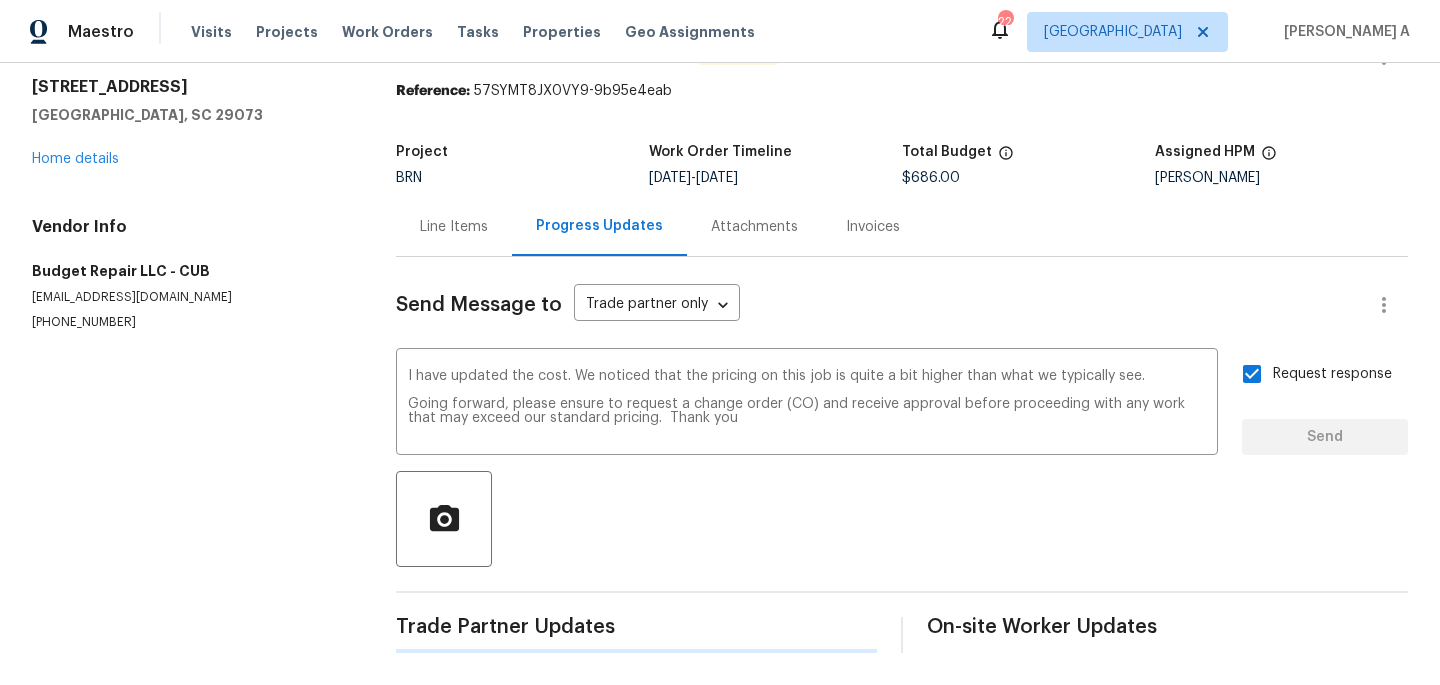 type 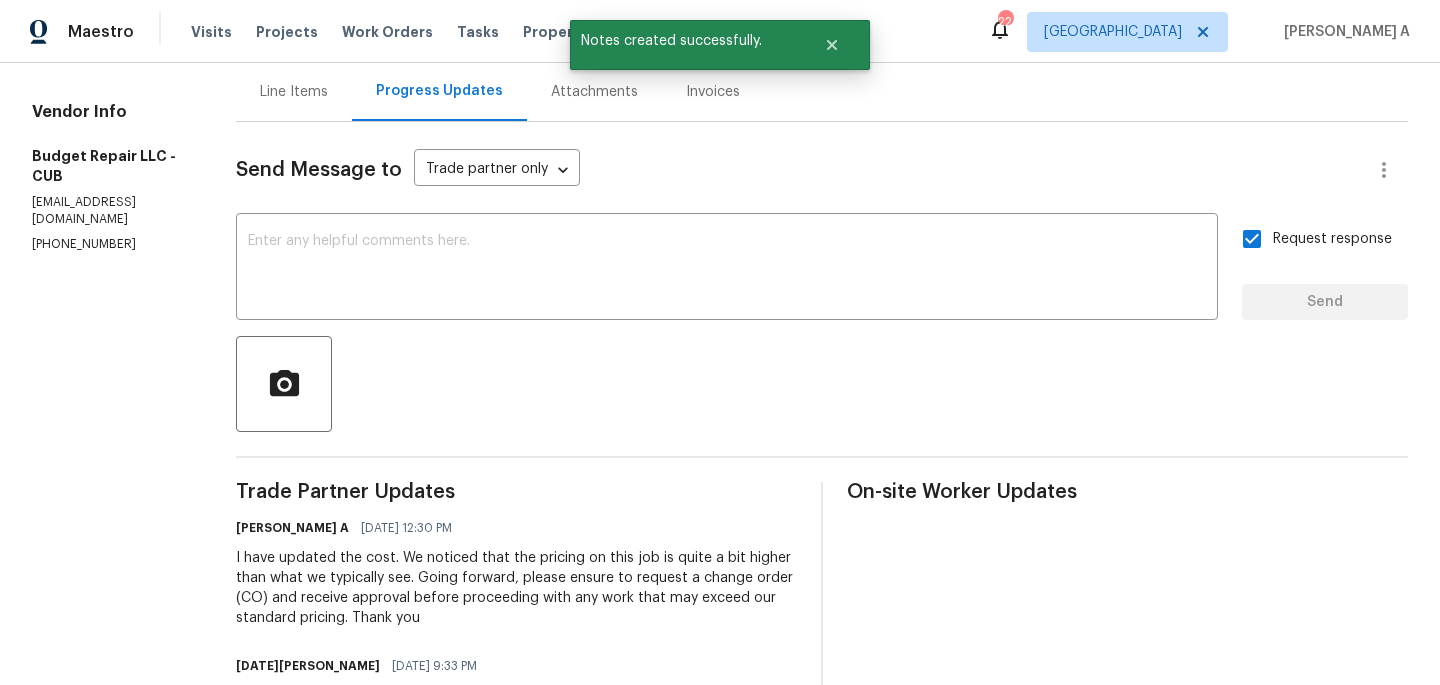scroll, scrollTop: 0, scrollLeft: 0, axis: both 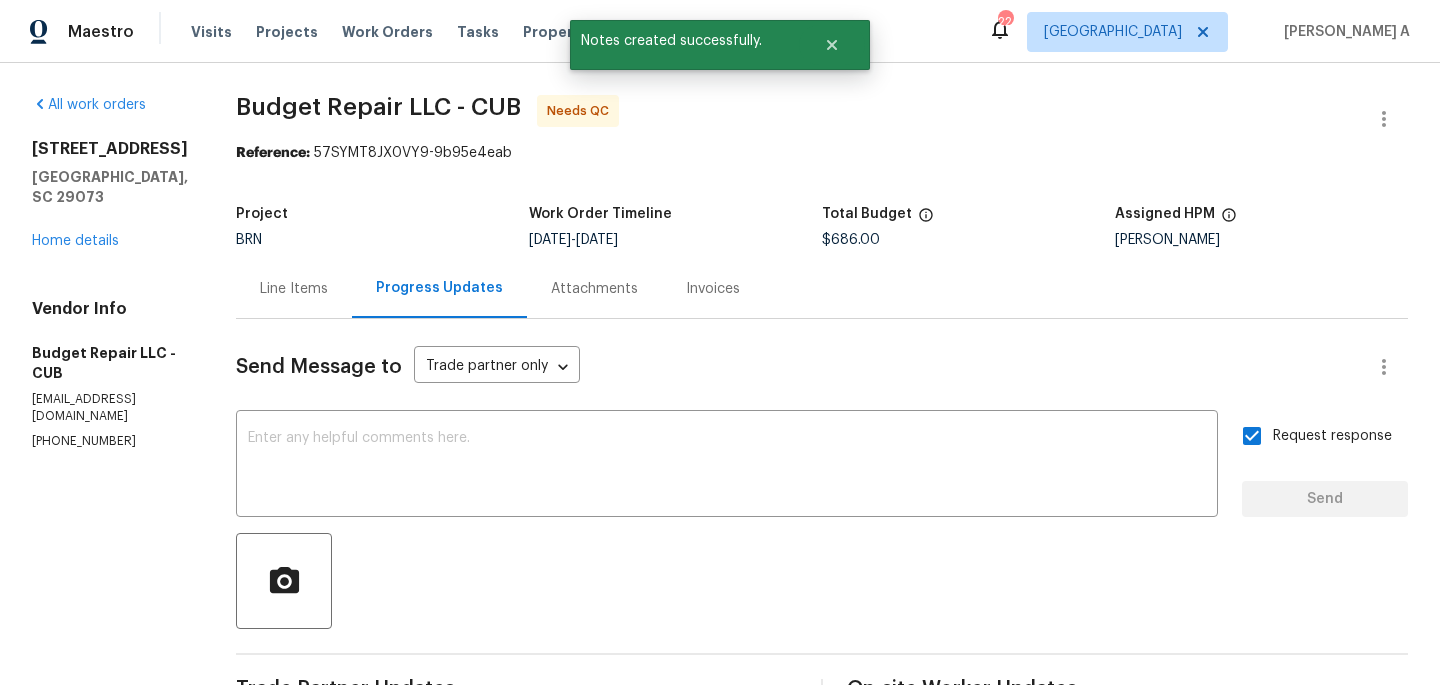 click on "Line Items" at bounding box center (294, 289) 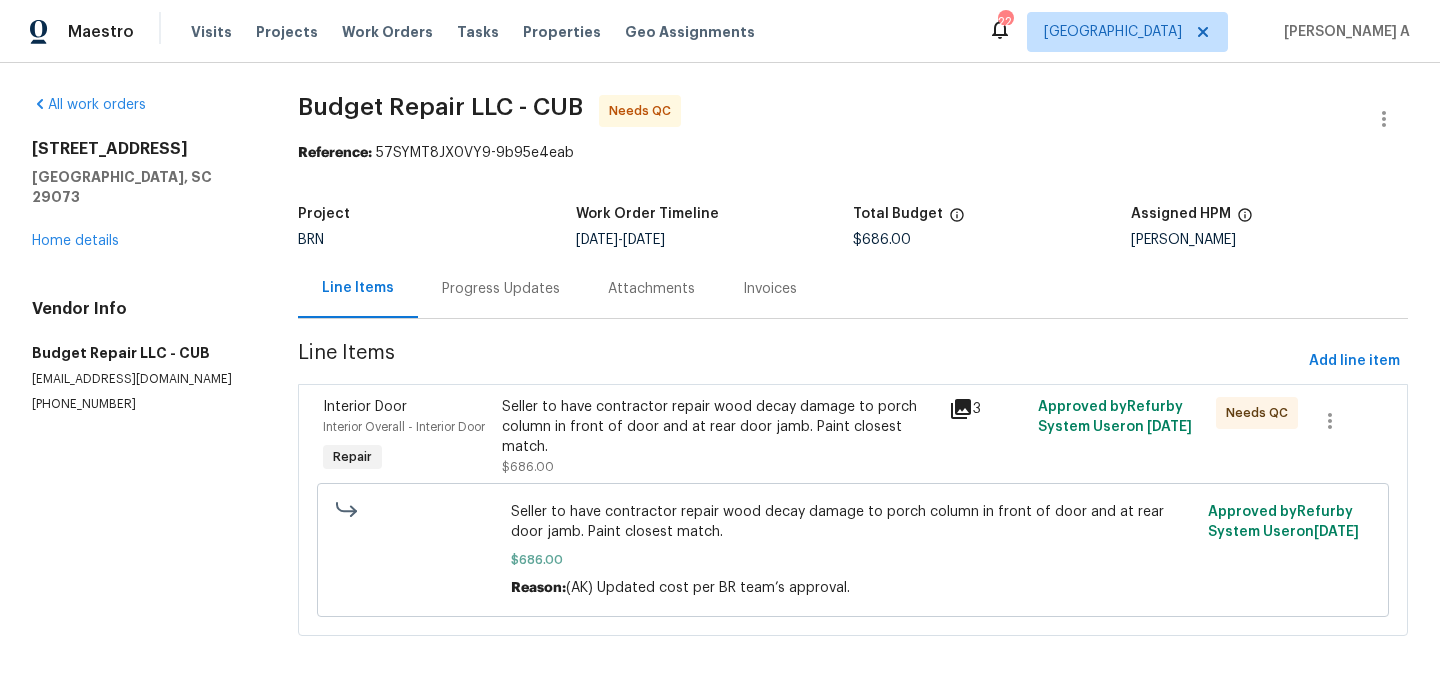 click on "All work orders 331 Colony Lakes Dr Lexington, SC 29073 Home details Vendor Info Budget Repair LLC - CUB budgetrepair4@gmail.com (803) 261-6378 Budget Repair LLC - CUB Needs QC Reference:   57SYMT8JX0VY9-9b95e4eab Project BRN   Work Order Timeline 7/9/2025  -  7/10/2025 Total Budget $686.00 Assigned HPM Kati Dunn Line Items Progress Updates Attachments Invoices Line Items Add line item Interior Door Interior Overall - Interior Door Repair Seller to have contractor repair wood decay damage to porch column in front of door and at rear door jamb. Paint closest match. $686.00   3 Approved by  Refurby System User  on   7/16/2025 Needs QC Seller to have contractor repair wood decay damage to porch column in front of door and at rear door jamb. Paint closest match. $686.00 Reason:  (AK) Updated cost per BR team’s approval. Approved by  Refurby System User  on  7/16/2025" at bounding box center [720, 377] 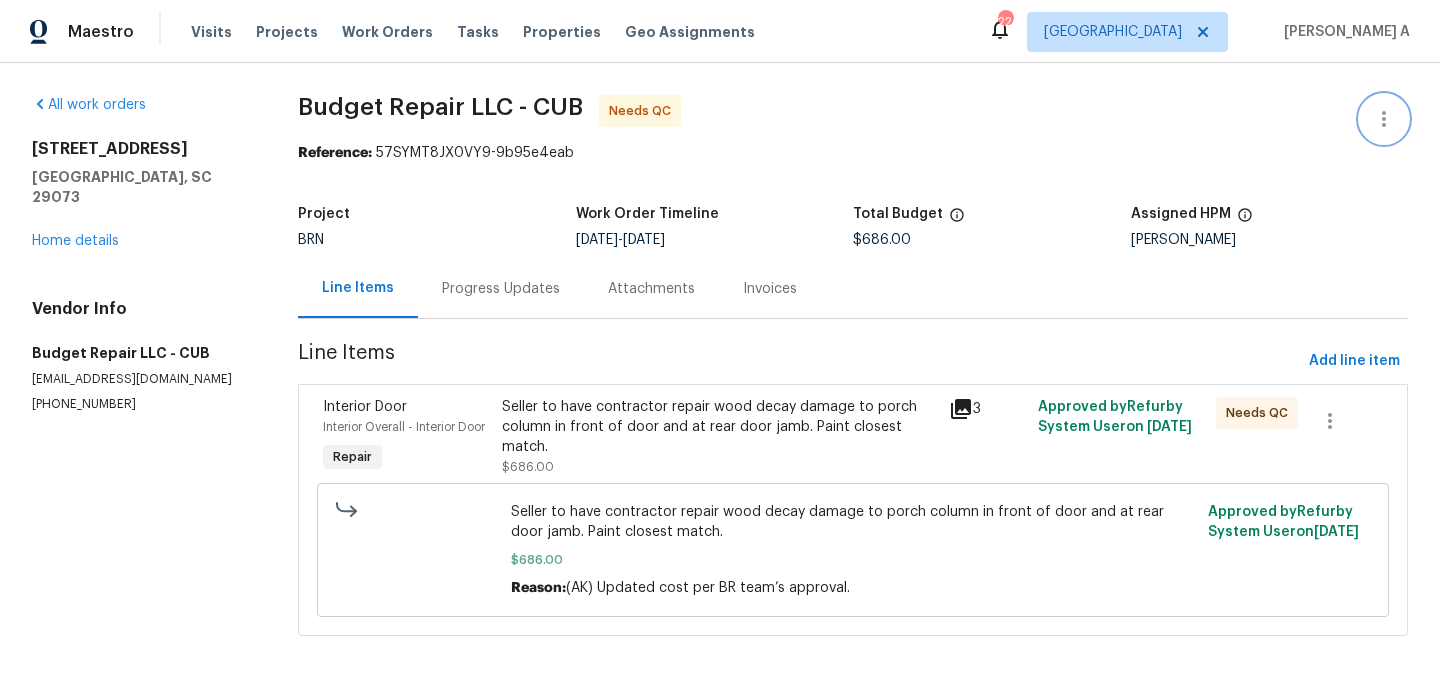 click 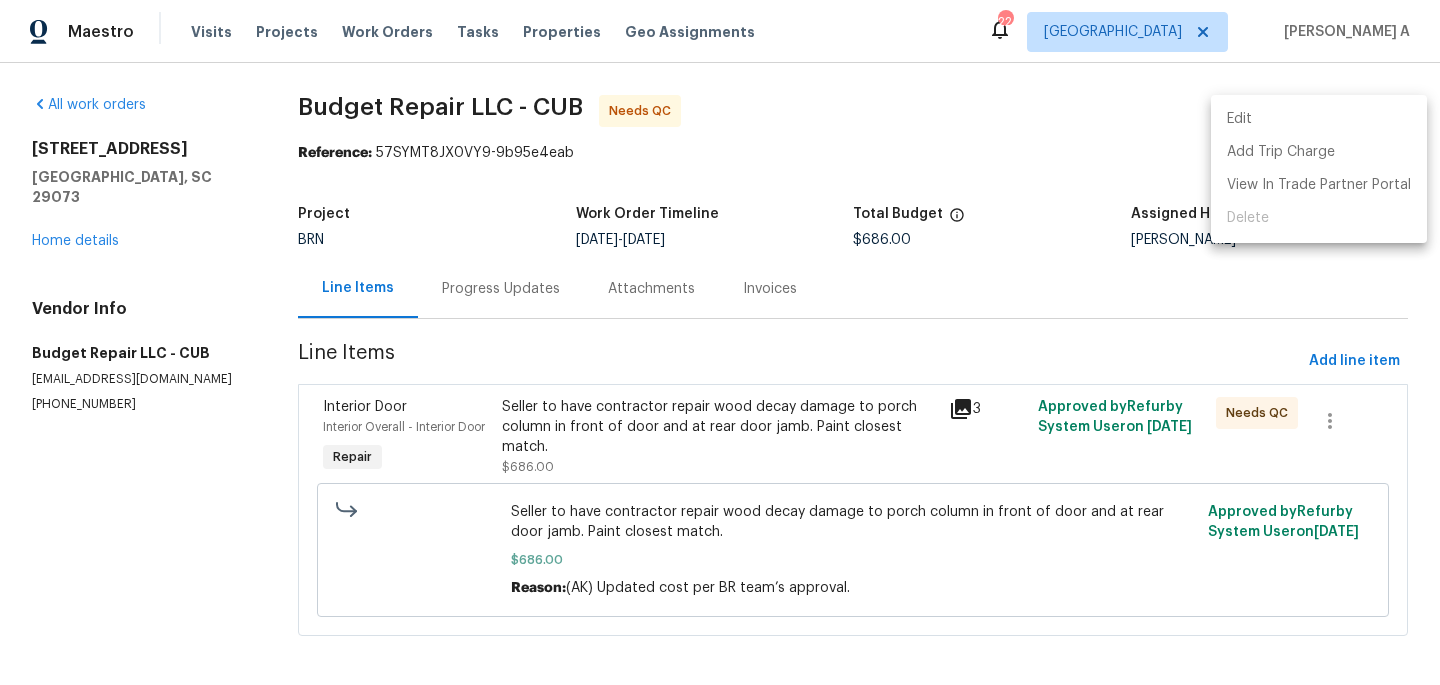 click on "Edit" at bounding box center (1319, 119) 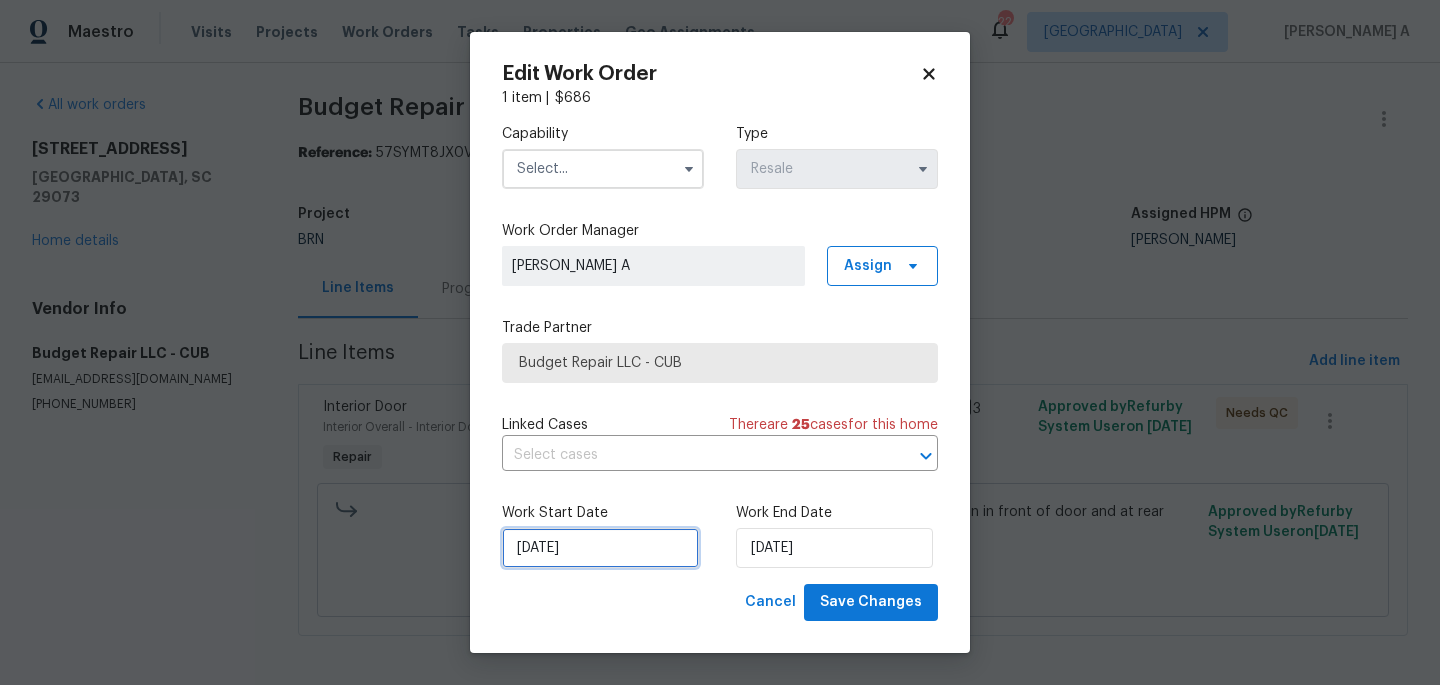 click on "7/9/2025" at bounding box center (600, 548) 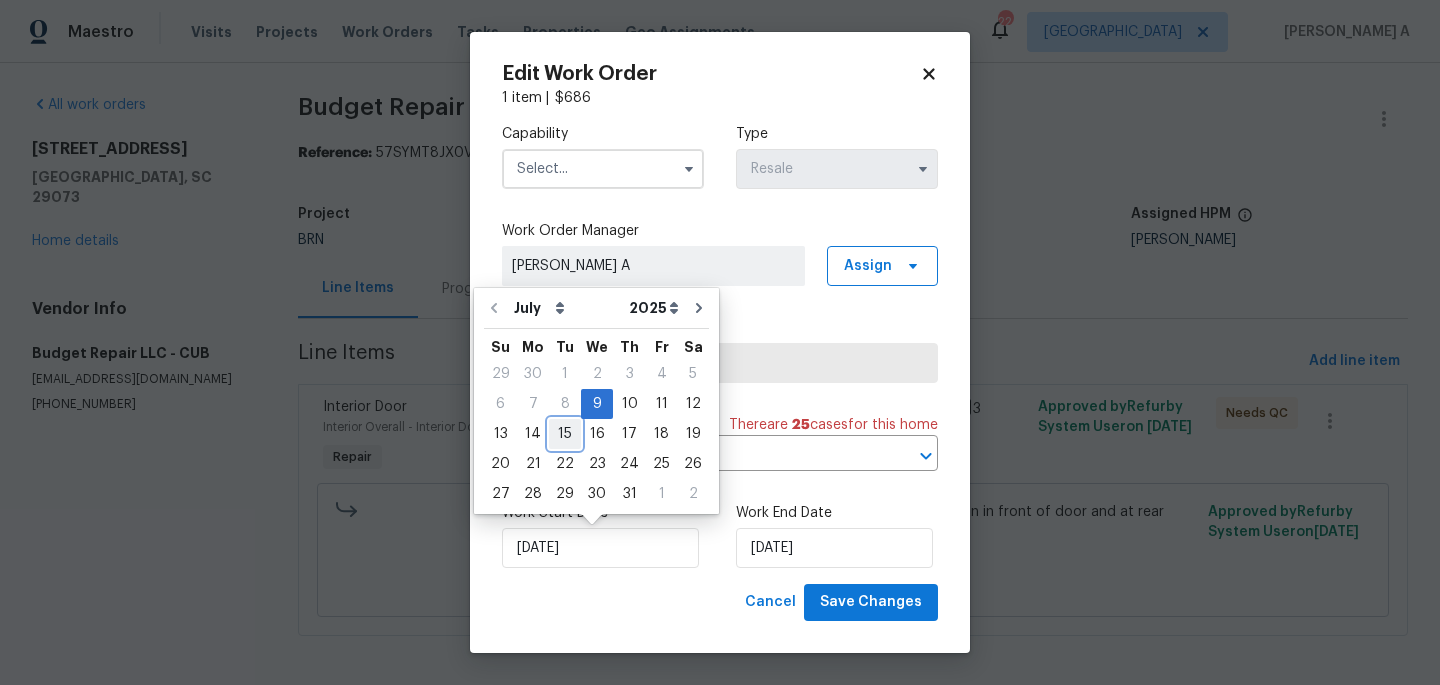 click on "15" at bounding box center [565, 434] 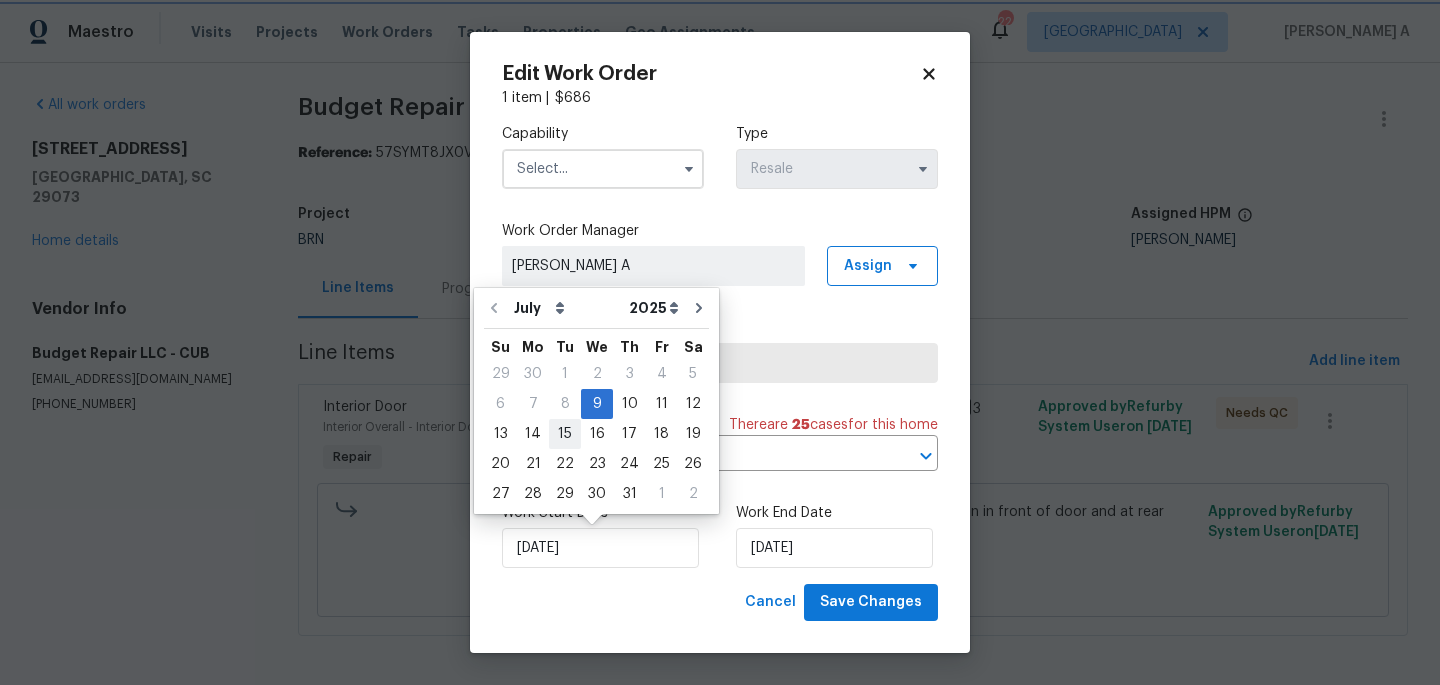 type on "[DATE]" 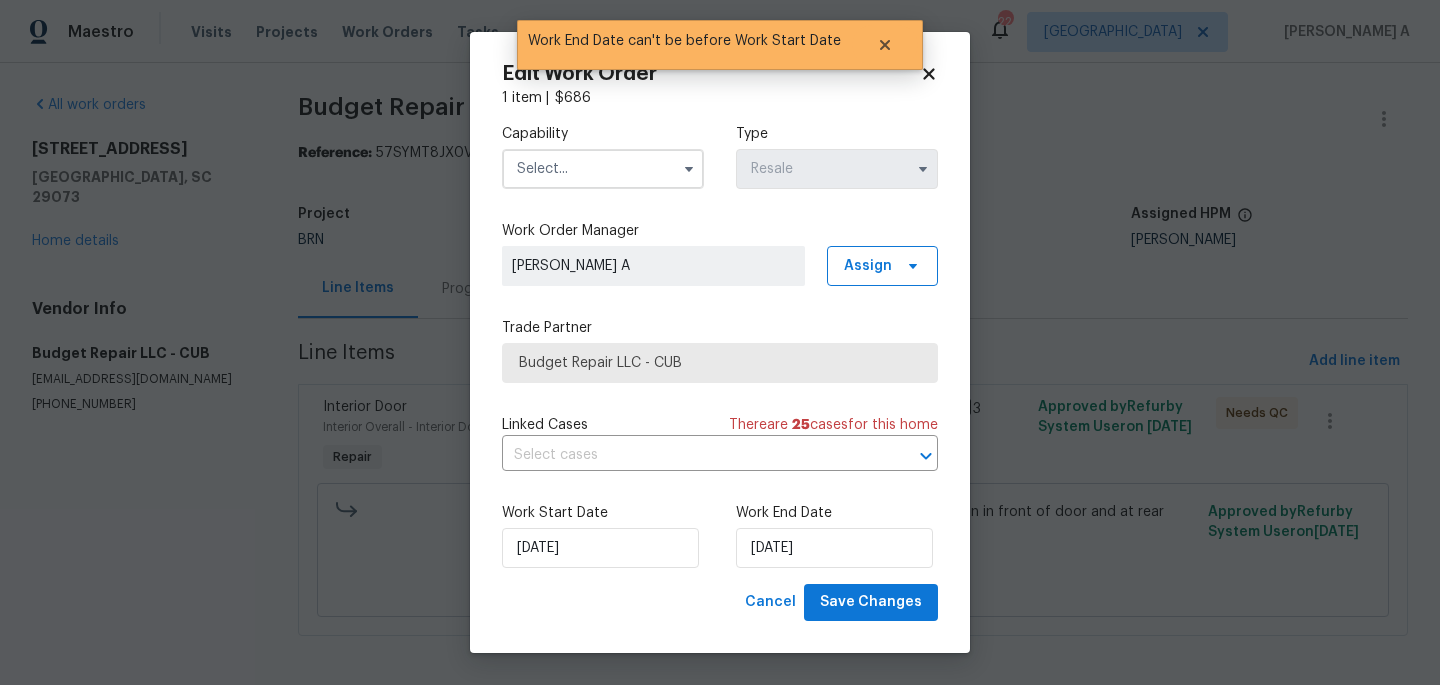 click at bounding box center (603, 169) 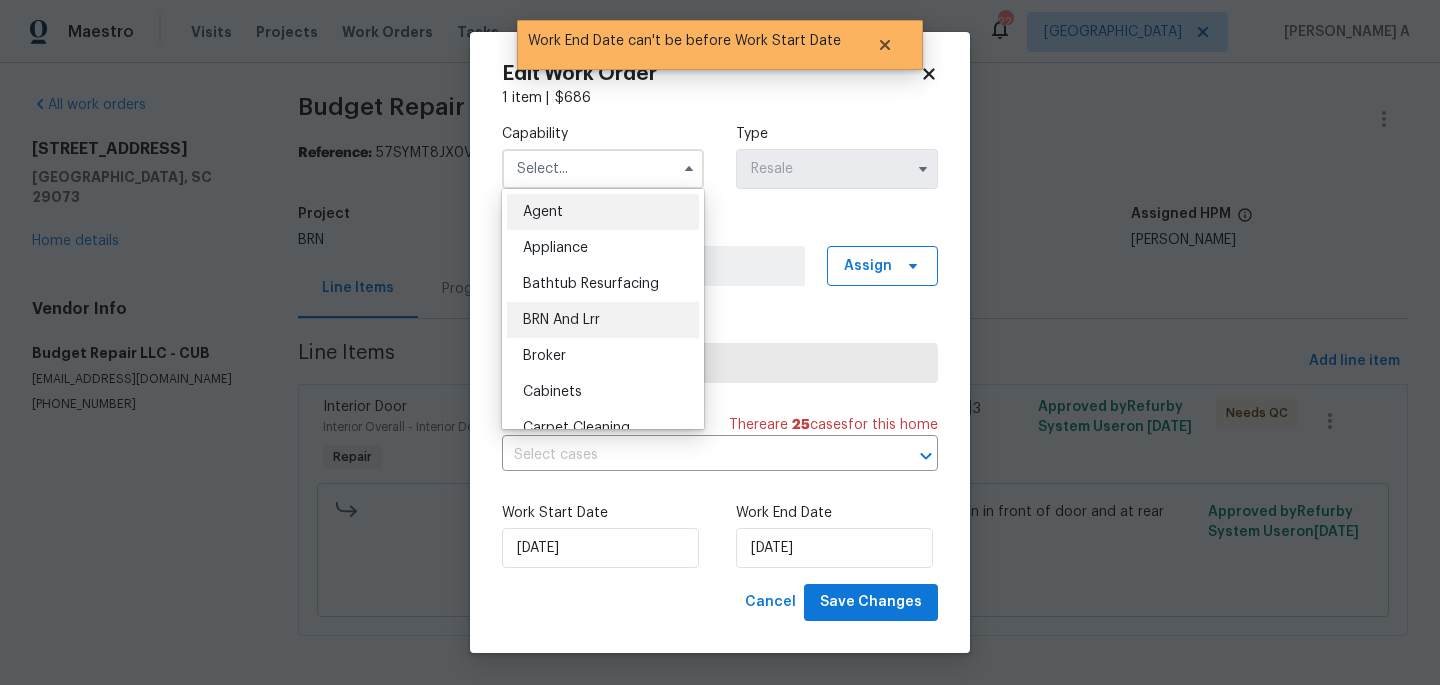 click on "BRN And Lrr" at bounding box center [603, 320] 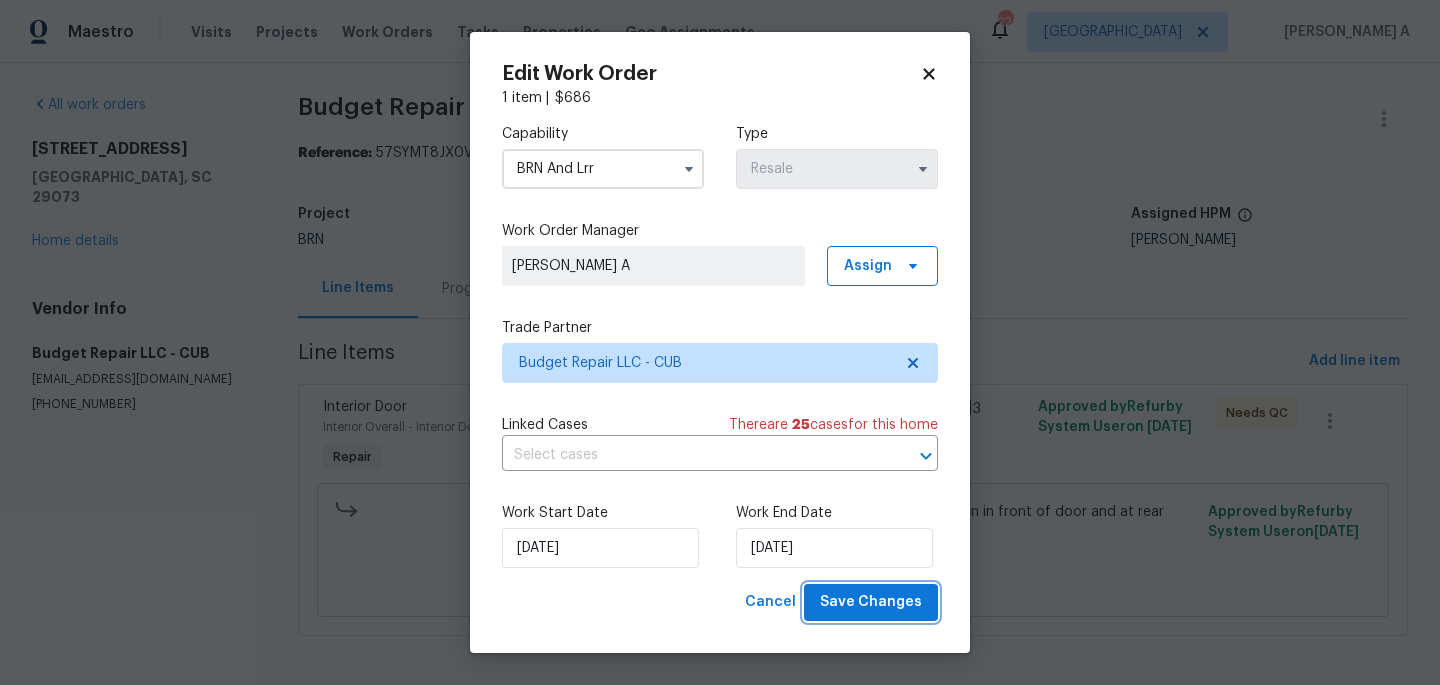click on "Save Changes" at bounding box center (871, 602) 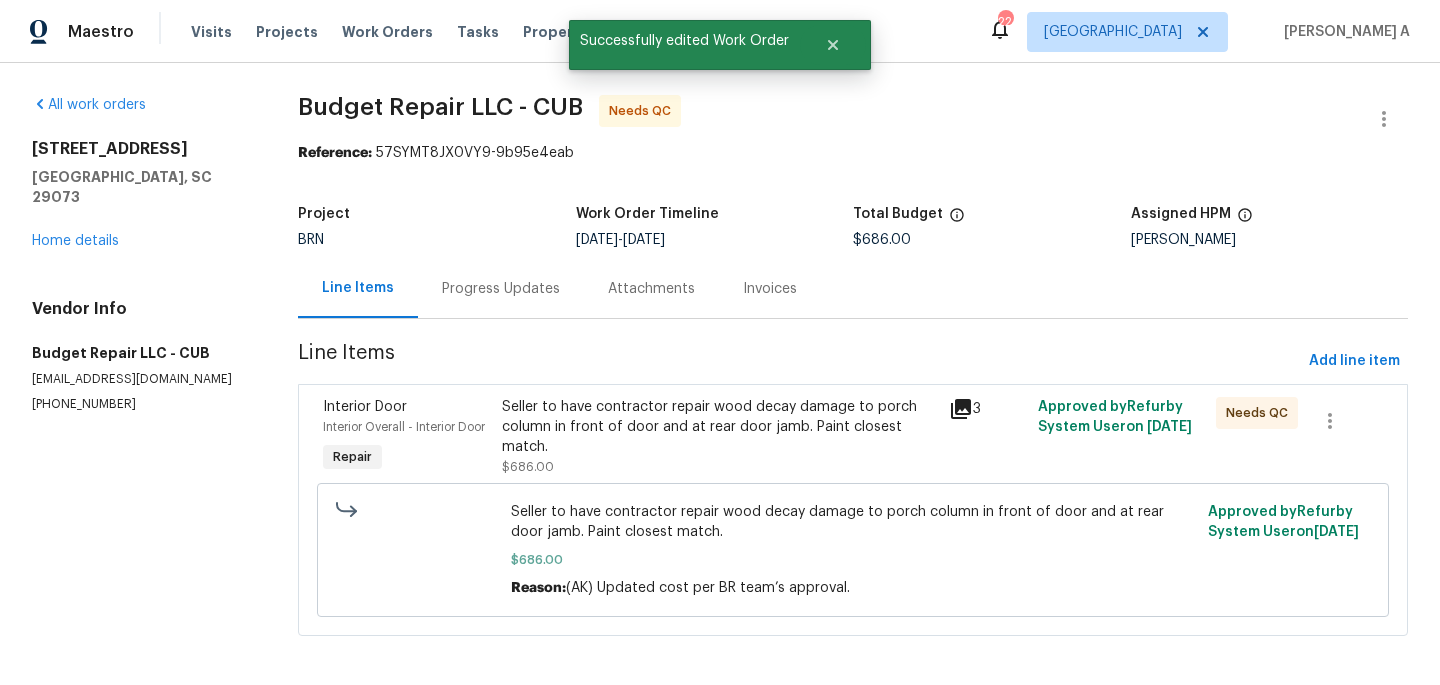 click on "Progress Updates" at bounding box center [501, 289] 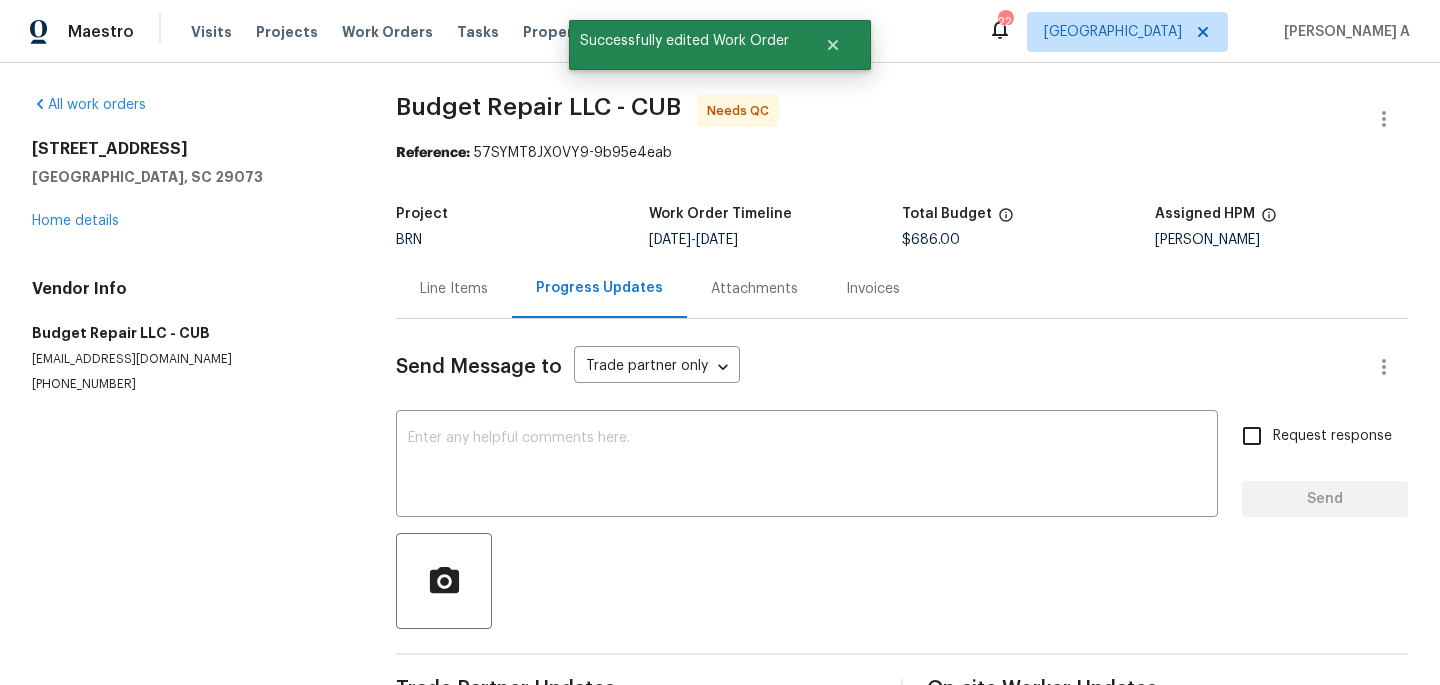 click on "All work orders 331 Colony Lakes Dr Lexington, SC 29073 Home details Vendor Info Budget Repair LLC - CUB budgetrepair4@gmail.com (803) 261-6378 Budget Repair LLC - CUB Needs QC Reference:   57SYMT8JX0VY9-9b95e4eab Project BRN   Work Order Timeline 7/15/2025  -  7/15/2025 Total Budget $686.00 Assigned HPM Kati Dunn Line Items Progress Updates Attachments Invoices Send Message to Trade partner only Trade partner only ​ x ​ Request response Send Trade Partner Updates On-site Worker Updates" at bounding box center (720, 405) 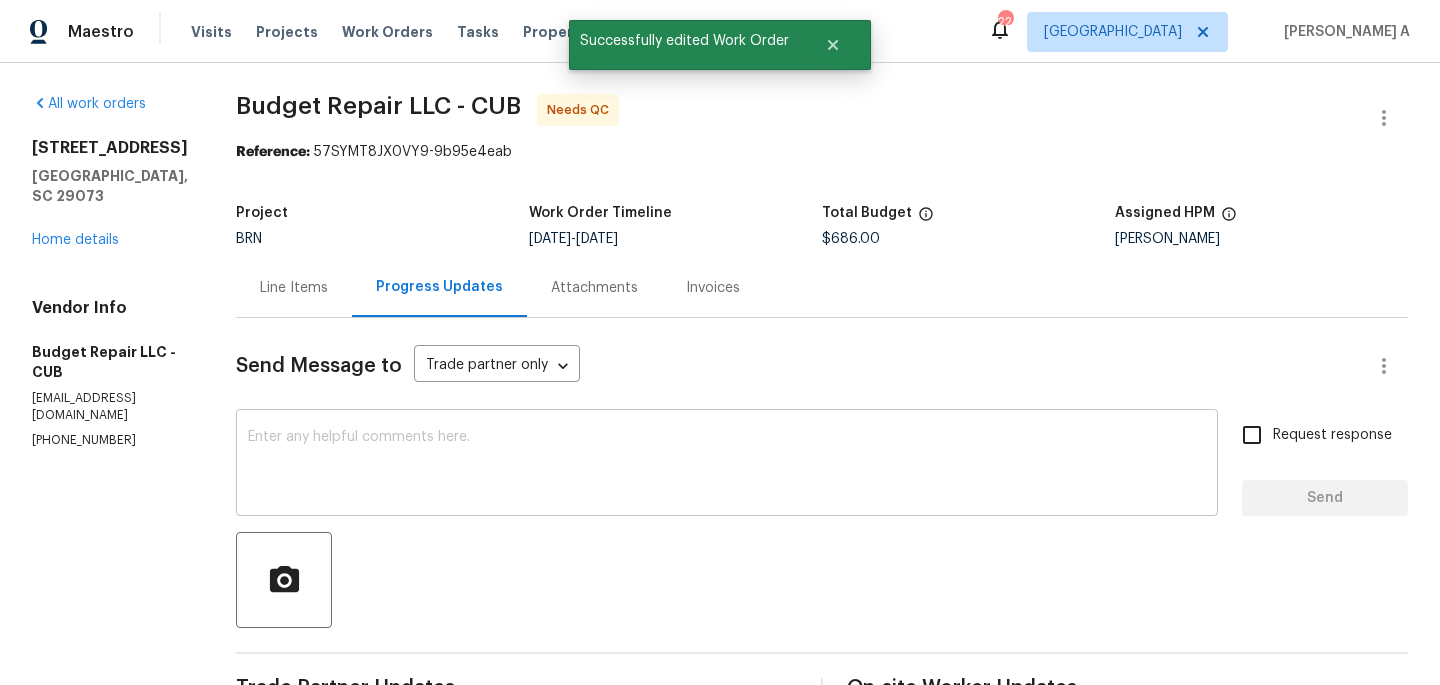 scroll, scrollTop: 0, scrollLeft: 0, axis: both 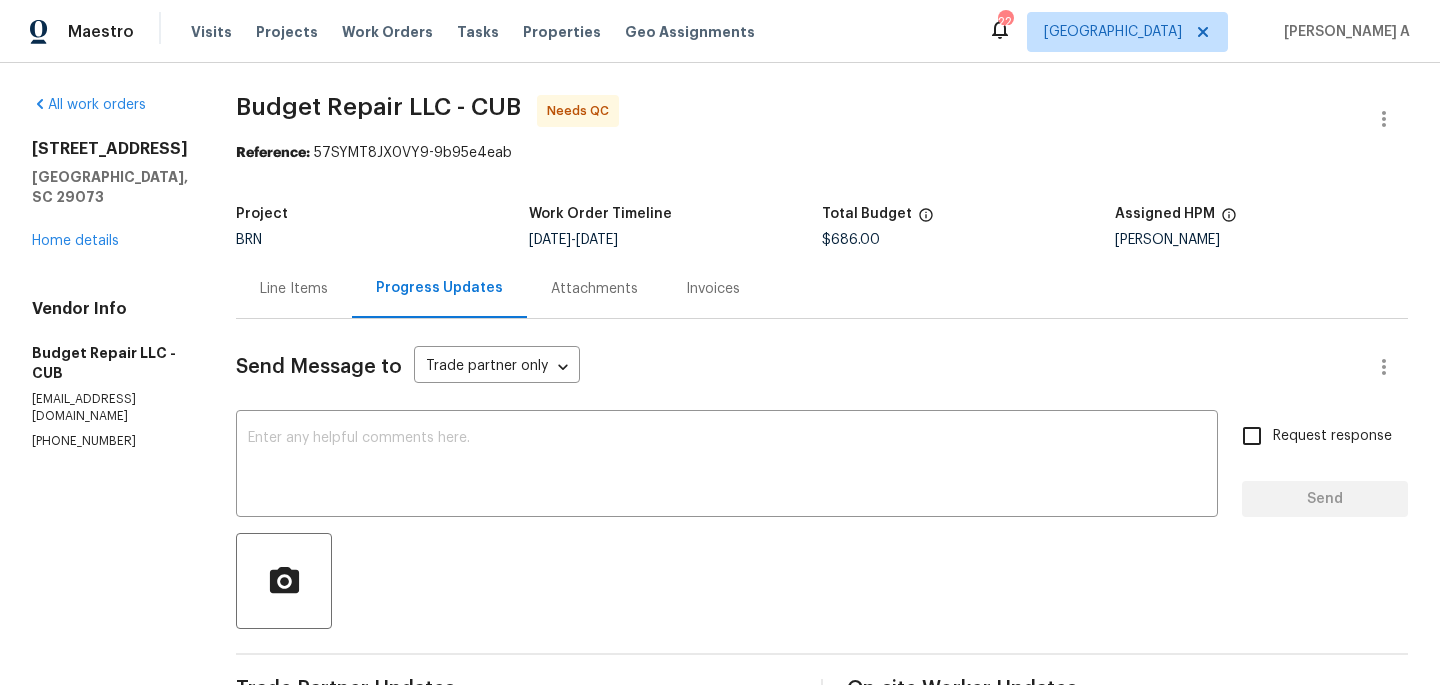 click on "Line Items" at bounding box center (294, 289) 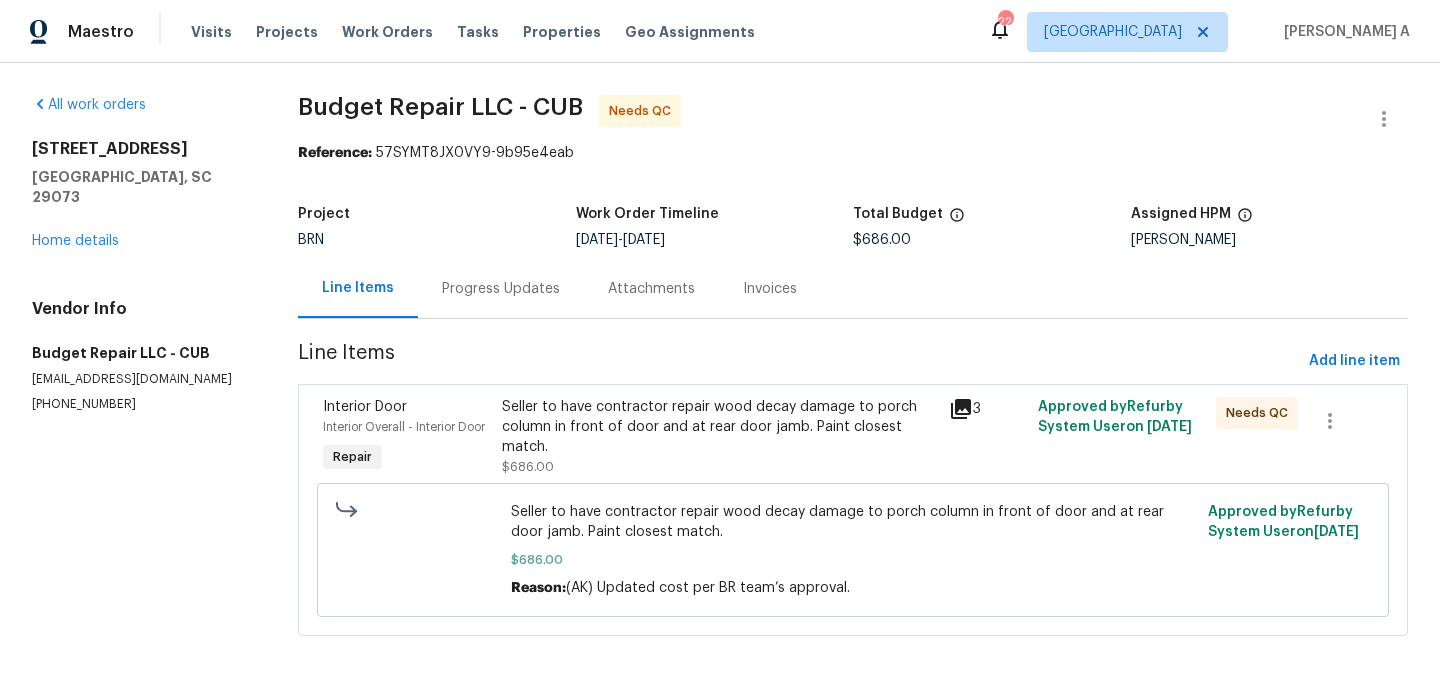 click on "Seller to have contractor repair wood decay damage to porch column in front of door and at rear door jamb. Paint closest match." at bounding box center [719, 427] 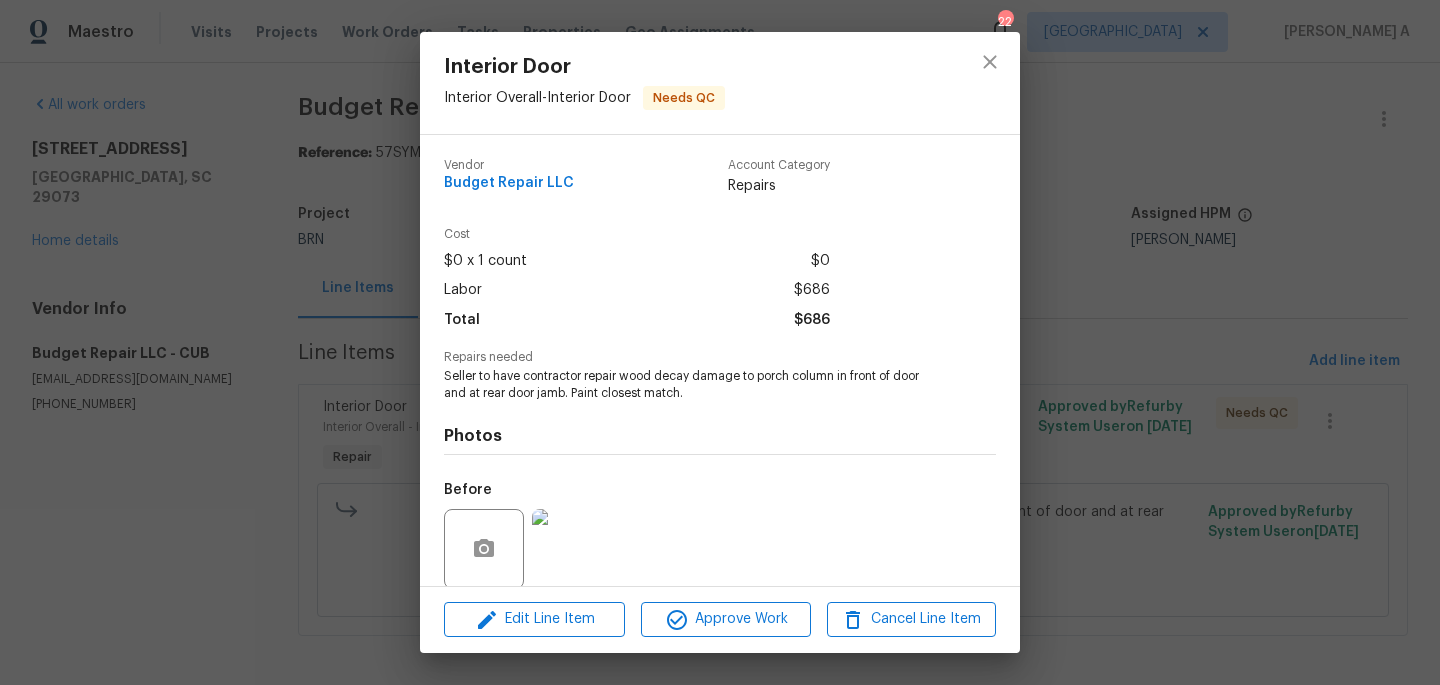 scroll, scrollTop: 152, scrollLeft: 0, axis: vertical 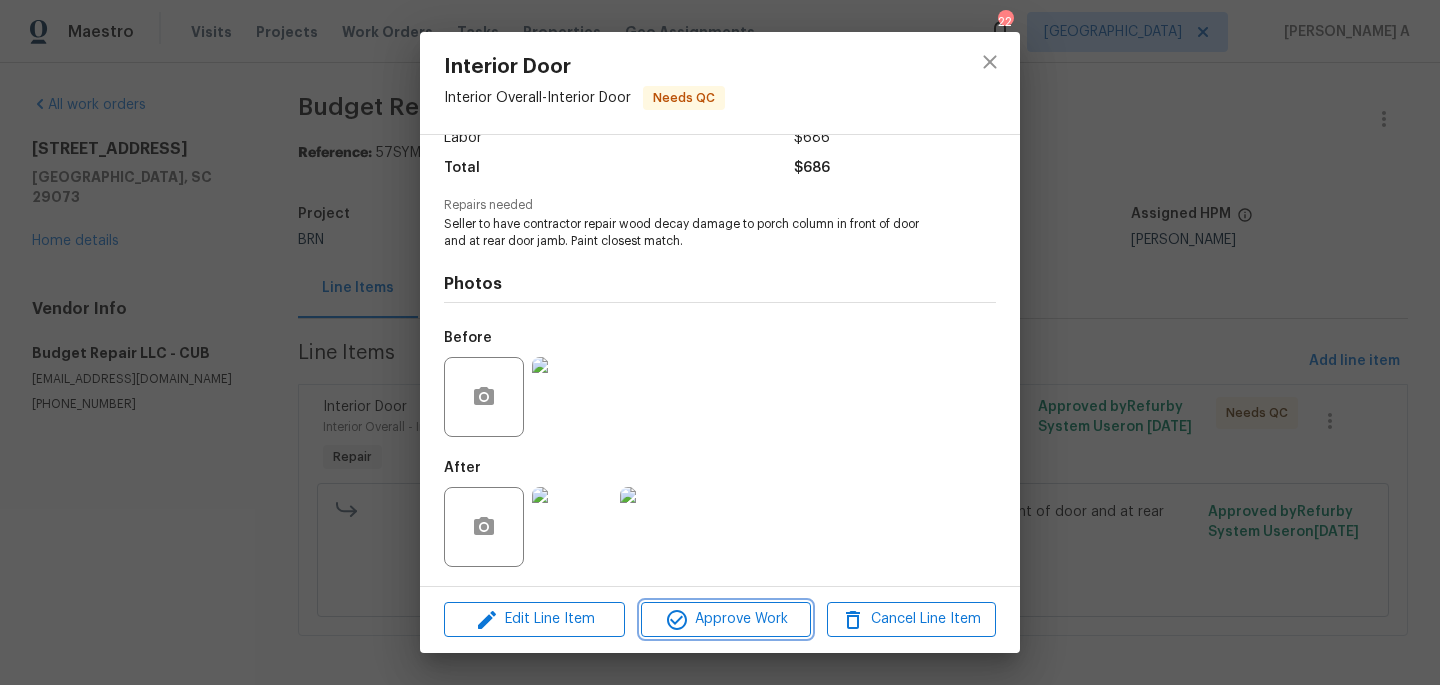 click on "Approve Work" at bounding box center (725, 619) 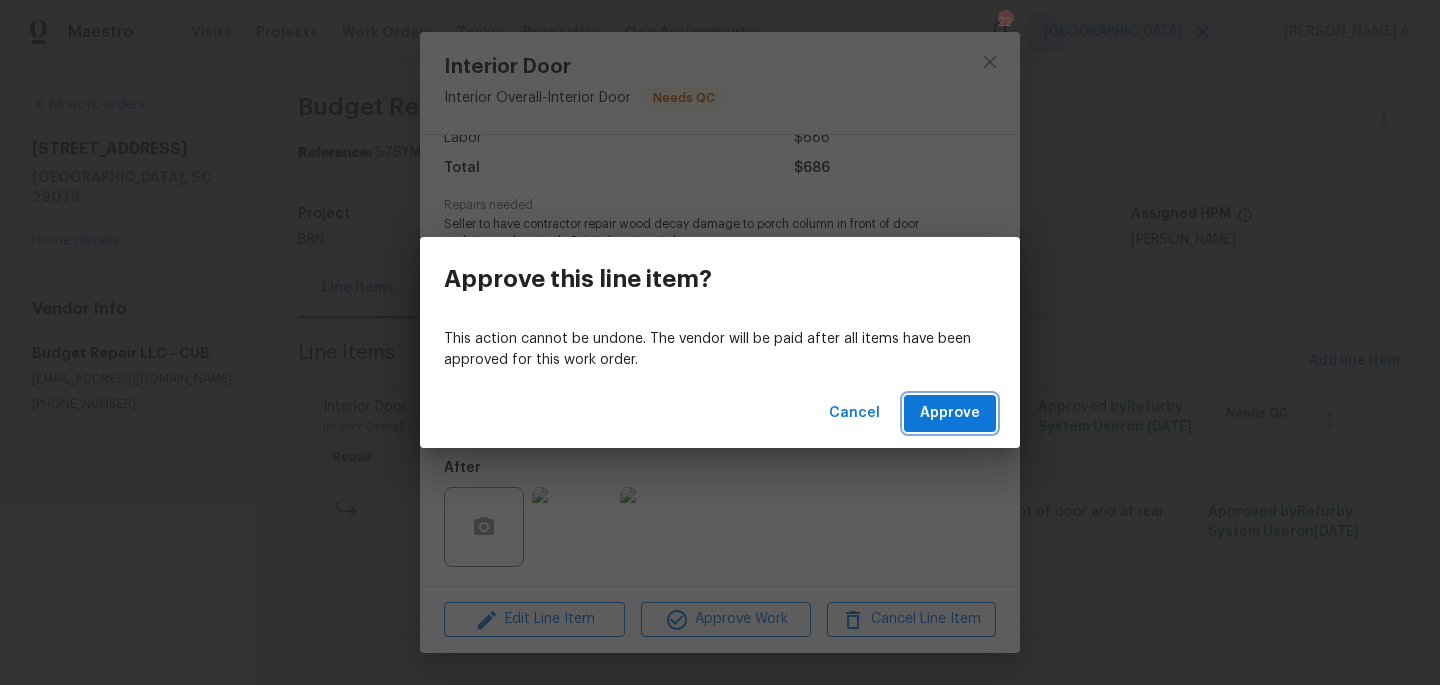 click on "Approve" at bounding box center (950, 413) 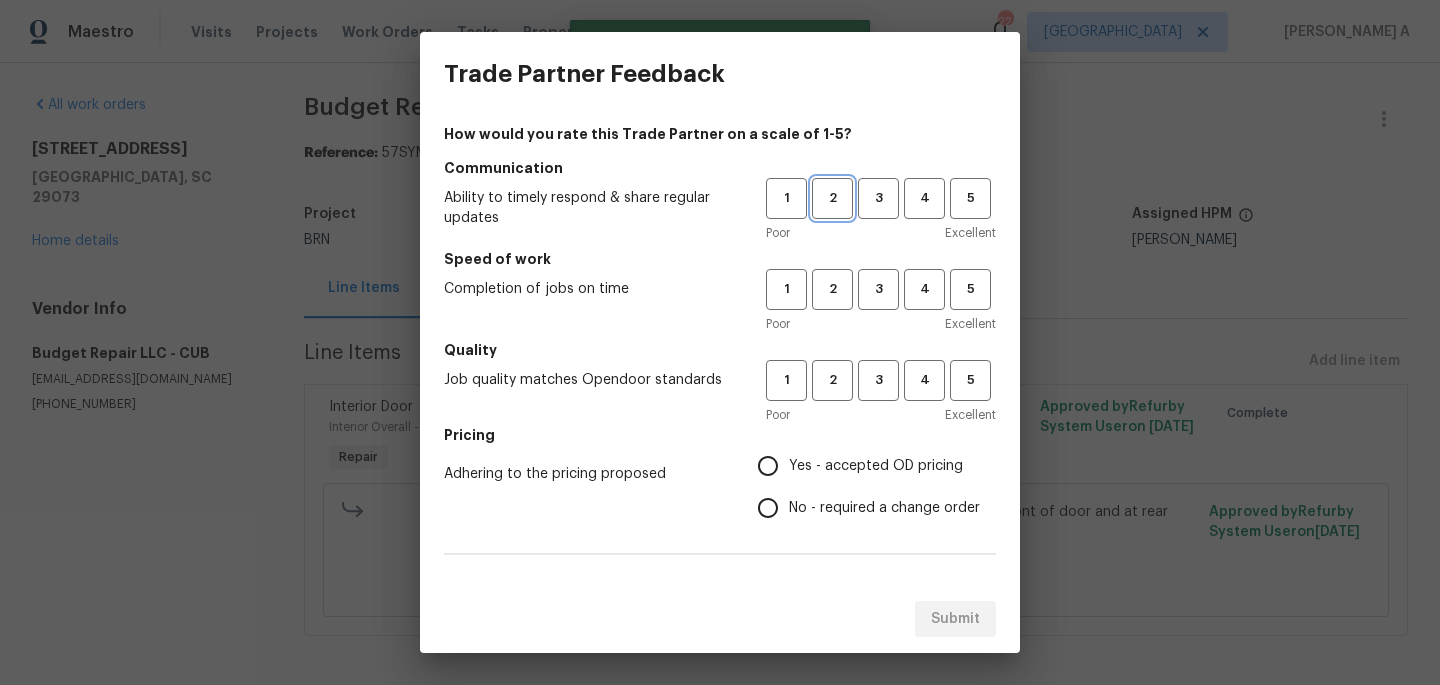click on "2" at bounding box center [832, 198] 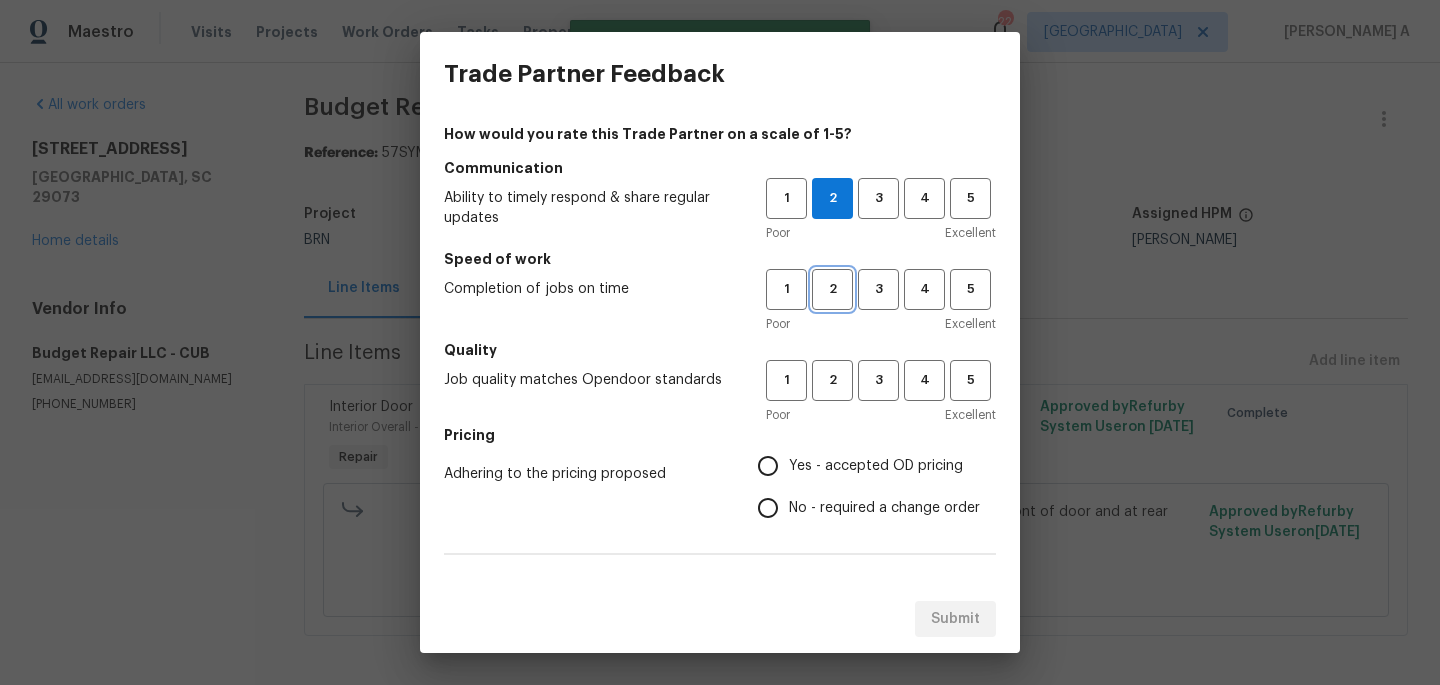 click on "2" at bounding box center (832, 289) 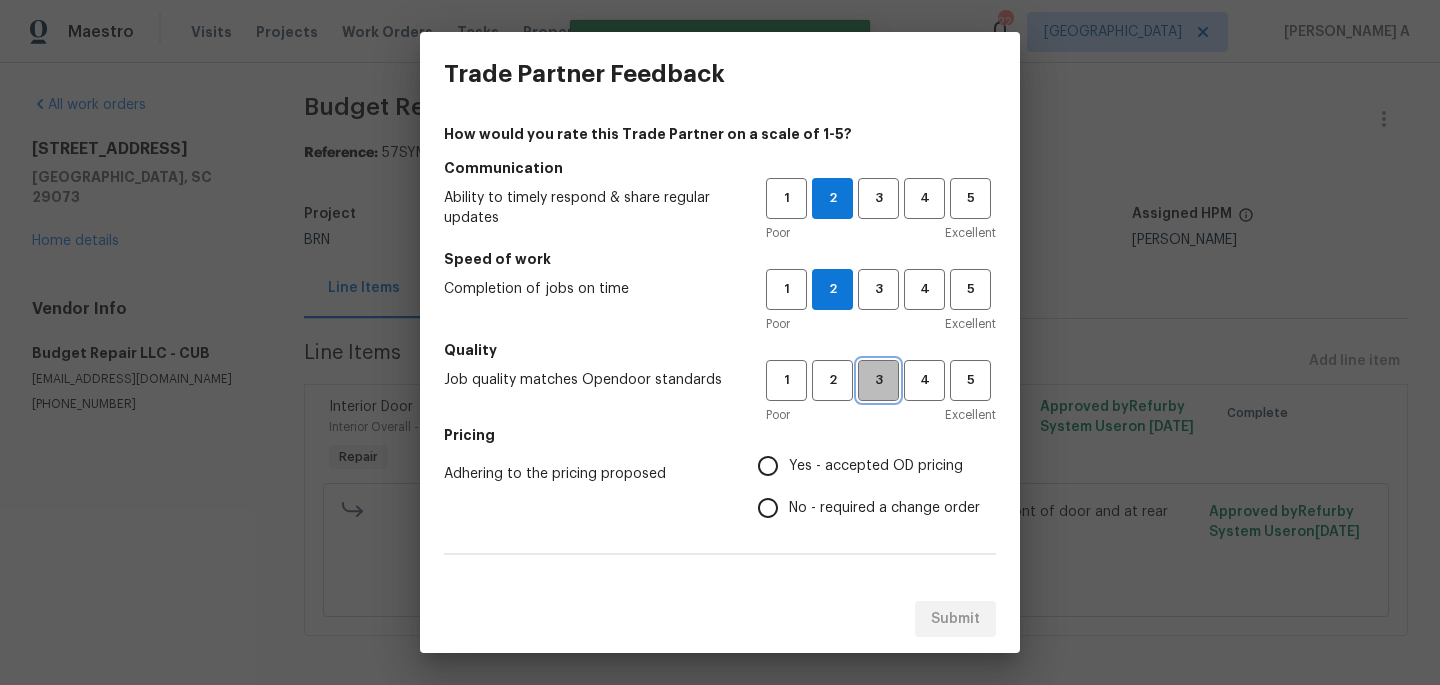 click on "3" at bounding box center [878, 380] 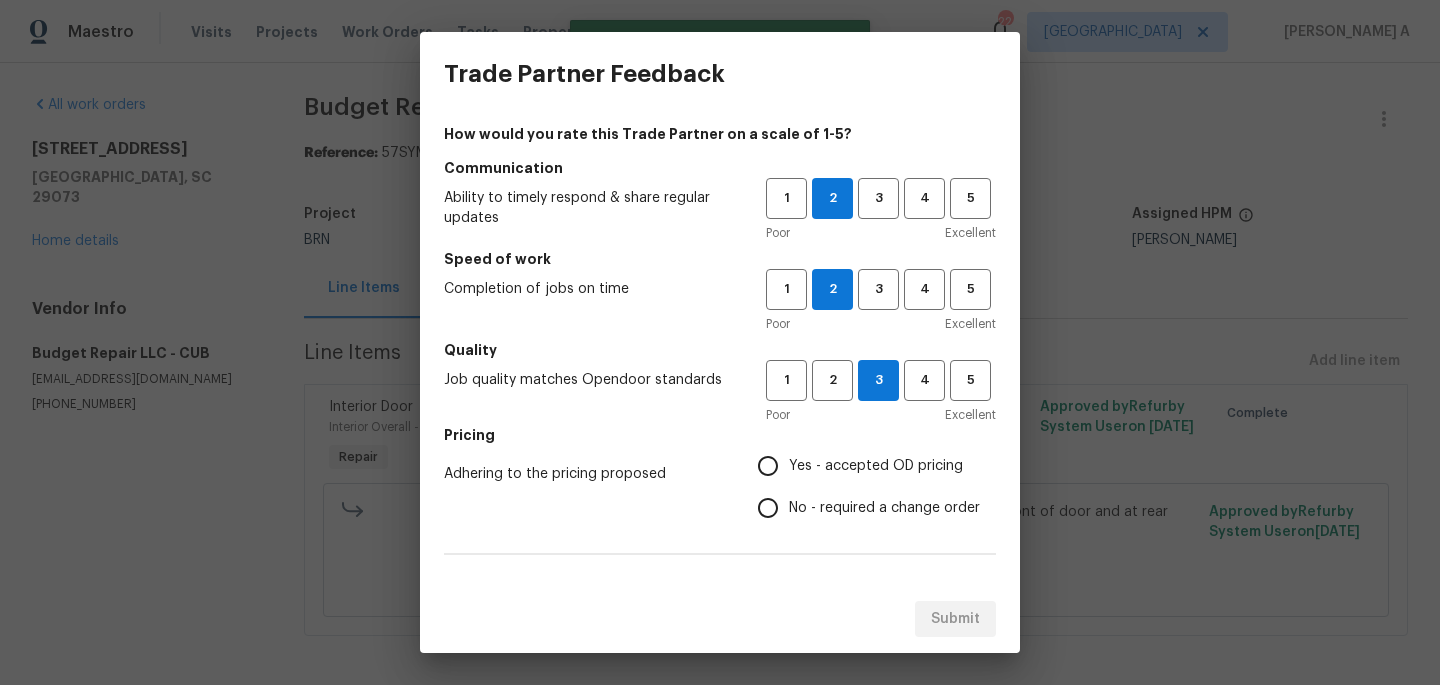 click on "No - required a change order" at bounding box center [884, 508] 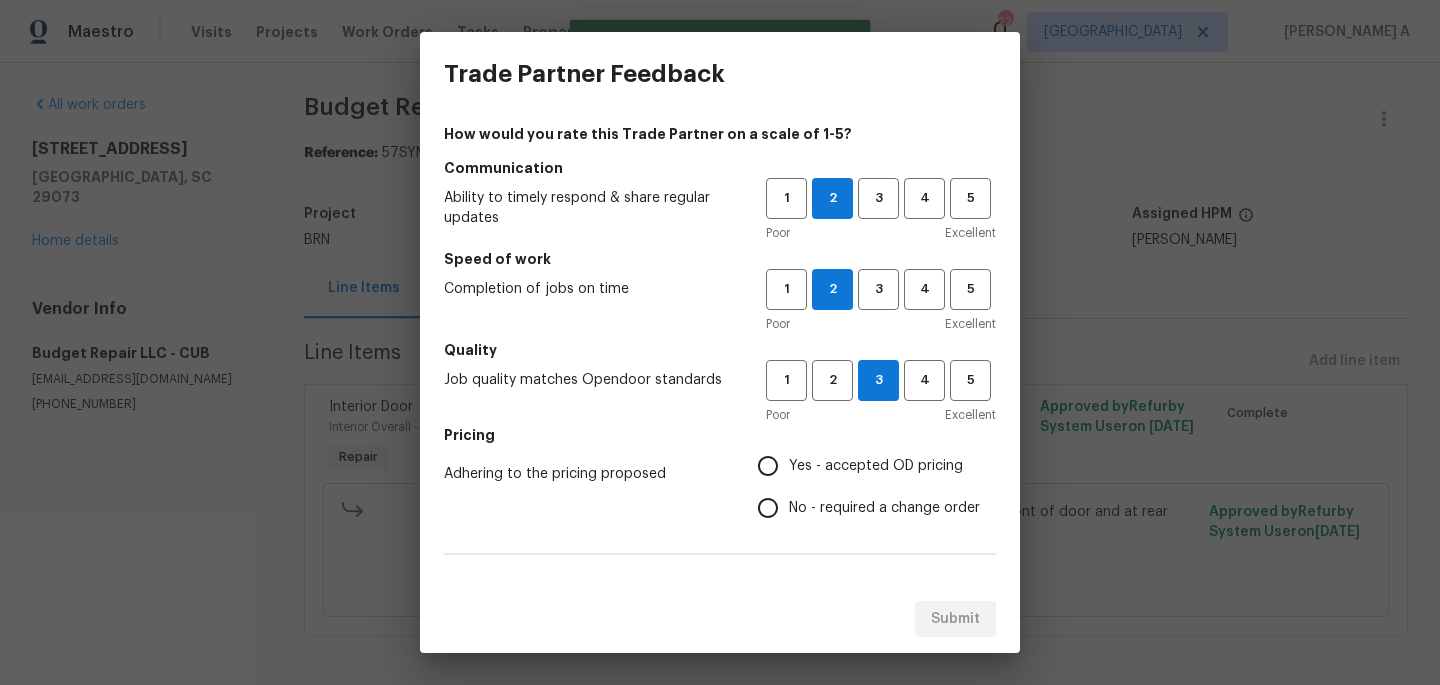 click on "No - required a change order" at bounding box center (768, 508) 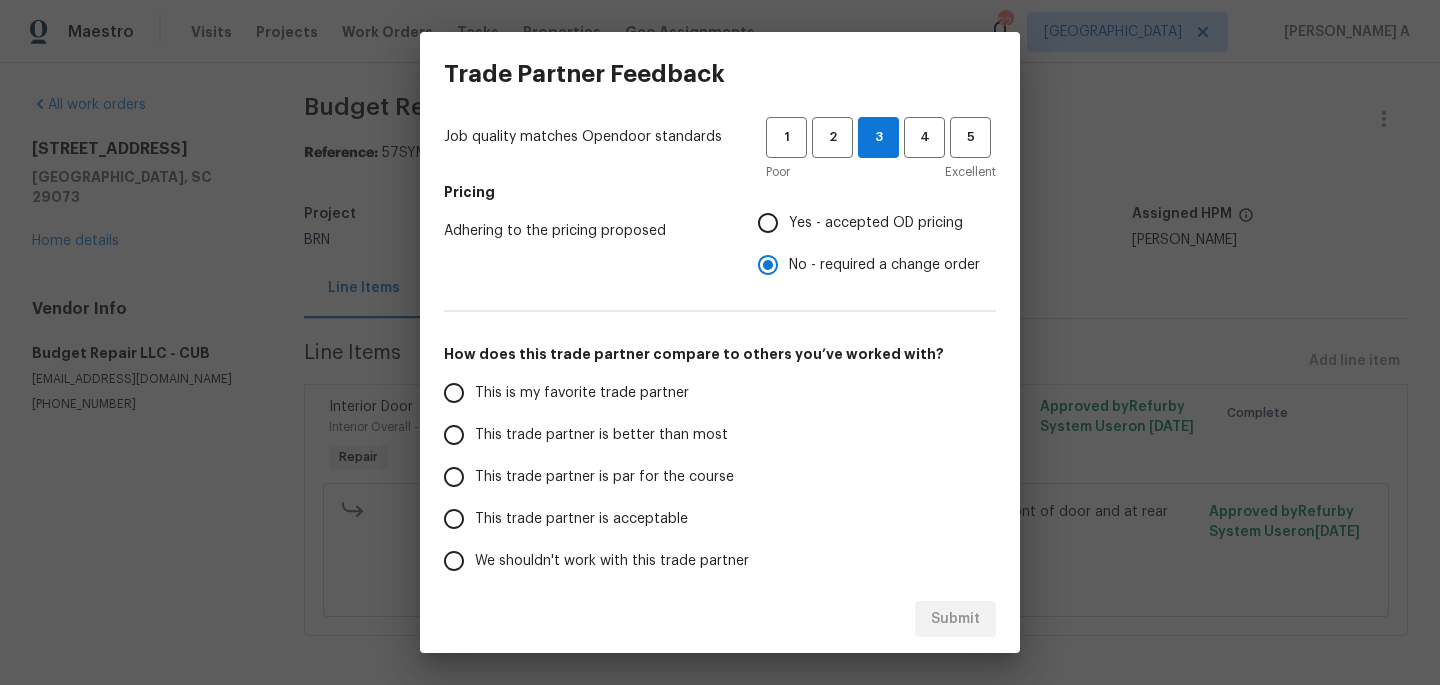 scroll, scrollTop: 264, scrollLeft: 0, axis: vertical 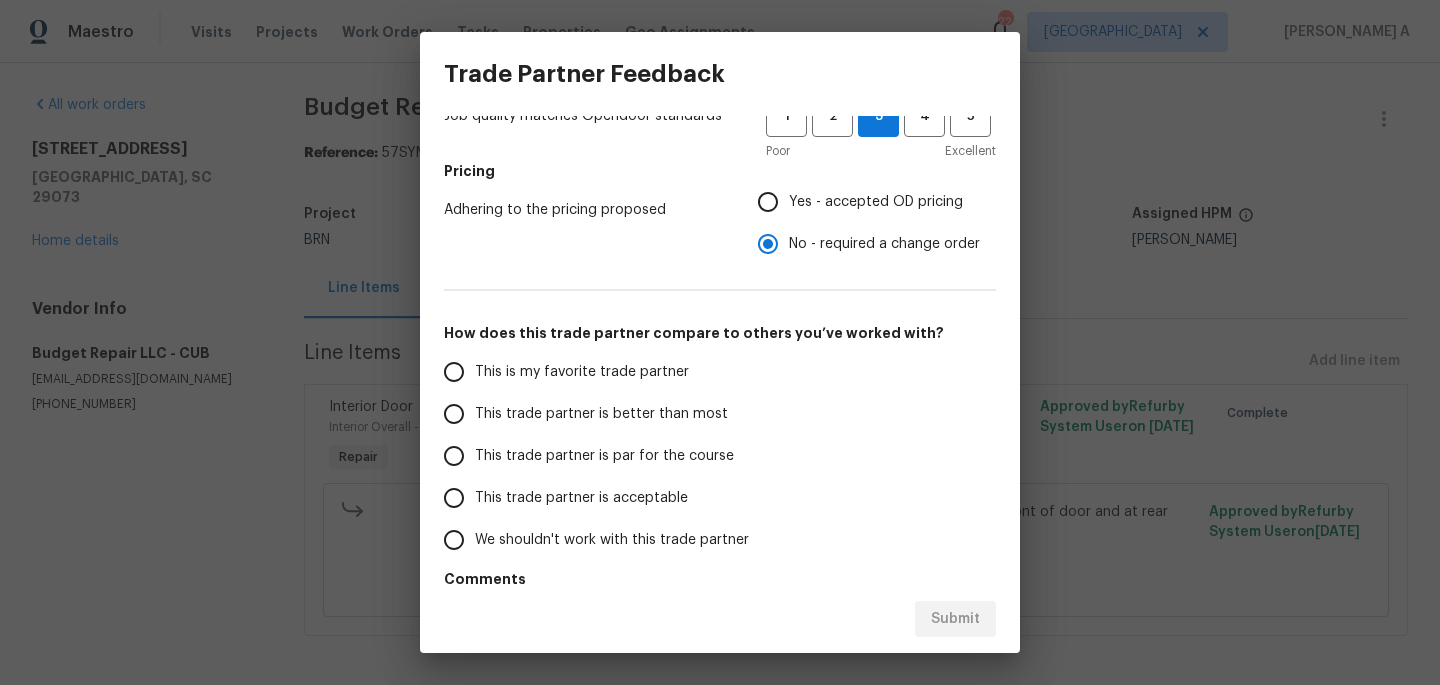 click on "This is my favorite trade partner" at bounding box center [582, 372] 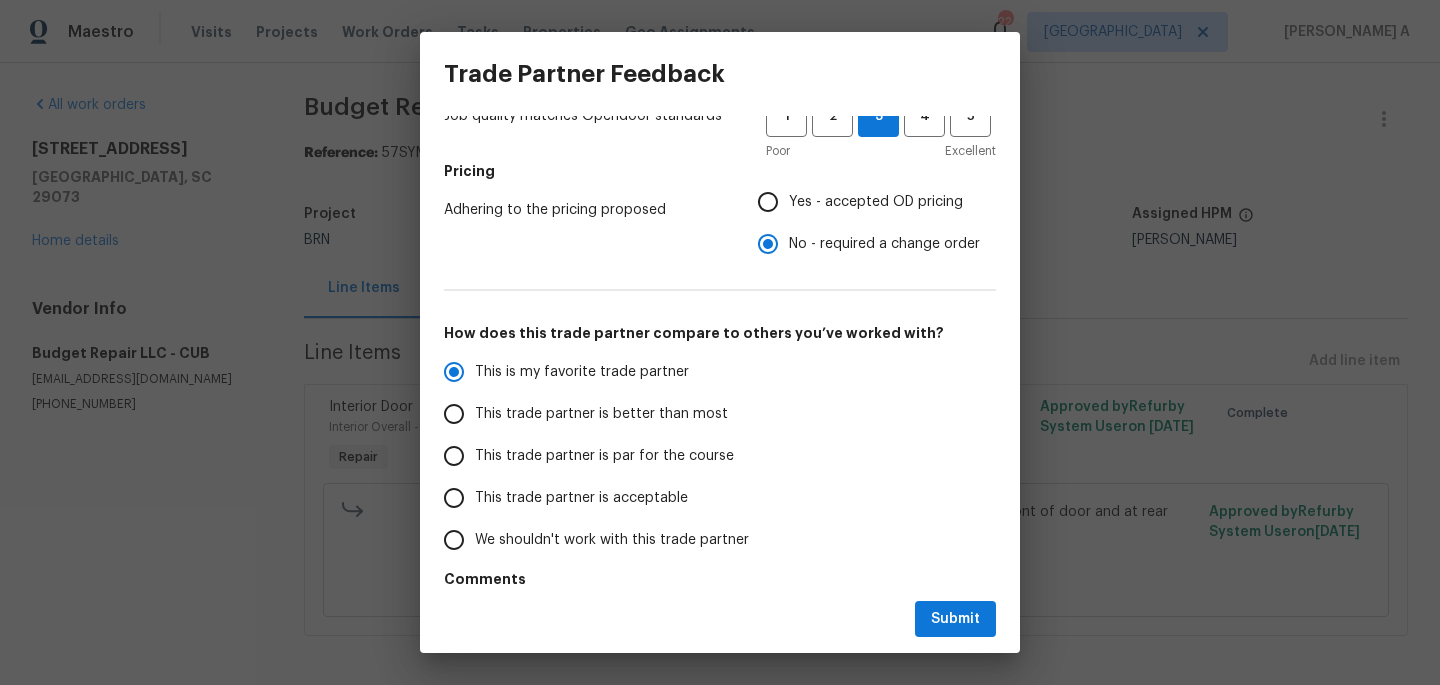 scroll, scrollTop: 330, scrollLeft: 0, axis: vertical 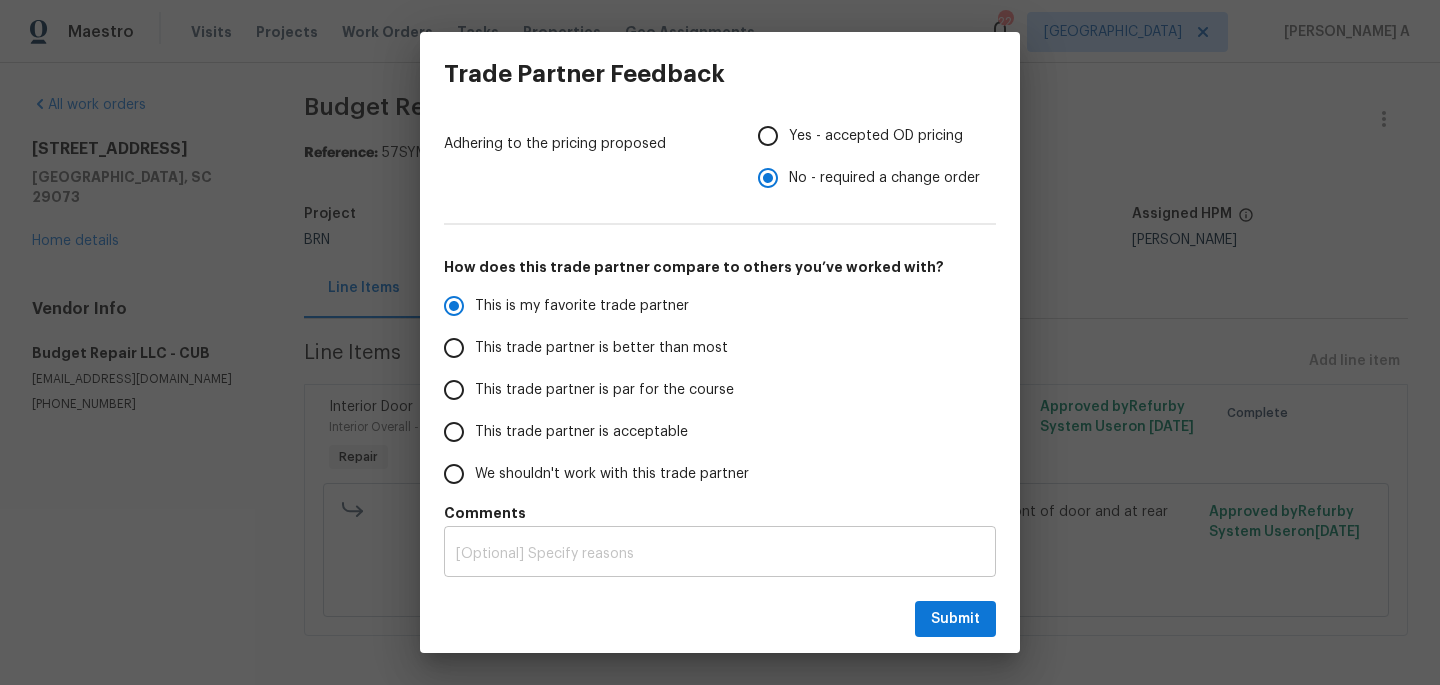 click at bounding box center [720, 554] 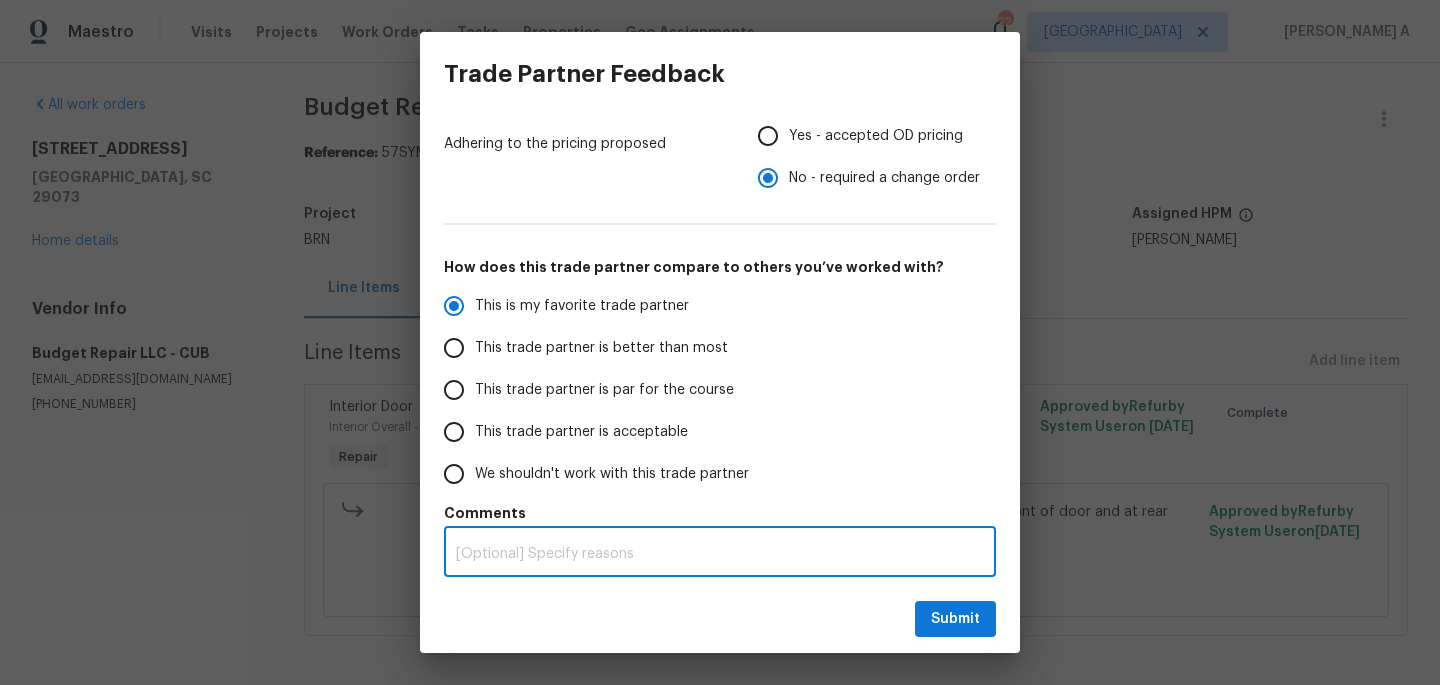 paste on "the pricing is quite a bit higher than our normal pricing." 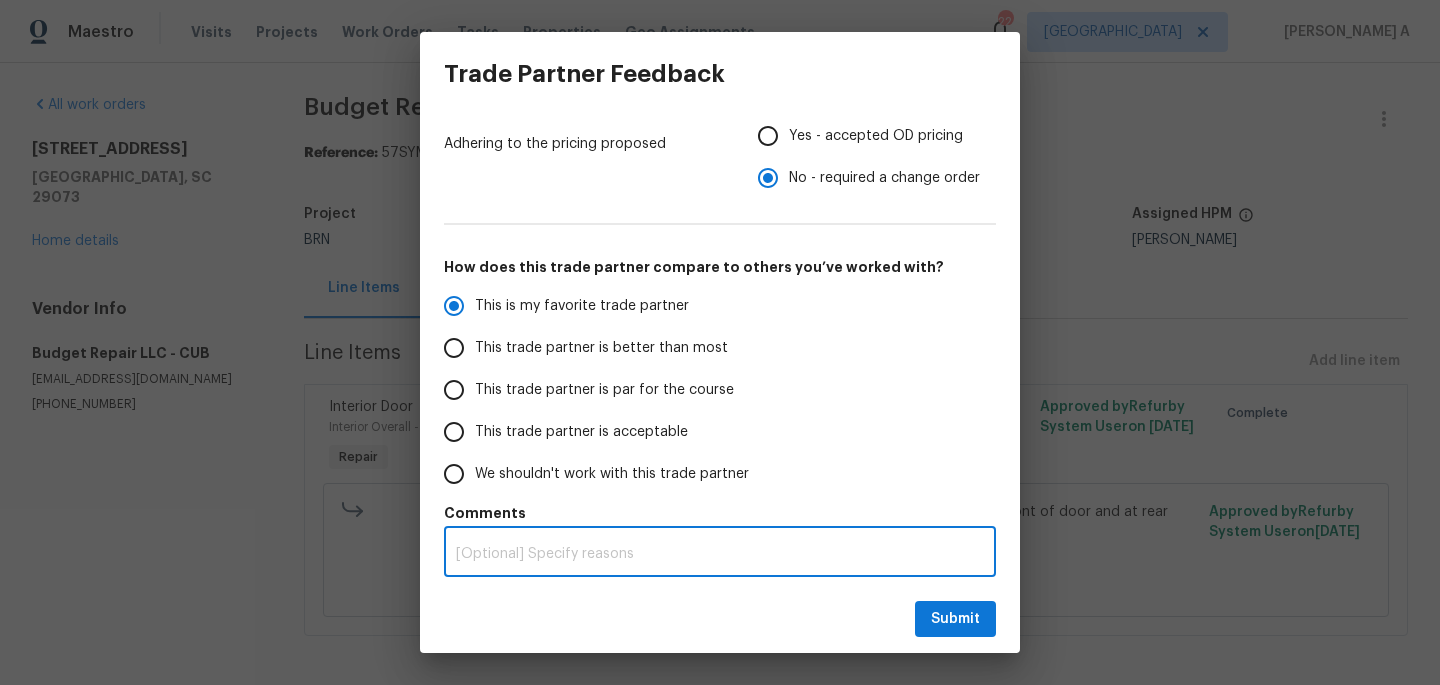 radio on "true" 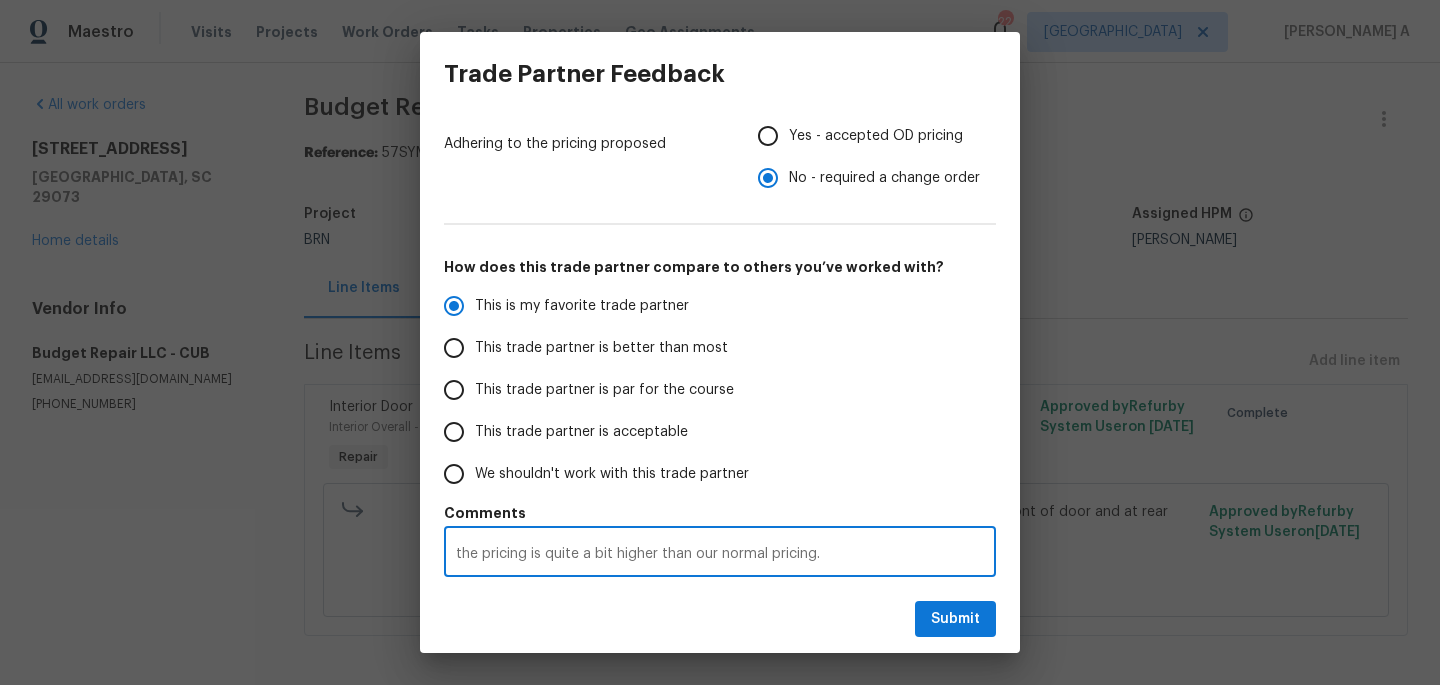 click on "the pricing is quite a bit higher than our normal pricing." at bounding box center [720, 554] 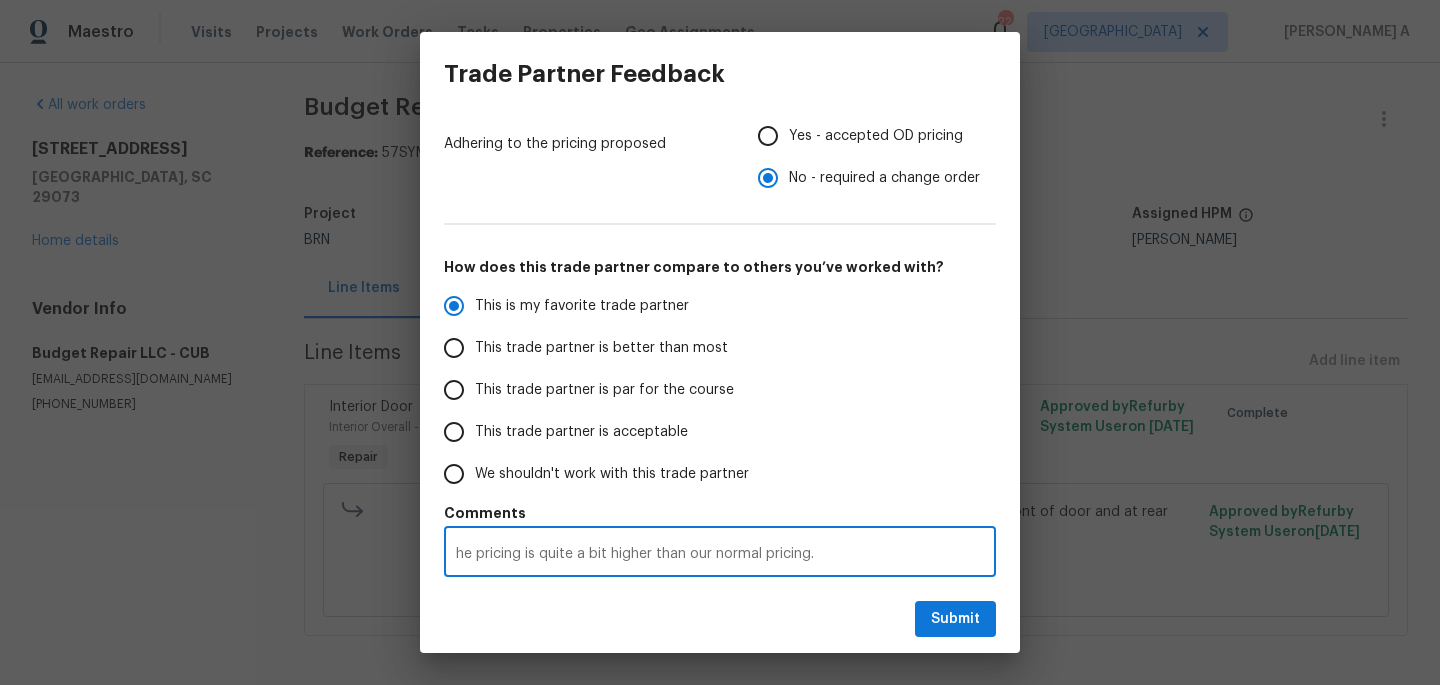 radio on "false" 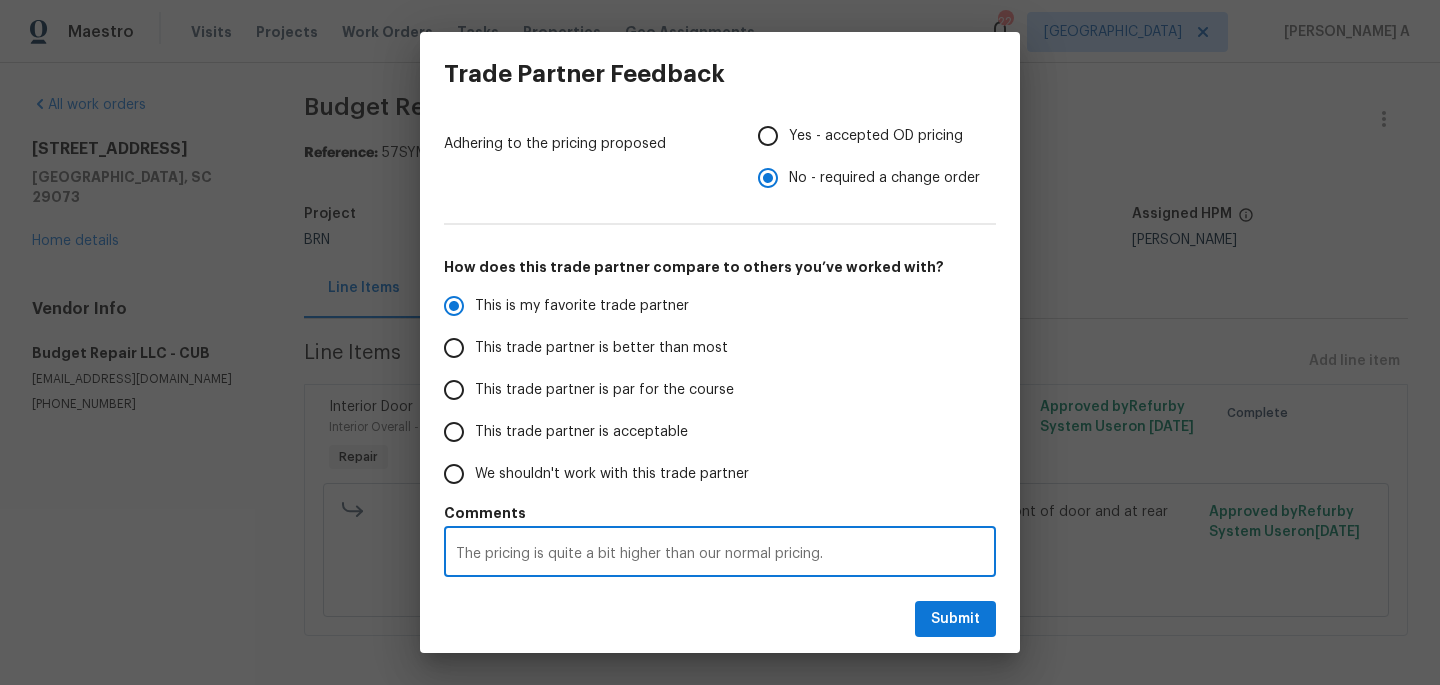 type on "The pricing is quite a bit higher than our normal pricing." 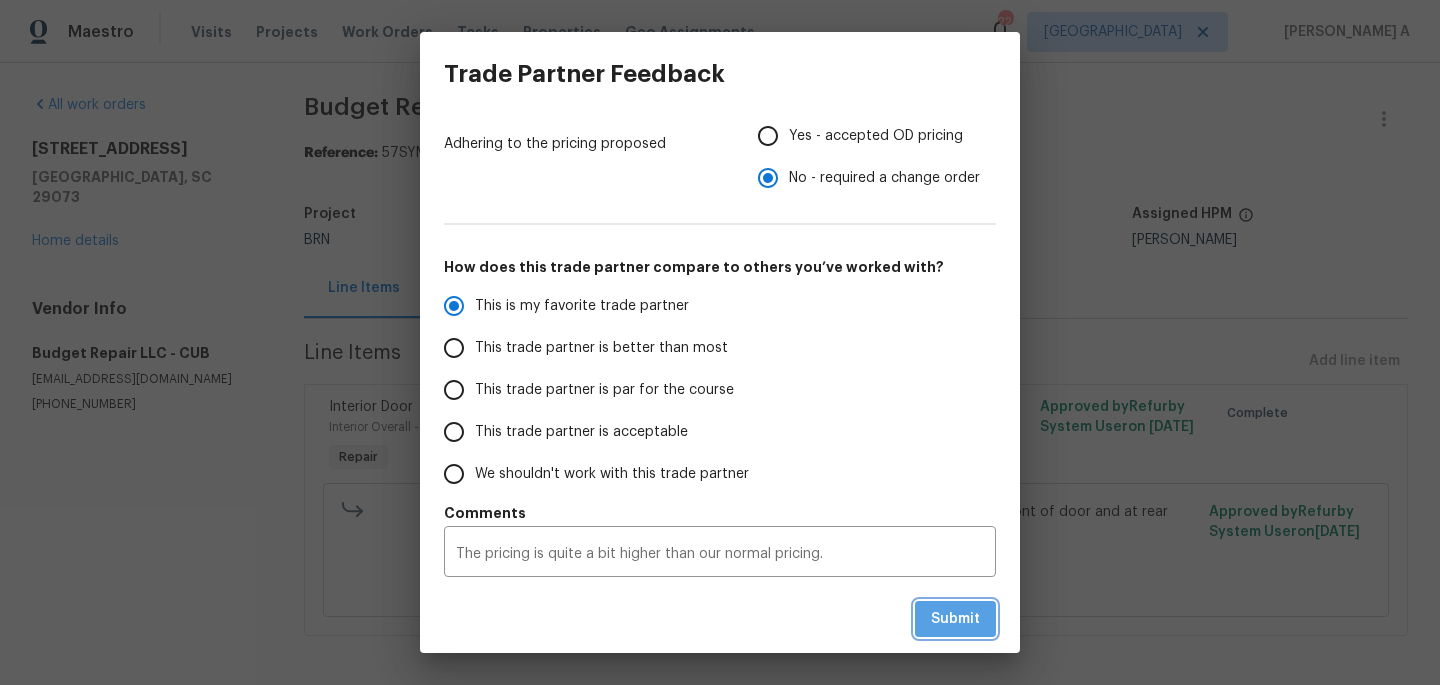 click on "Submit" at bounding box center [955, 619] 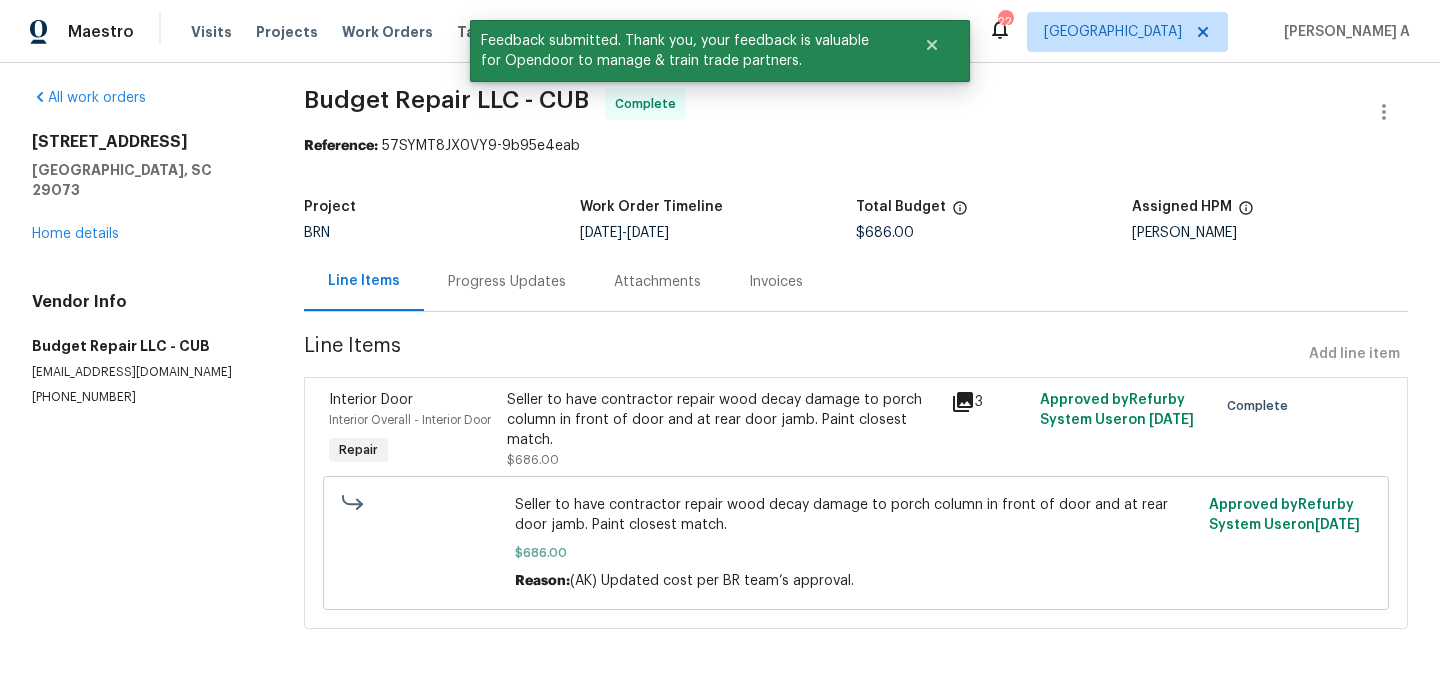 scroll, scrollTop: 0, scrollLeft: 0, axis: both 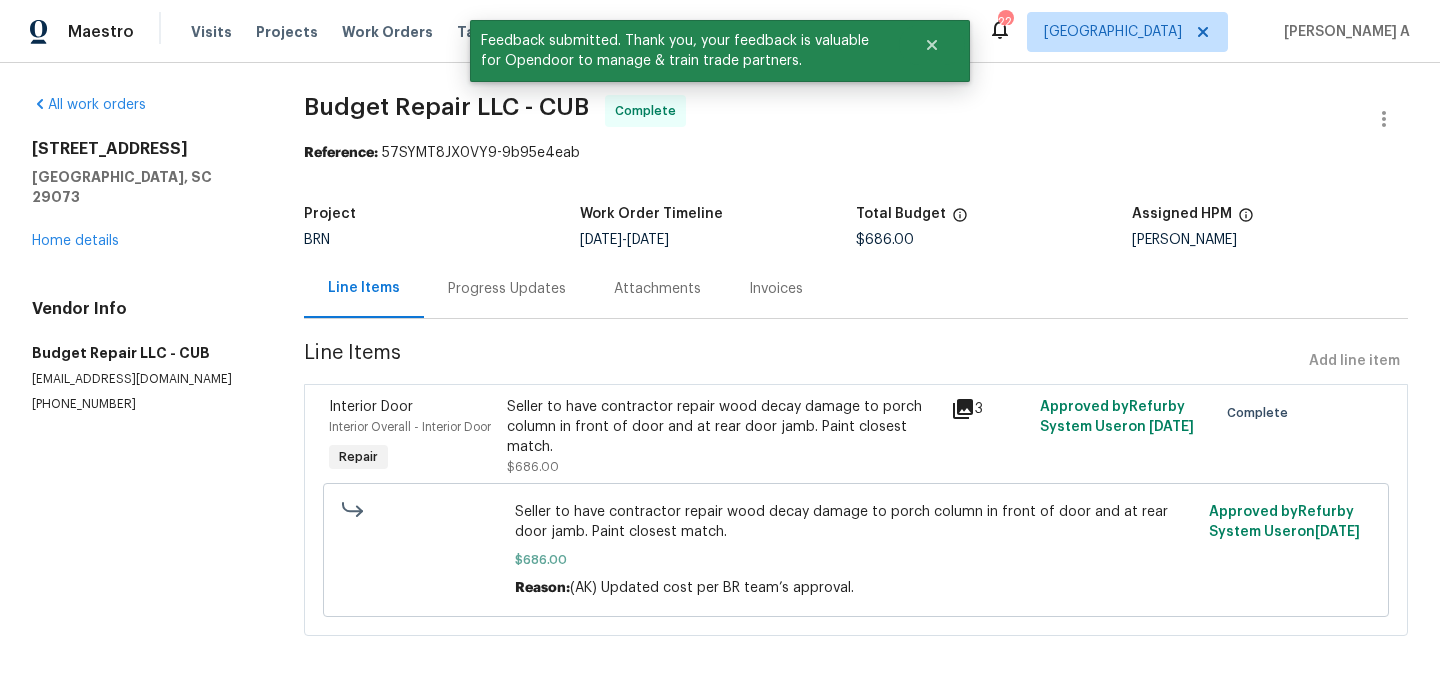 click on "Progress Updates" at bounding box center (507, 289) 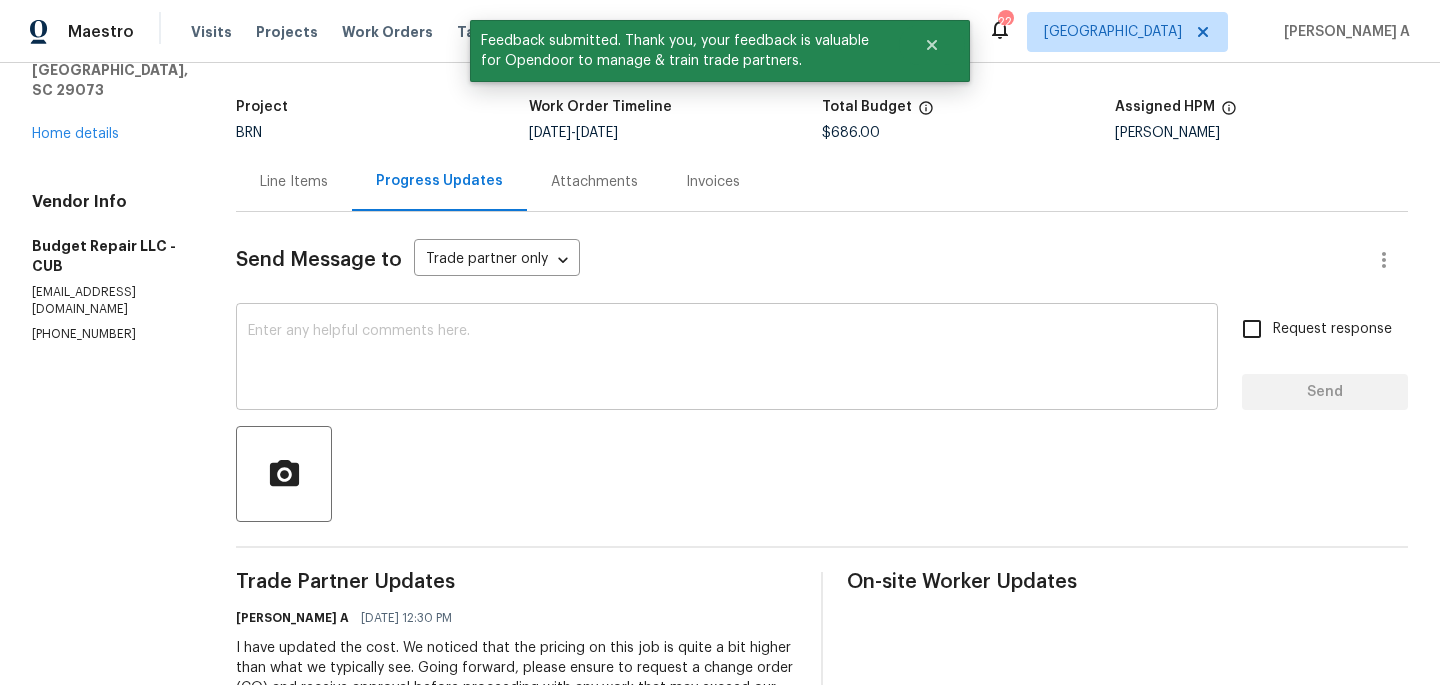 scroll, scrollTop: 0, scrollLeft: 0, axis: both 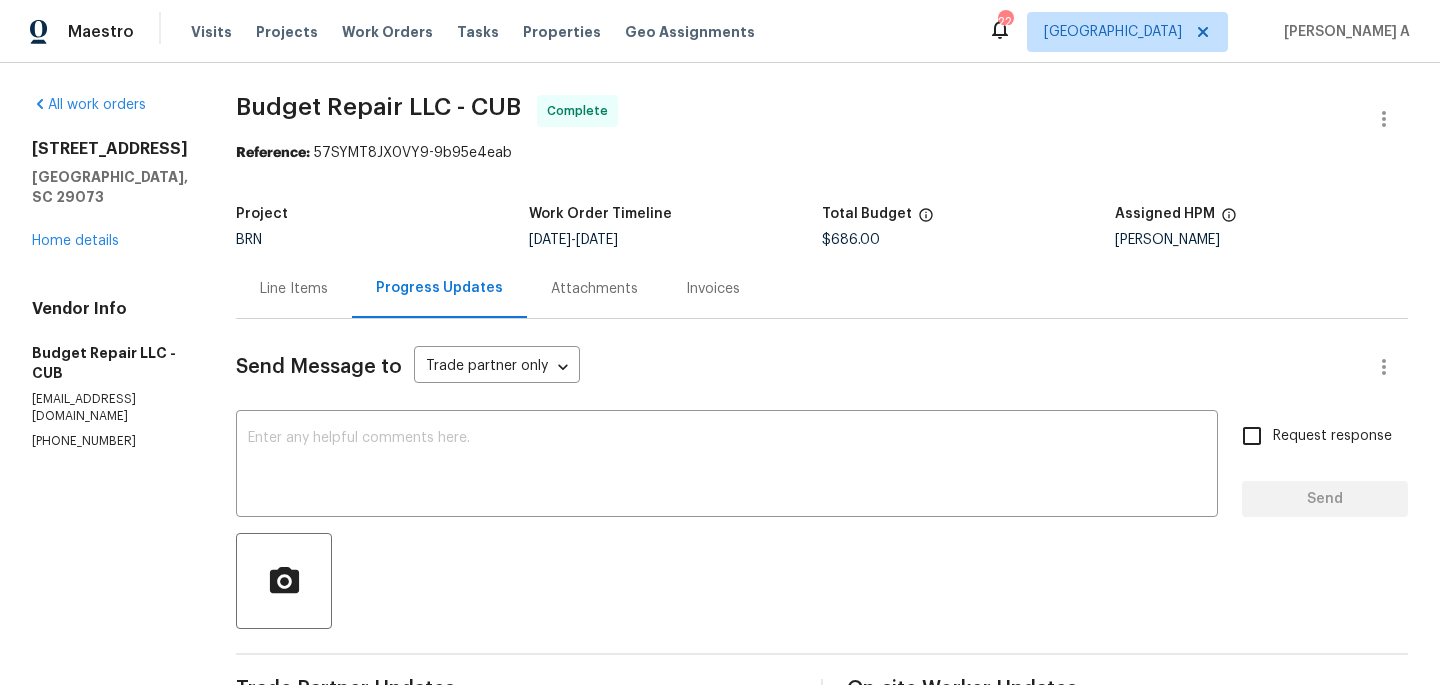 click on "Invoices" at bounding box center [713, 288] 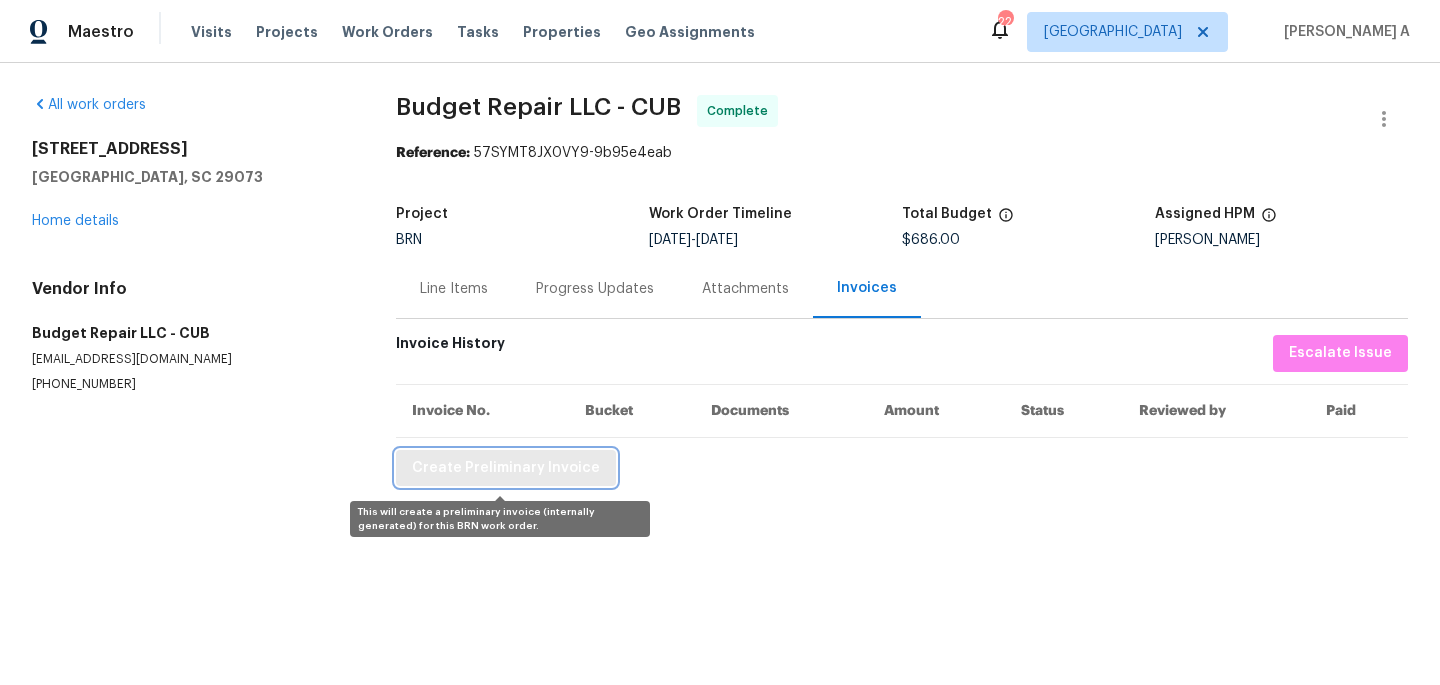 click on "Create Preliminary Invoice" at bounding box center (506, 468) 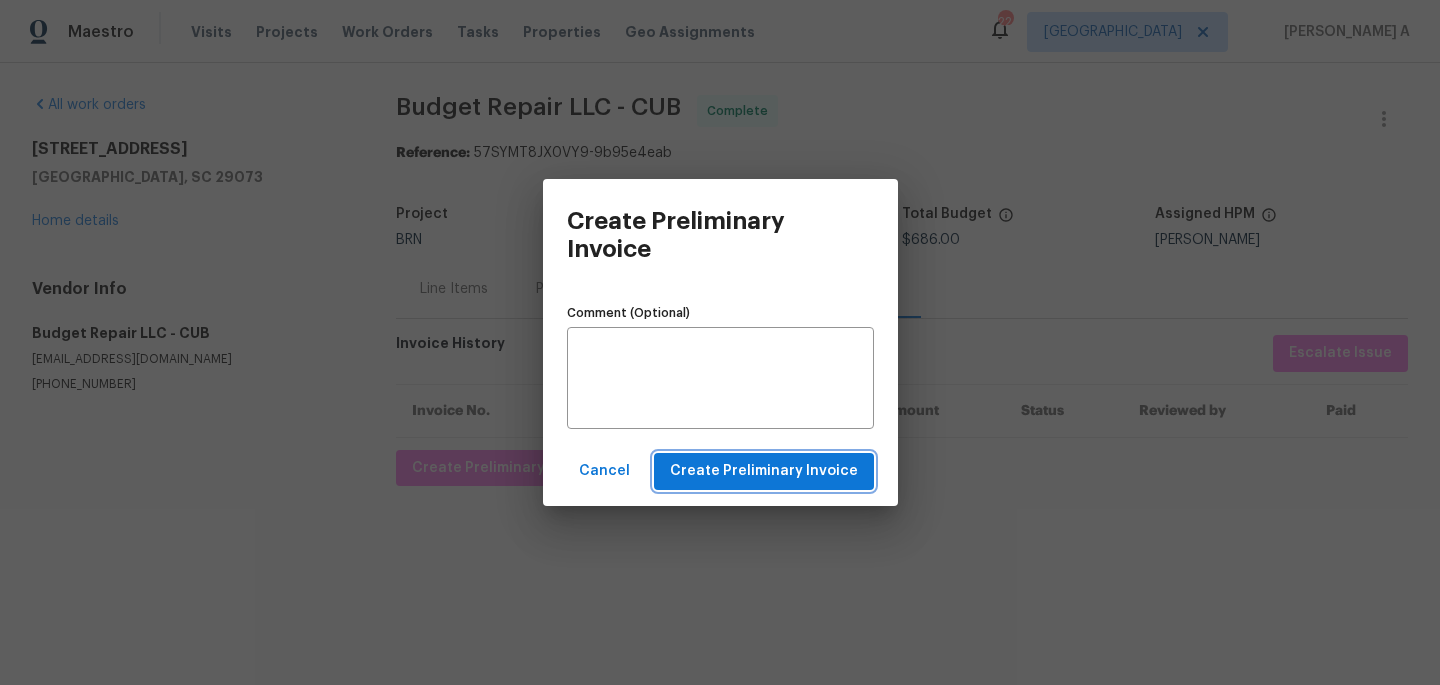 click on "Create Preliminary Invoice" at bounding box center [764, 471] 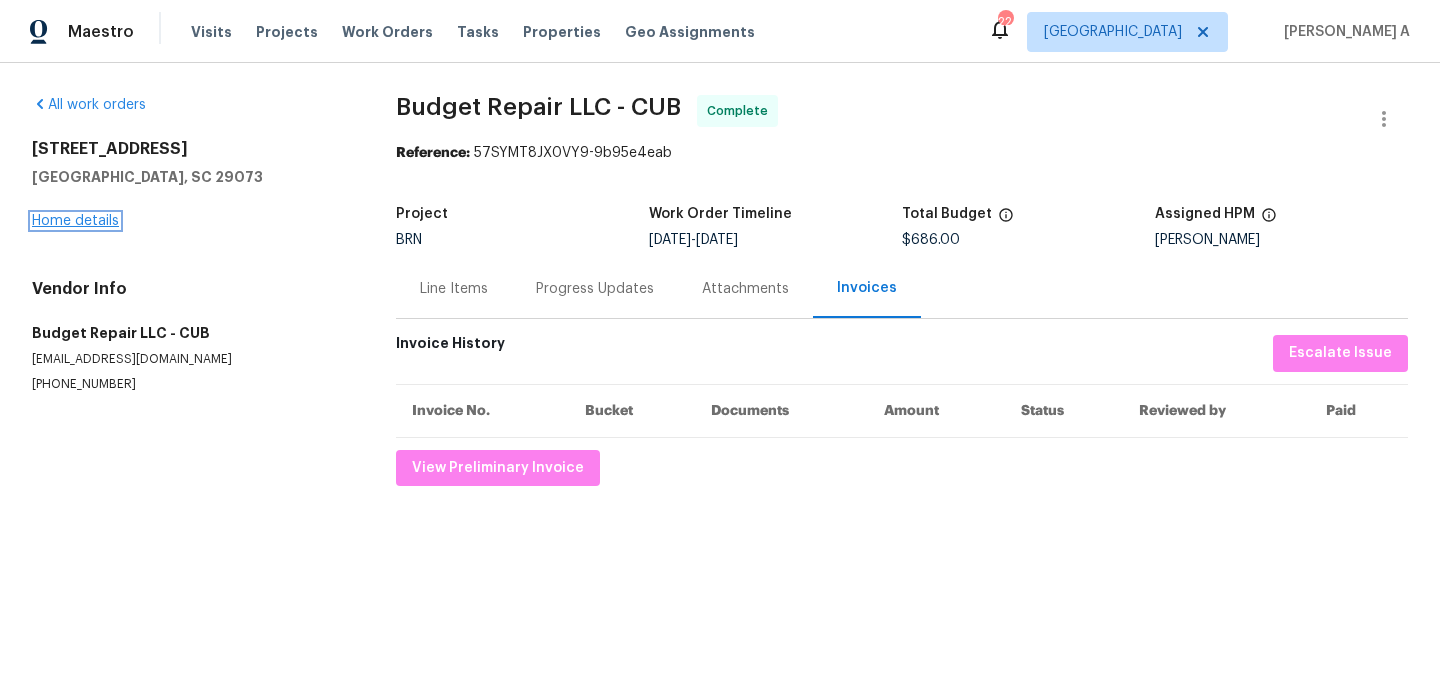 click on "Home details" at bounding box center [75, 221] 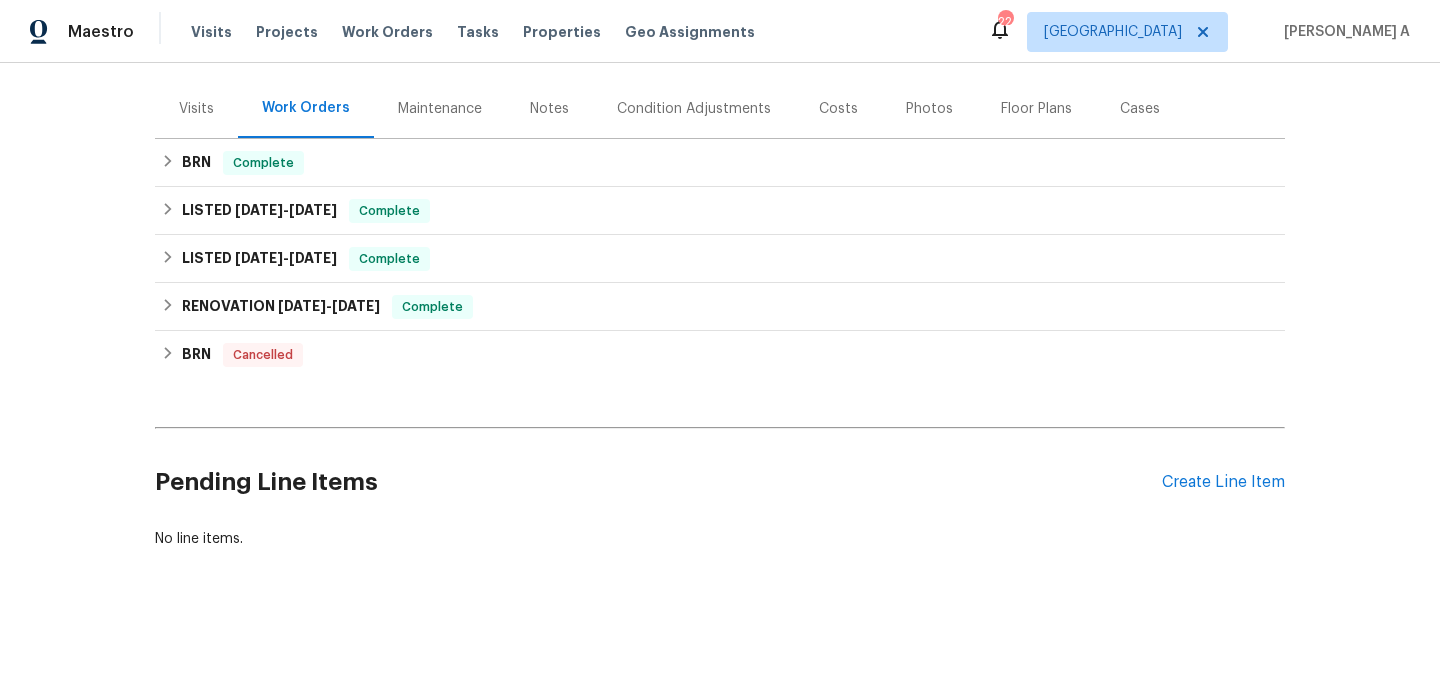 scroll, scrollTop: 0, scrollLeft: 0, axis: both 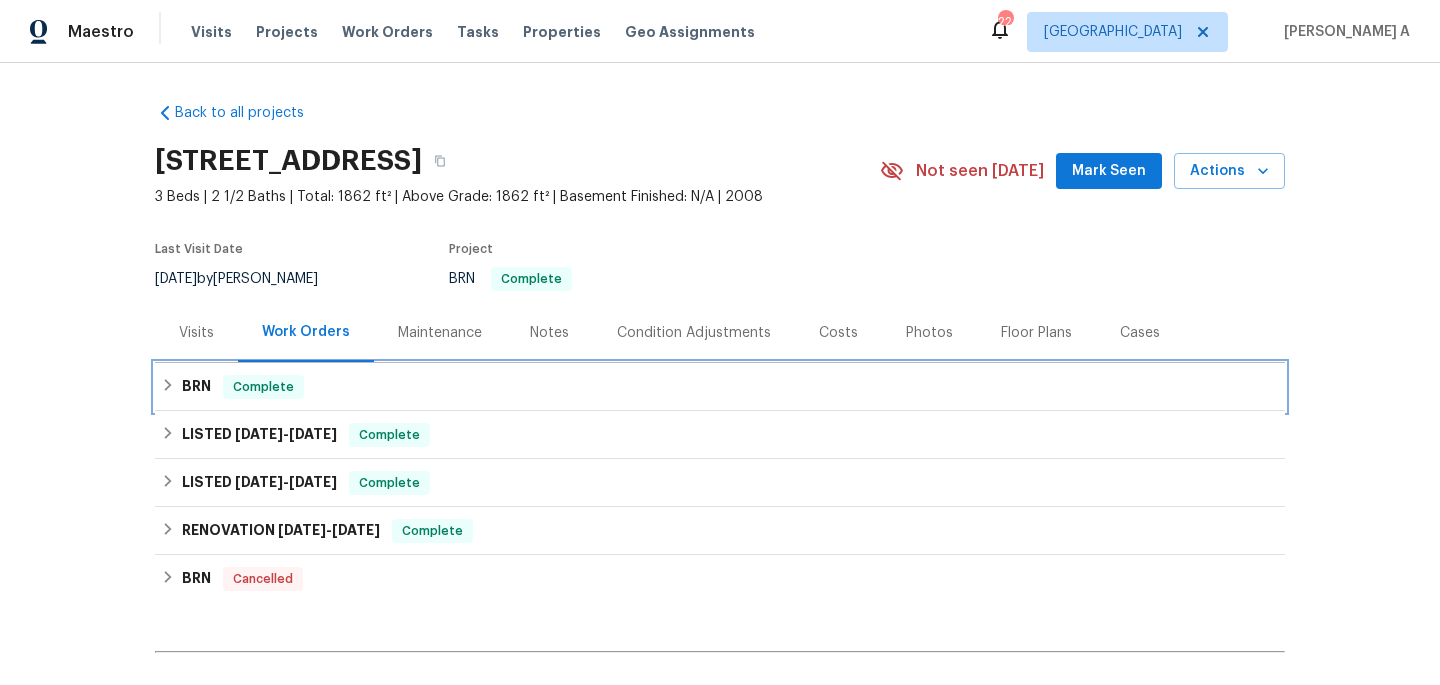click on "BRN   Complete" at bounding box center (720, 387) 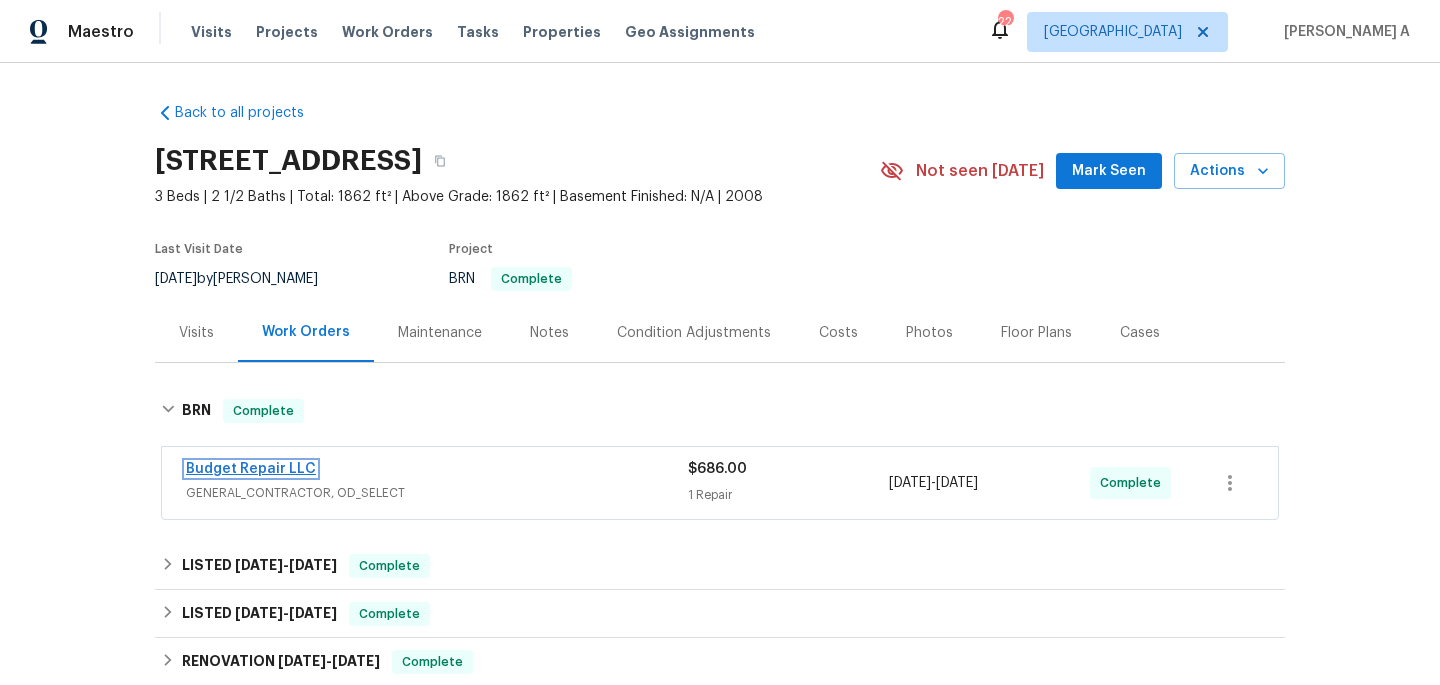 click on "Budget Repair LLC" at bounding box center (251, 469) 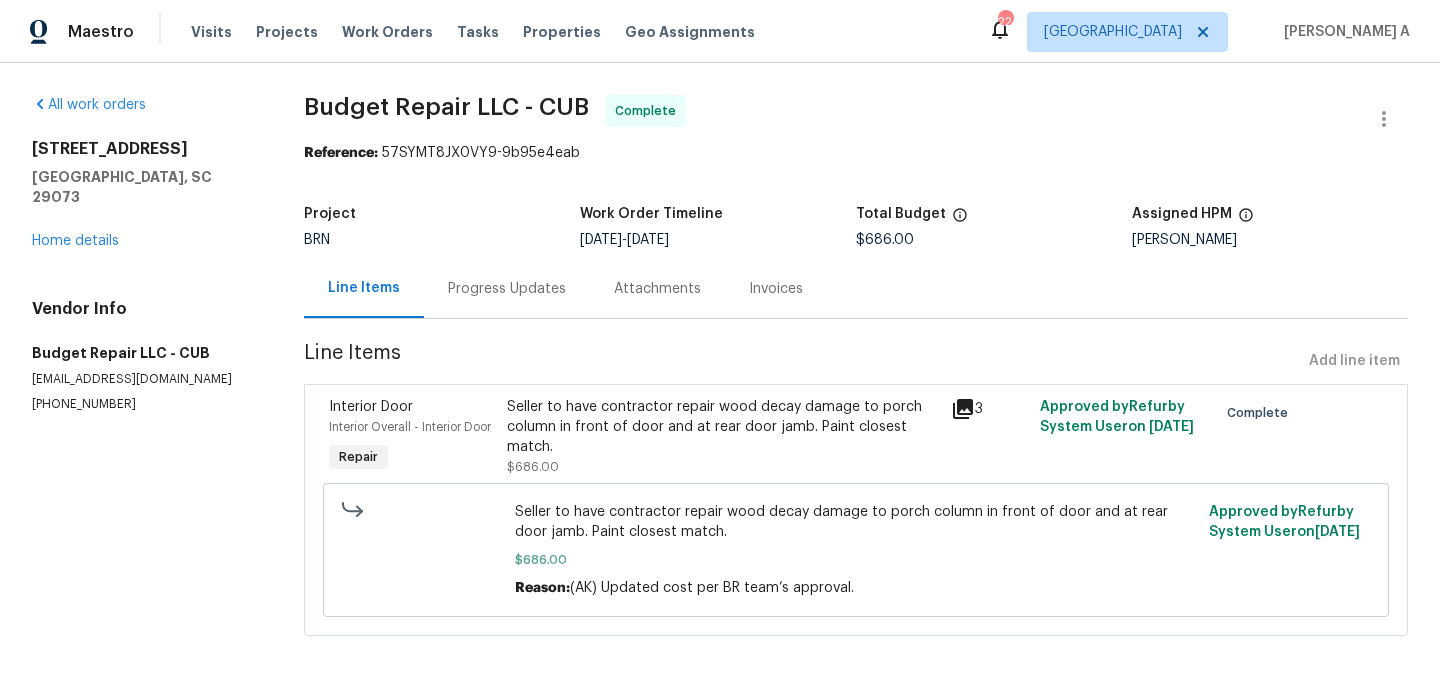 click on "Seller to have contractor repair wood decay damage to porch column in front of door and at rear door jamb. Paint closest match." at bounding box center (723, 427) 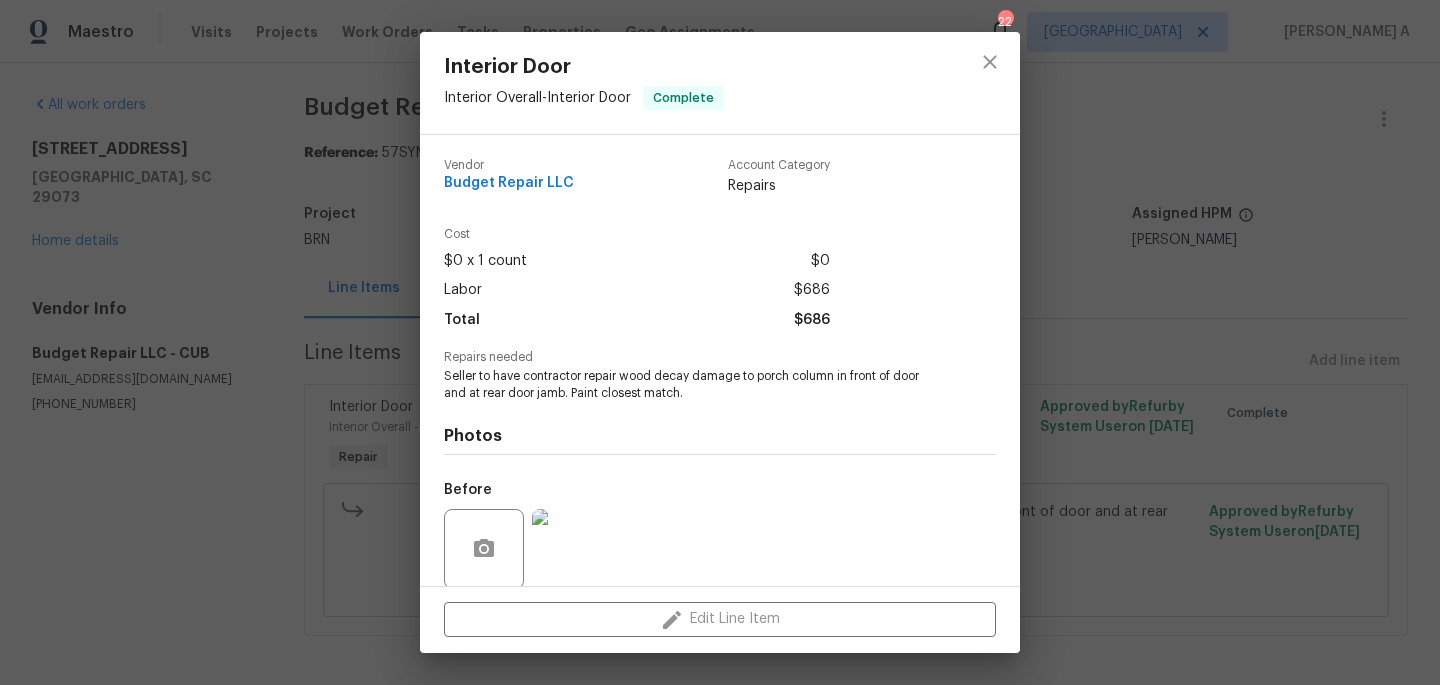 click on "Seller to have contractor repair wood decay damage to porch column in front of door and at rear door jamb. Paint closest match." at bounding box center (692, 385) 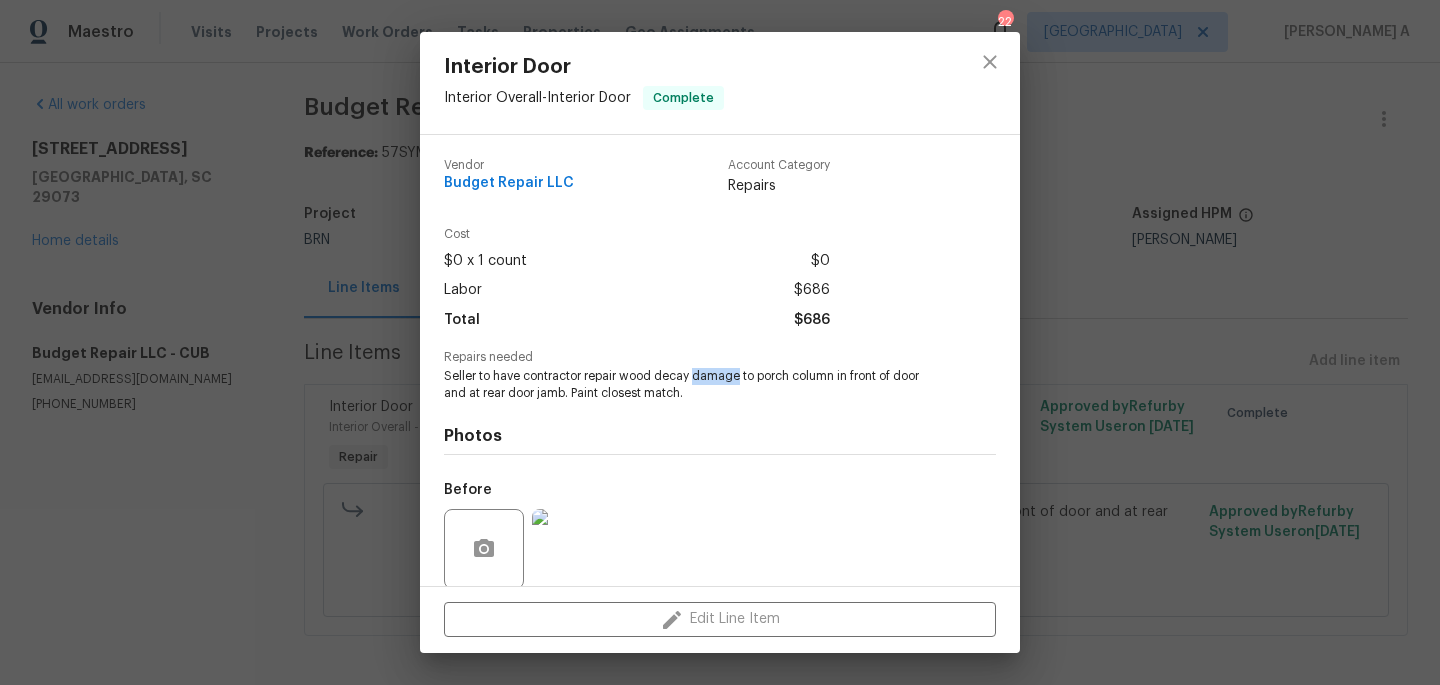 click on "Seller to have contractor repair wood decay damage to porch column in front of door and at rear door jamb. Paint closest match." at bounding box center [692, 385] 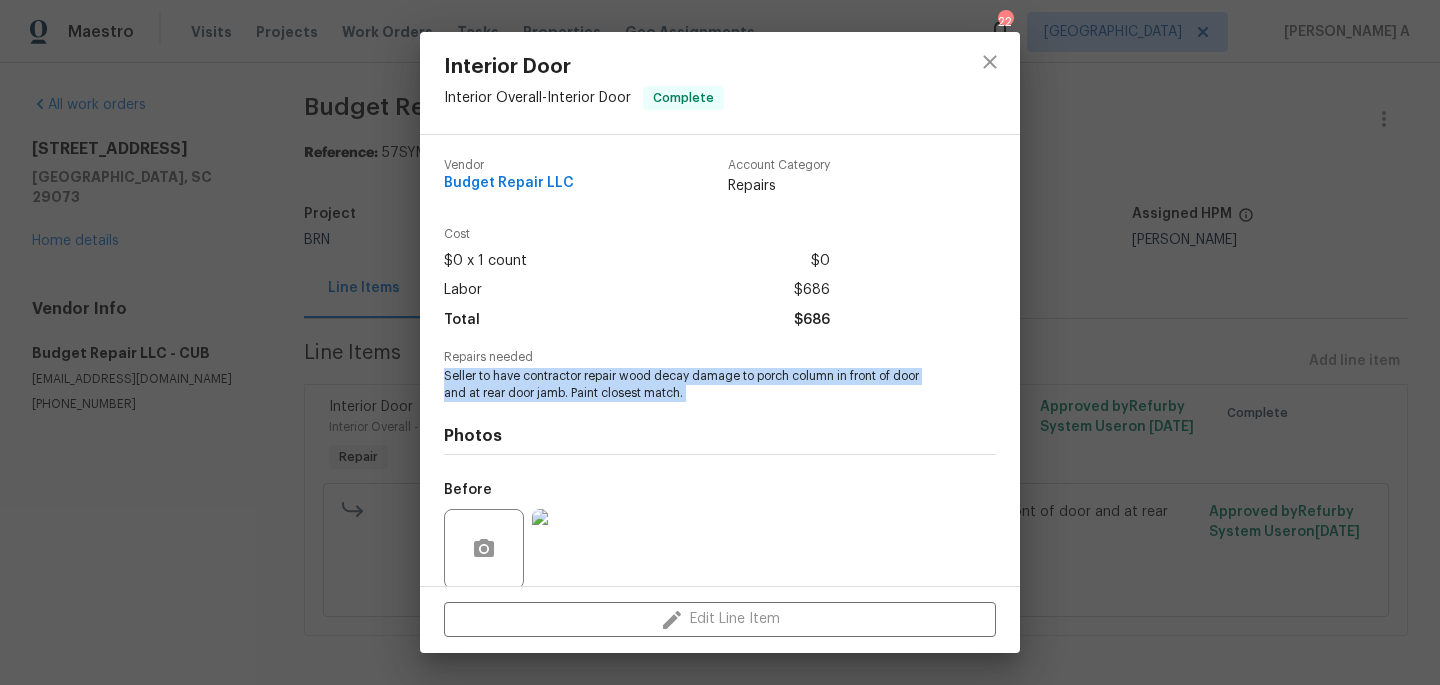 click on "Seller to have contractor repair wood decay damage to porch column in front of door and at rear door jamb. Paint closest match." at bounding box center (692, 385) 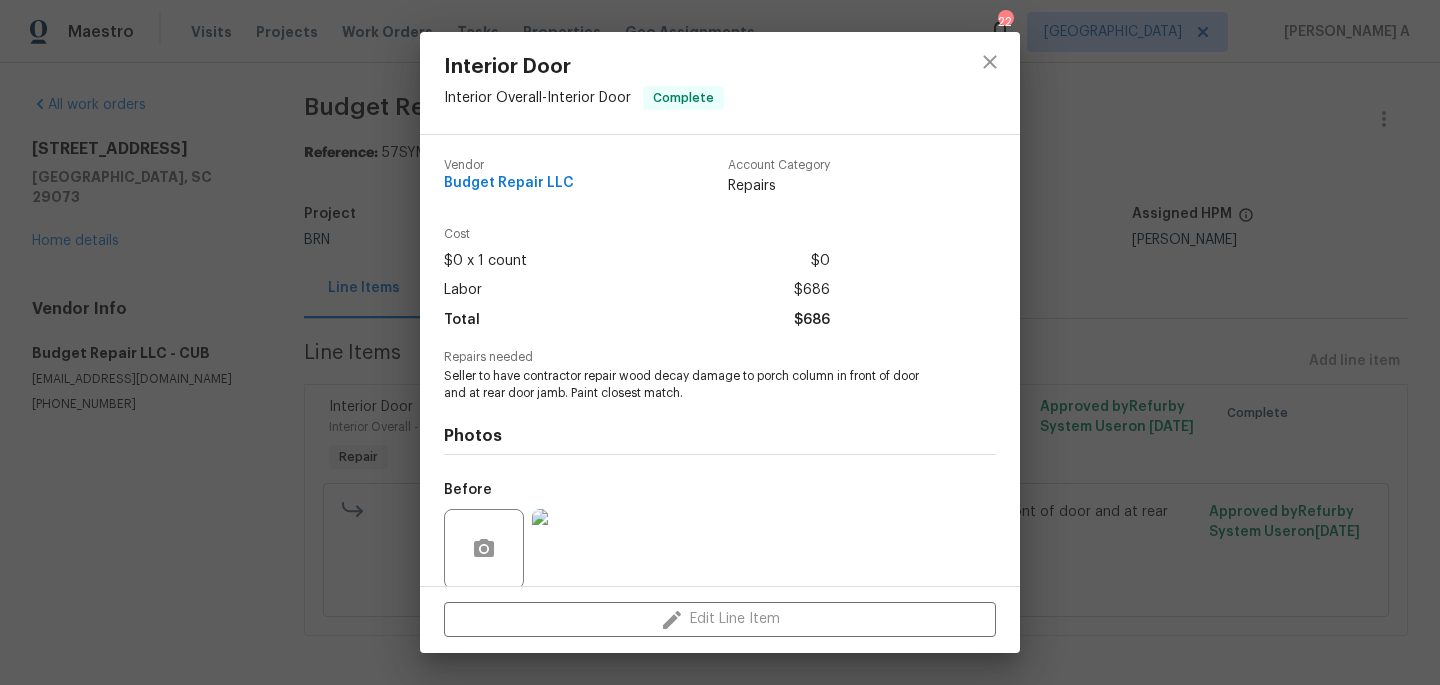 click on "Vendor Budget Repair LLC" at bounding box center (509, 177) 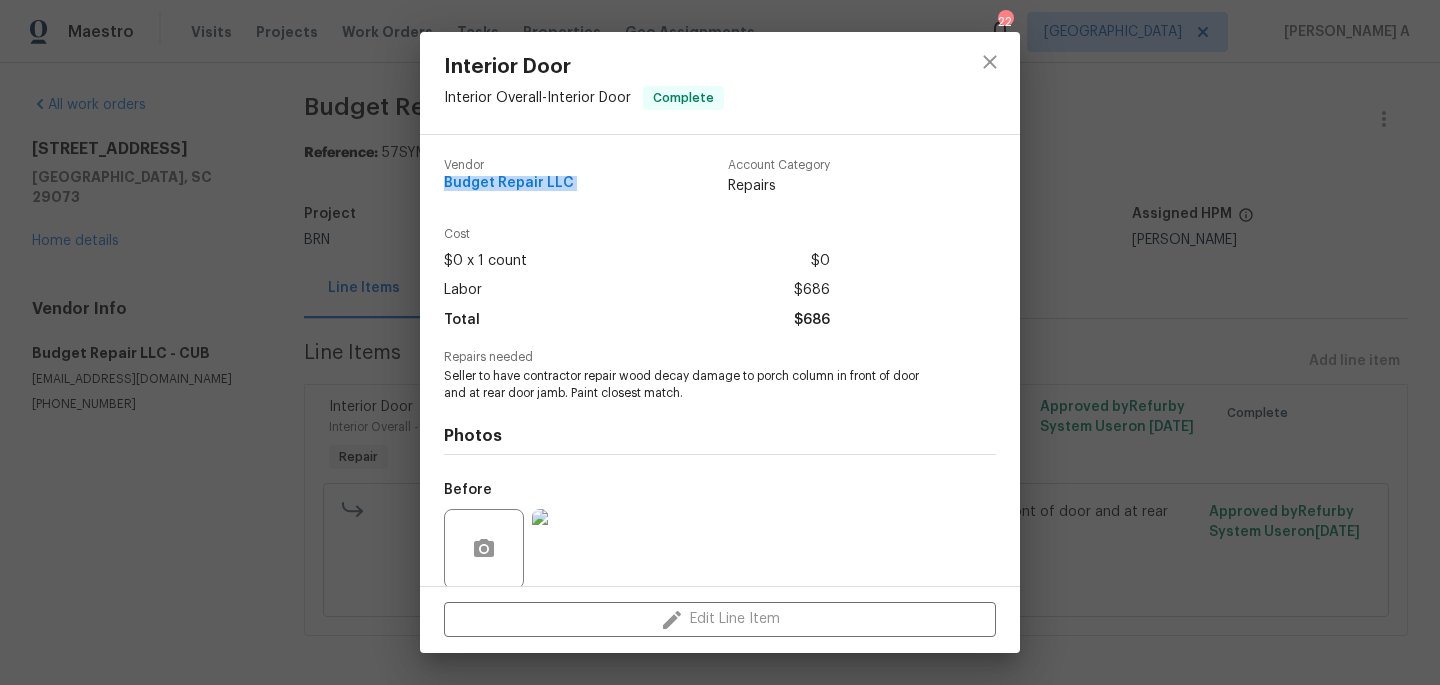 click on "Vendor Budget Repair LLC" at bounding box center (509, 177) 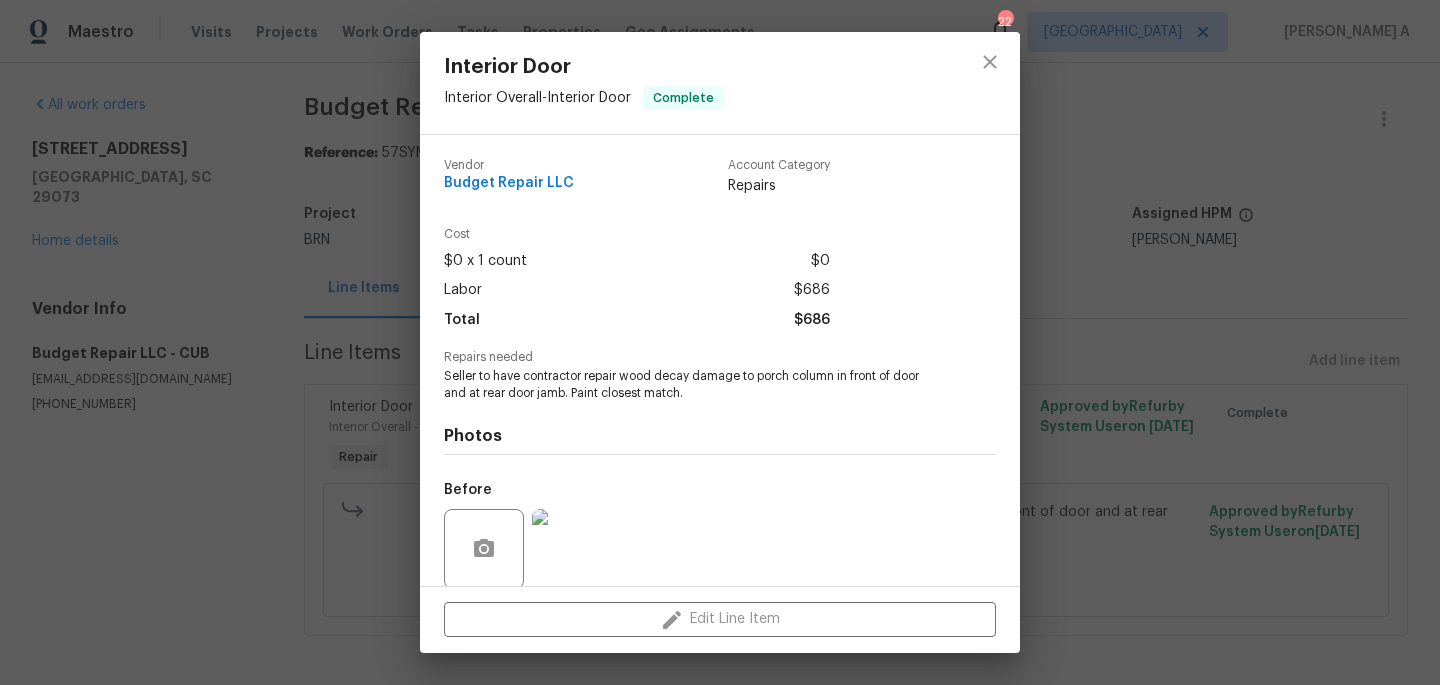 click on "Seller to have contractor repair wood decay damage to porch column in front of door and at rear door jamb. Paint closest match." at bounding box center (692, 385) 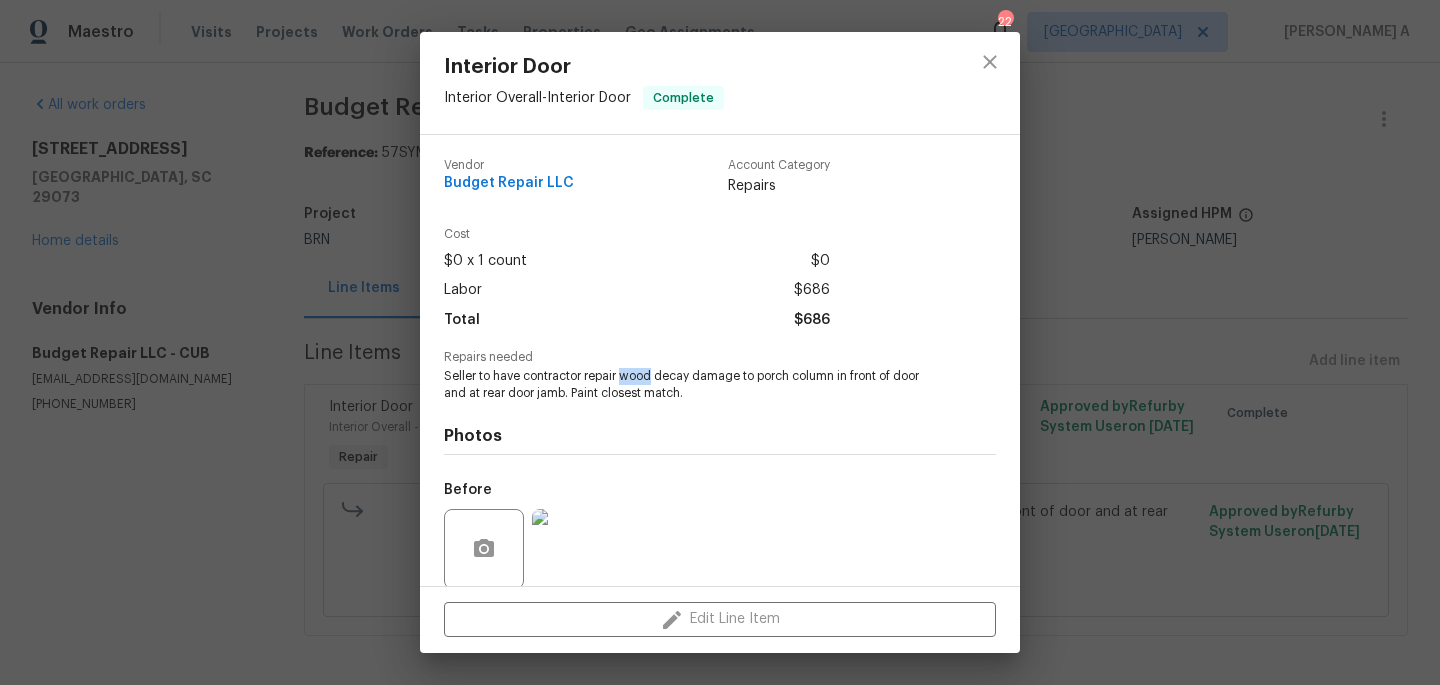 click on "Seller to have contractor repair wood decay damage to porch column in front of door and at rear door jamb. Paint closest match." at bounding box center (692, 385) 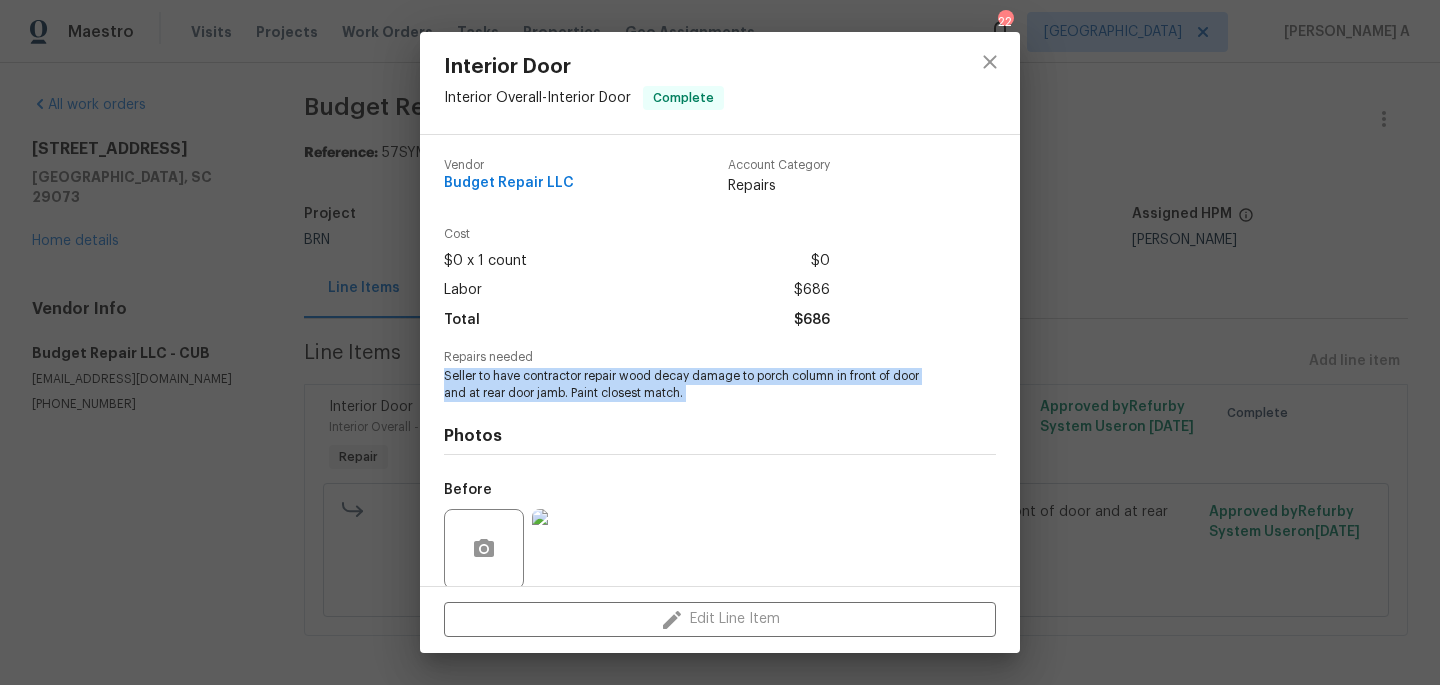 click on "Seller to have contractor repair wood decay damage to porch column in front of door and at rear door jamb. Paint closest match." at bounding box center [692, 385] 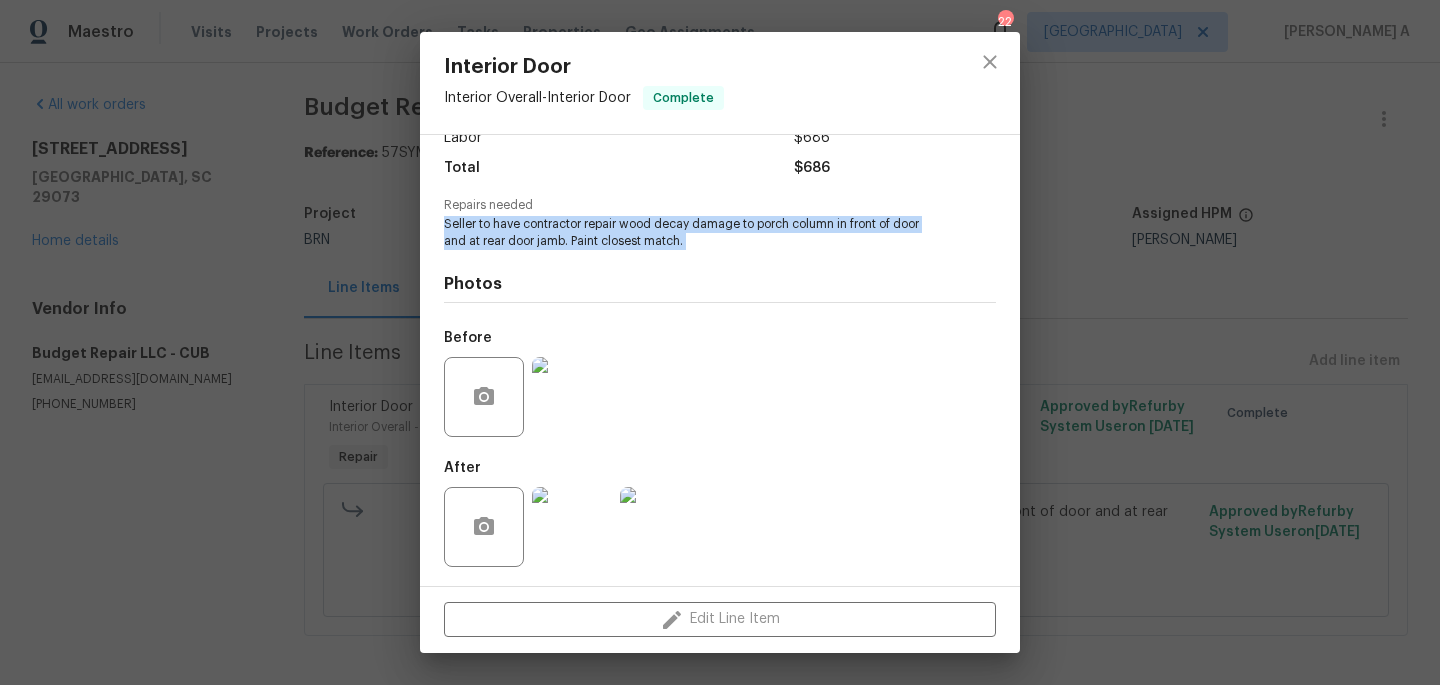 click at bounding box center (572, 397) 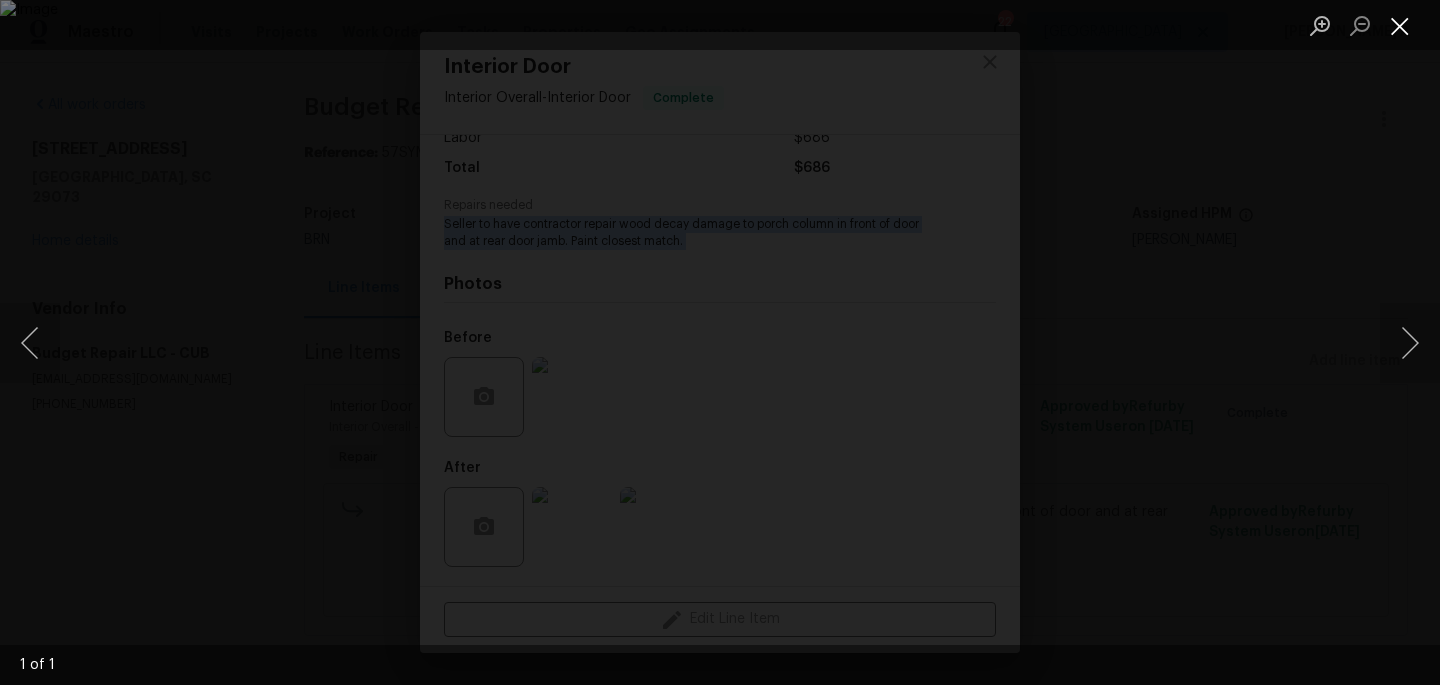 click at bounding box center [1400, 25] 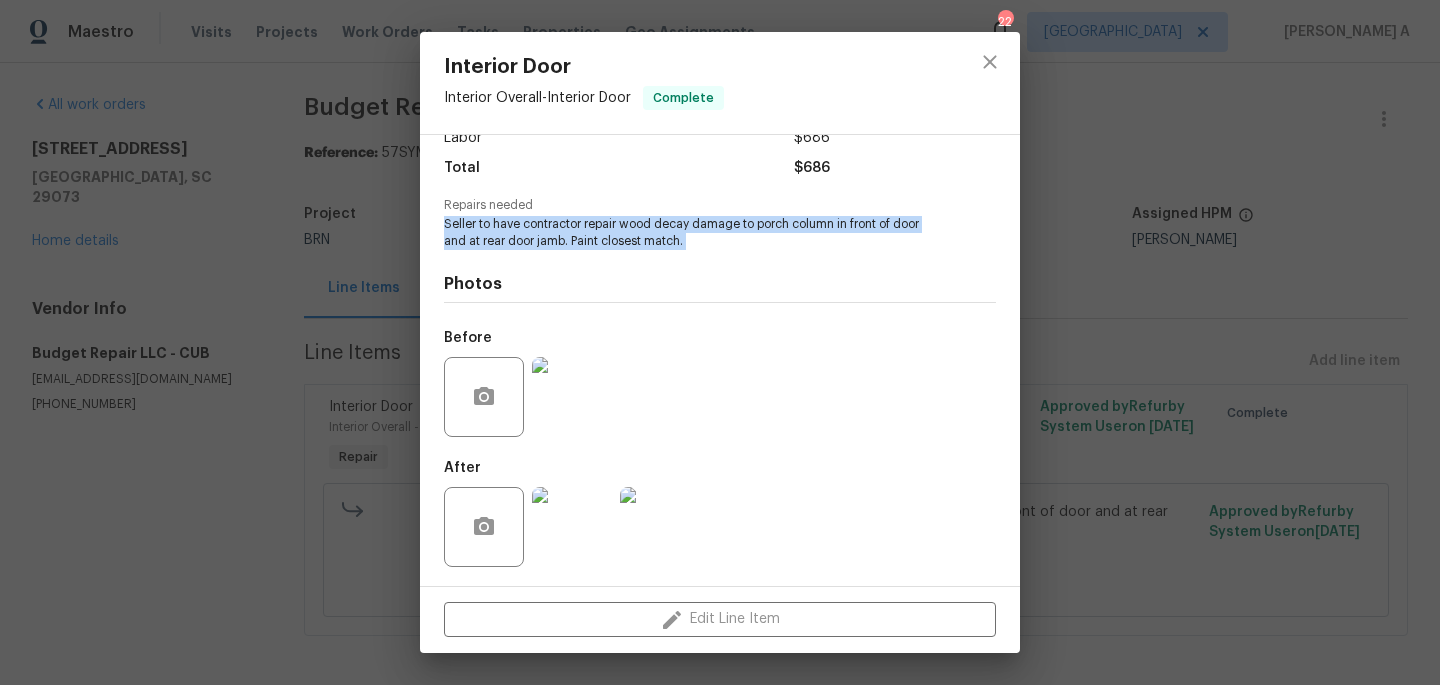 click at bounding box center (572, 527) 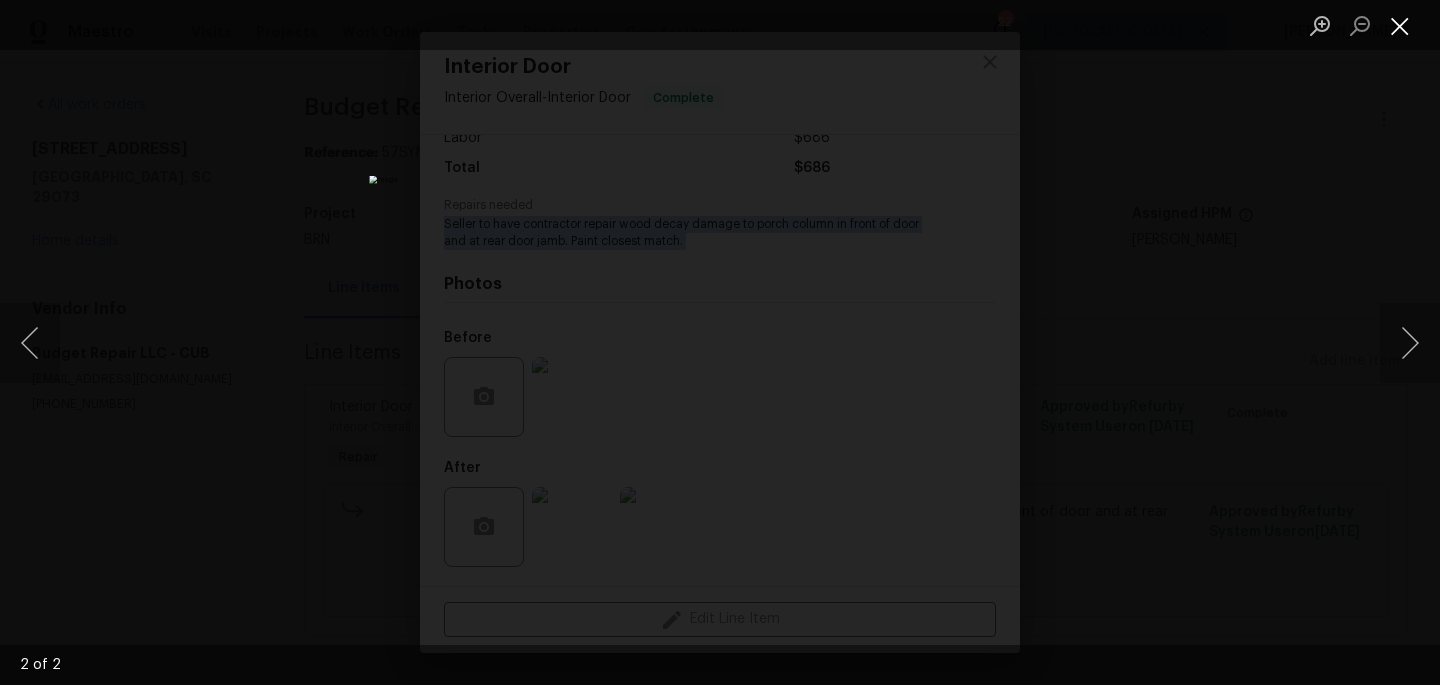 click at bounding box center [1400, 25] 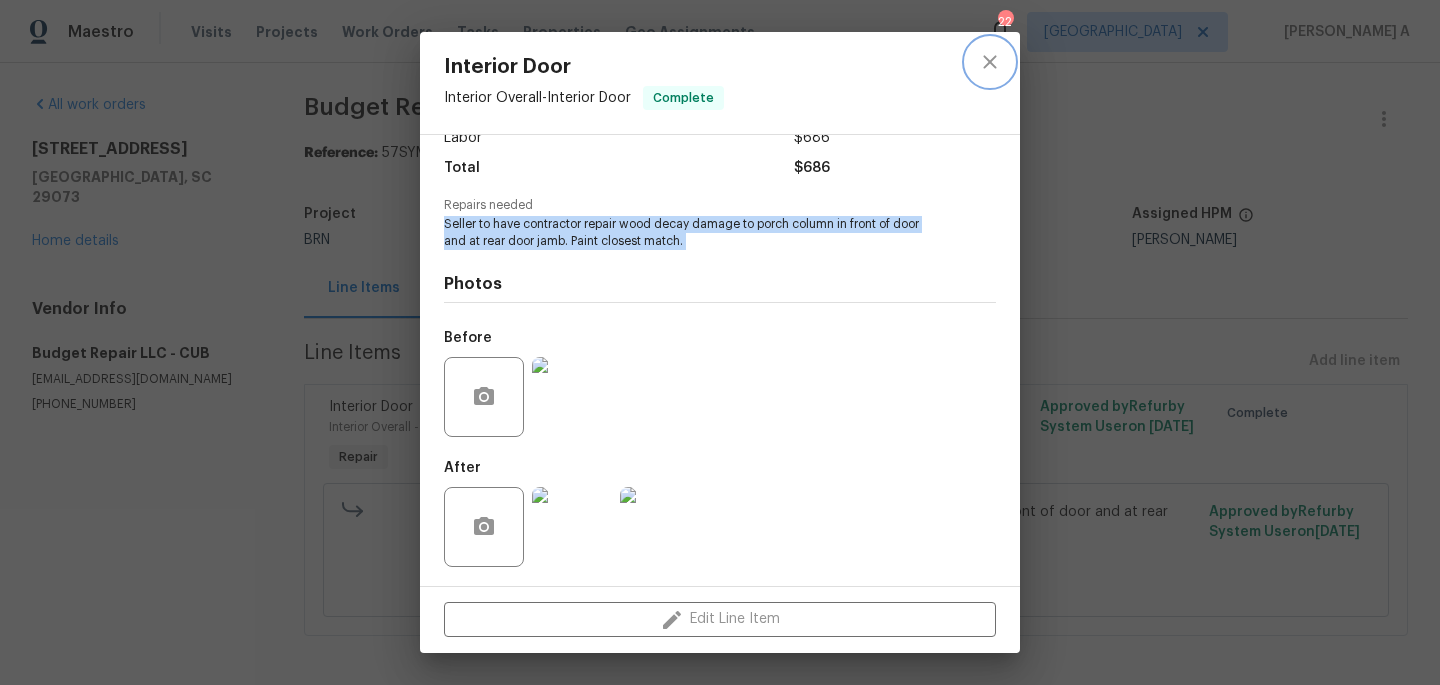 click at bounding box center (990, 62) 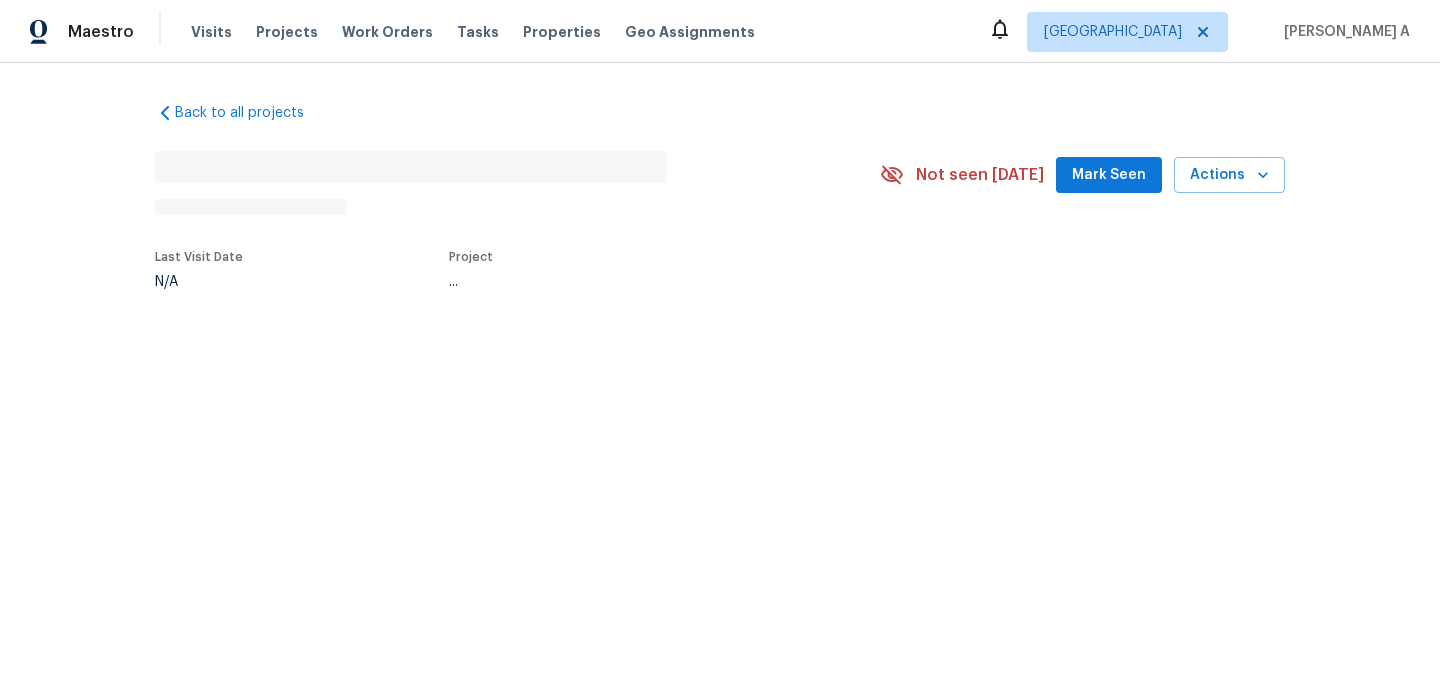 scroll, scrollTop: 0, scrollLeft: 0, axis: both 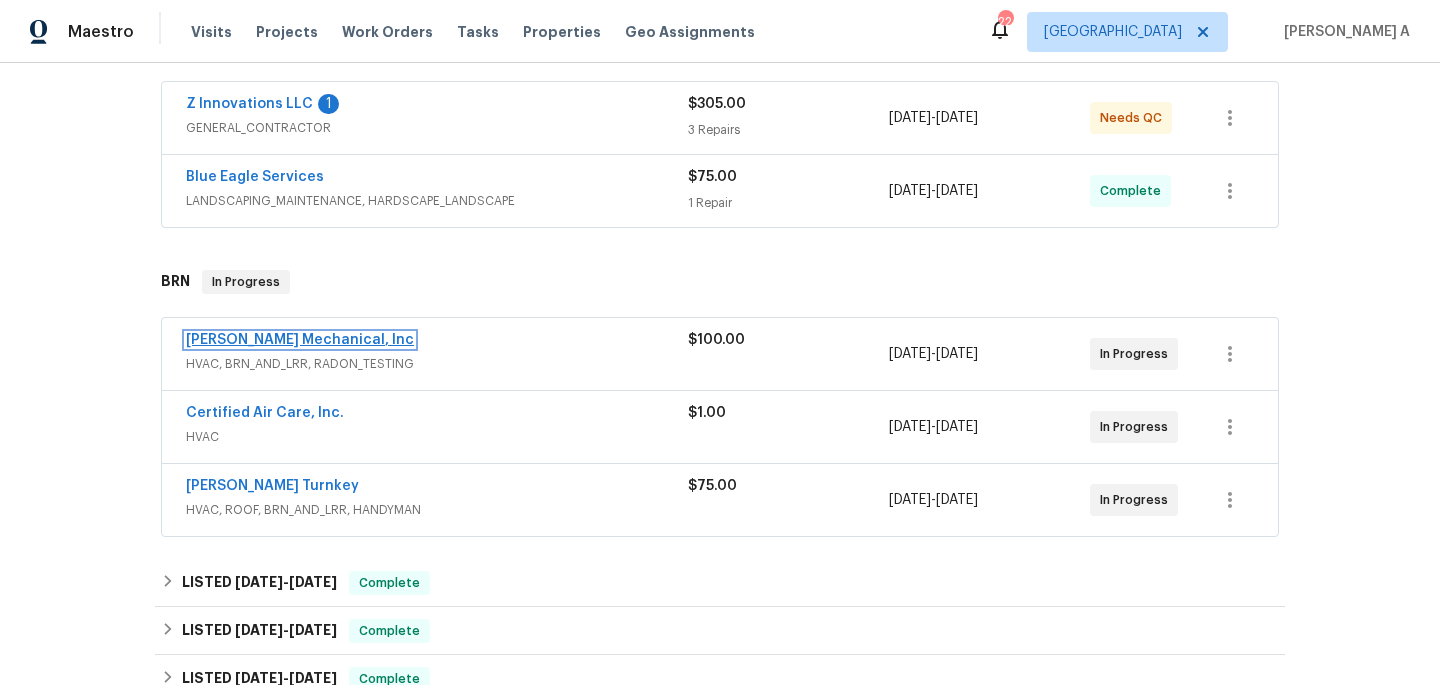 click on "[PERSON_NAME] Mechanical, Inc" at bounding box center (300, 340) 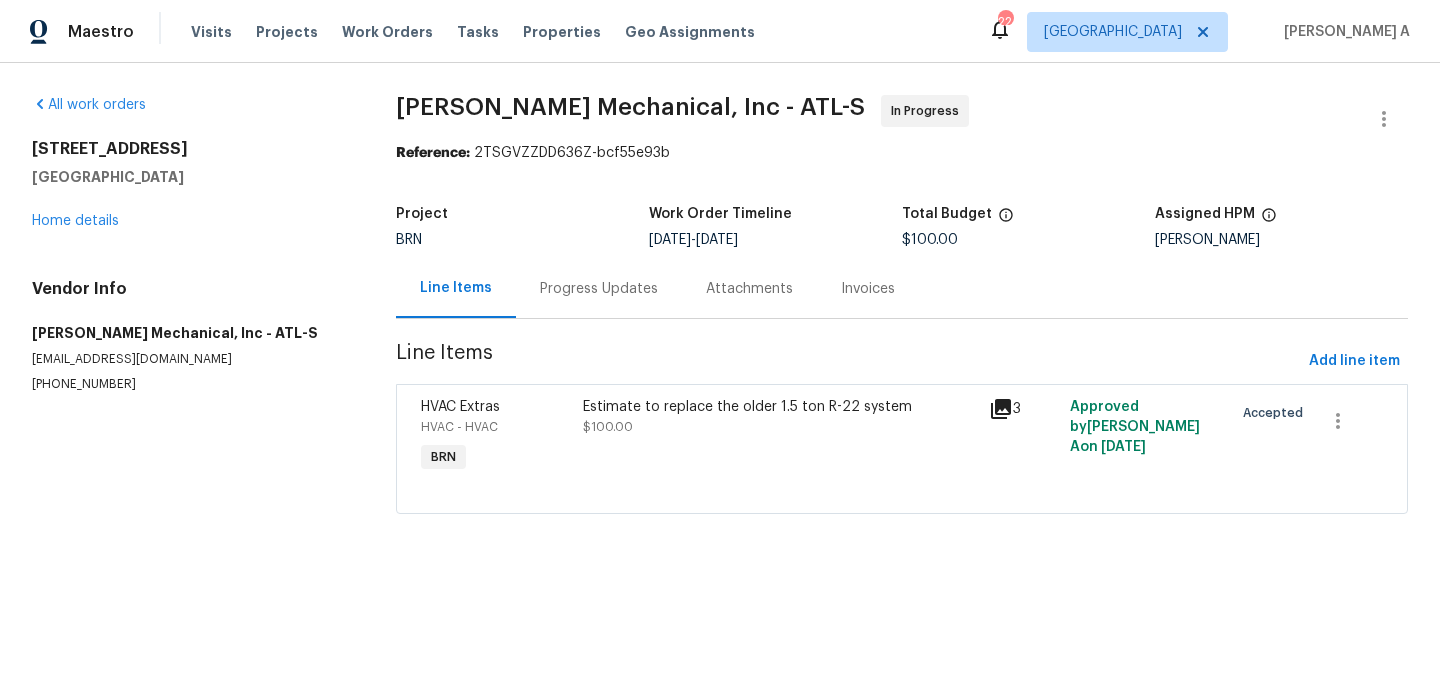 click on "Progress Updates" at bounding box center (599, 289) 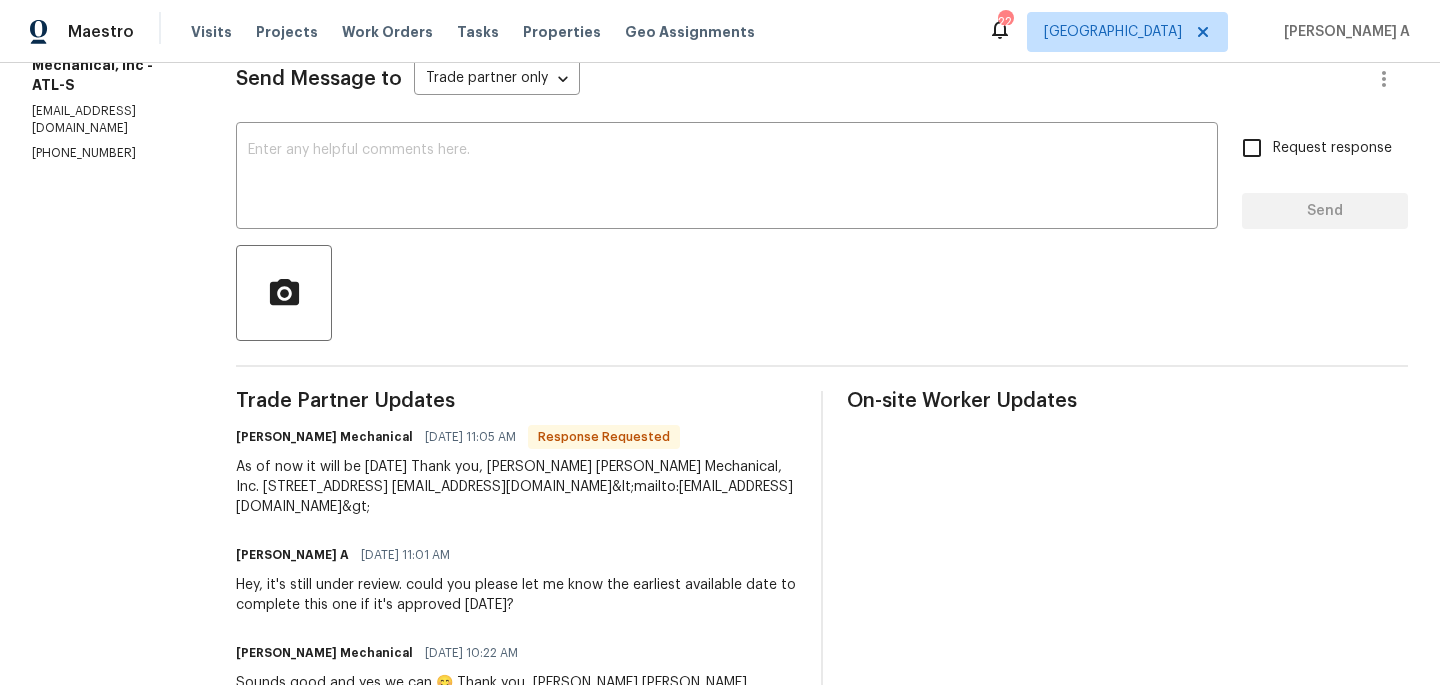 scroll, scrollTop: 0, scrollLeft: 0, axis: both 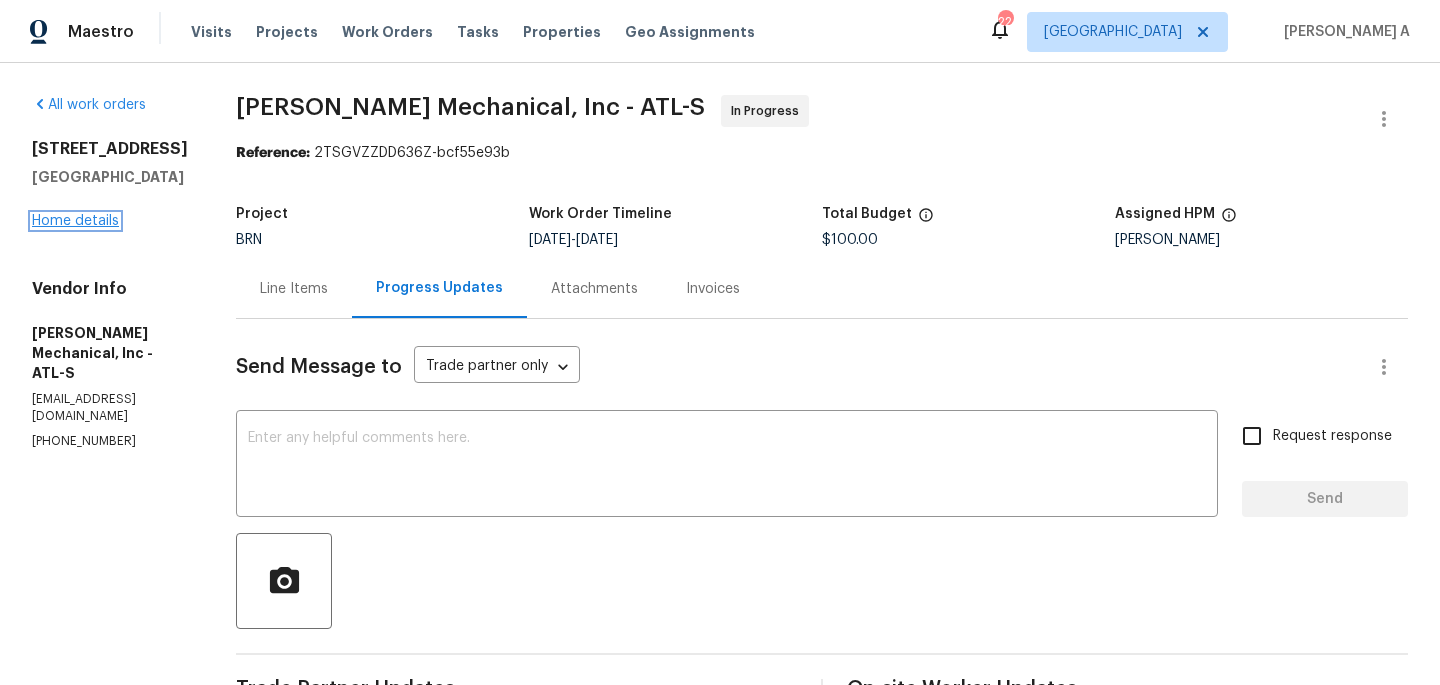 click on "Home details" at bounding box center (75, 221) 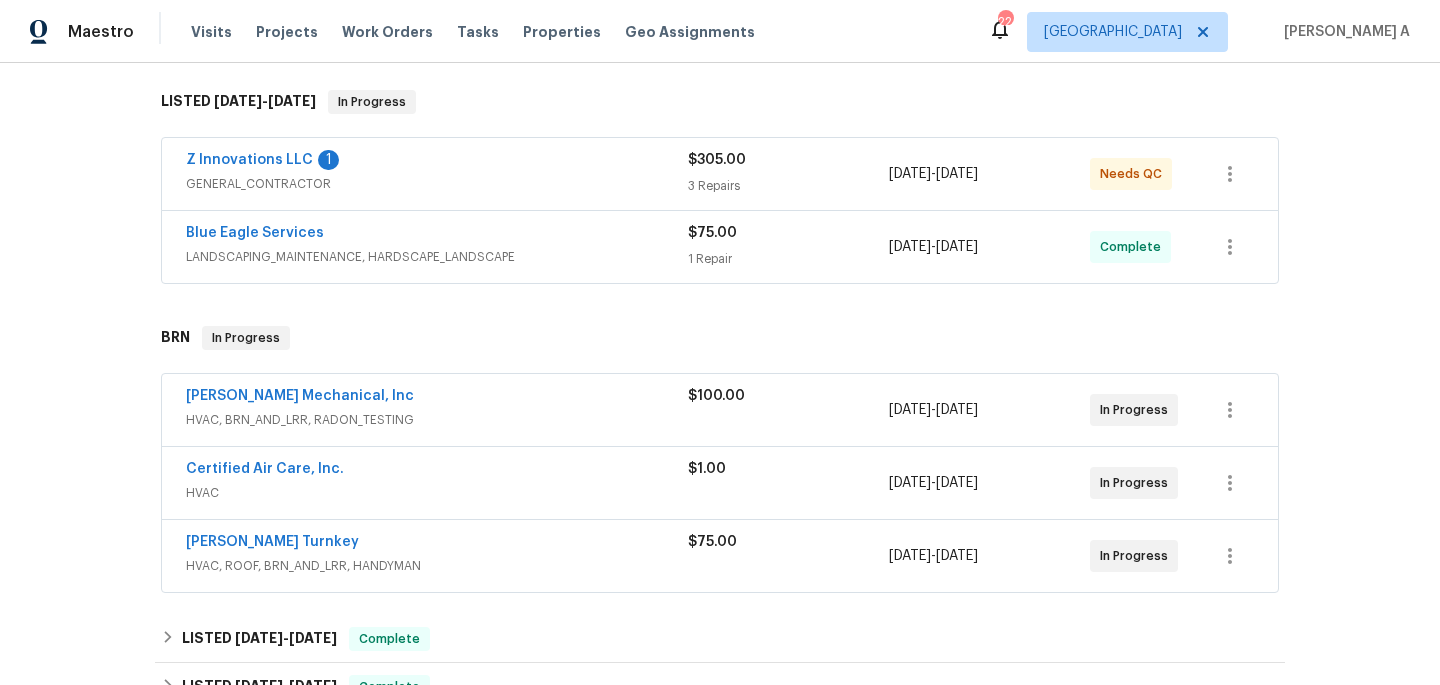 scroll, scrollTop: 400, scrollLeft: 0, axis: vertical 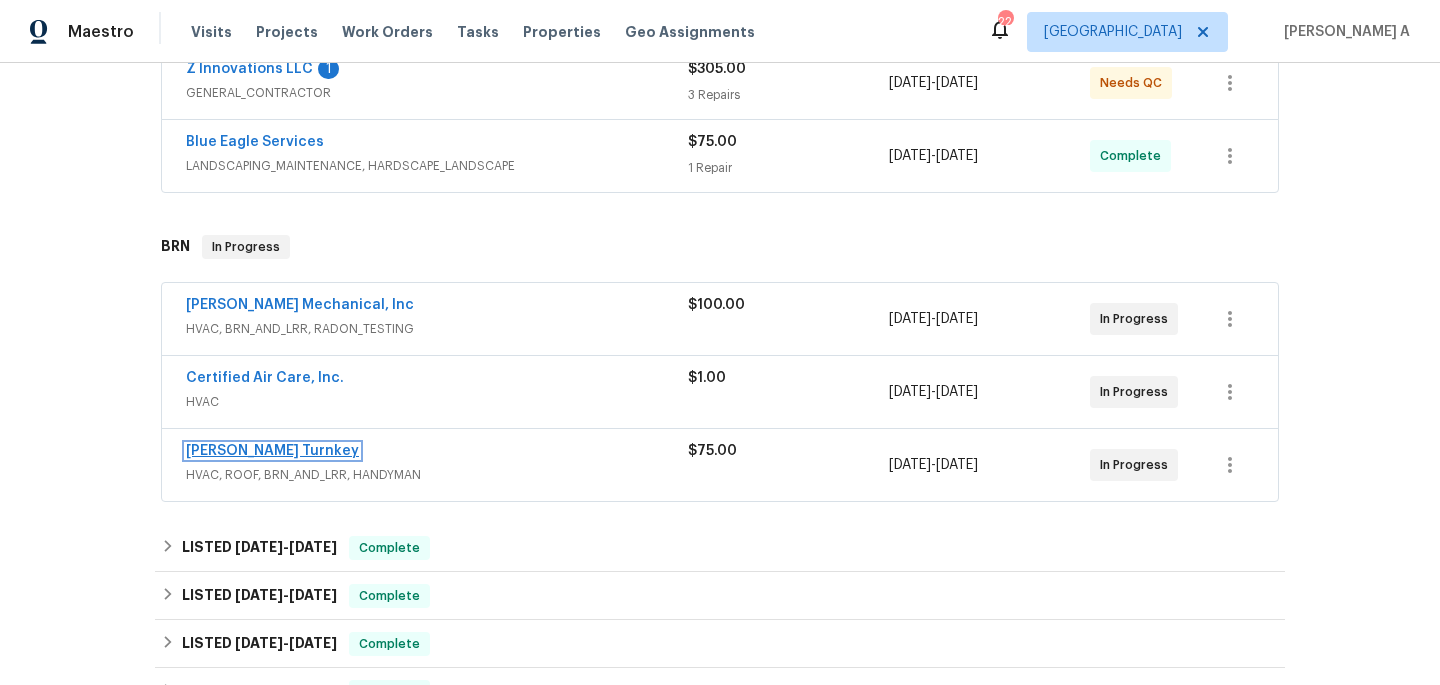 click on "[PERSON_NAME] Turnkey" at bounding box center [272, 451] 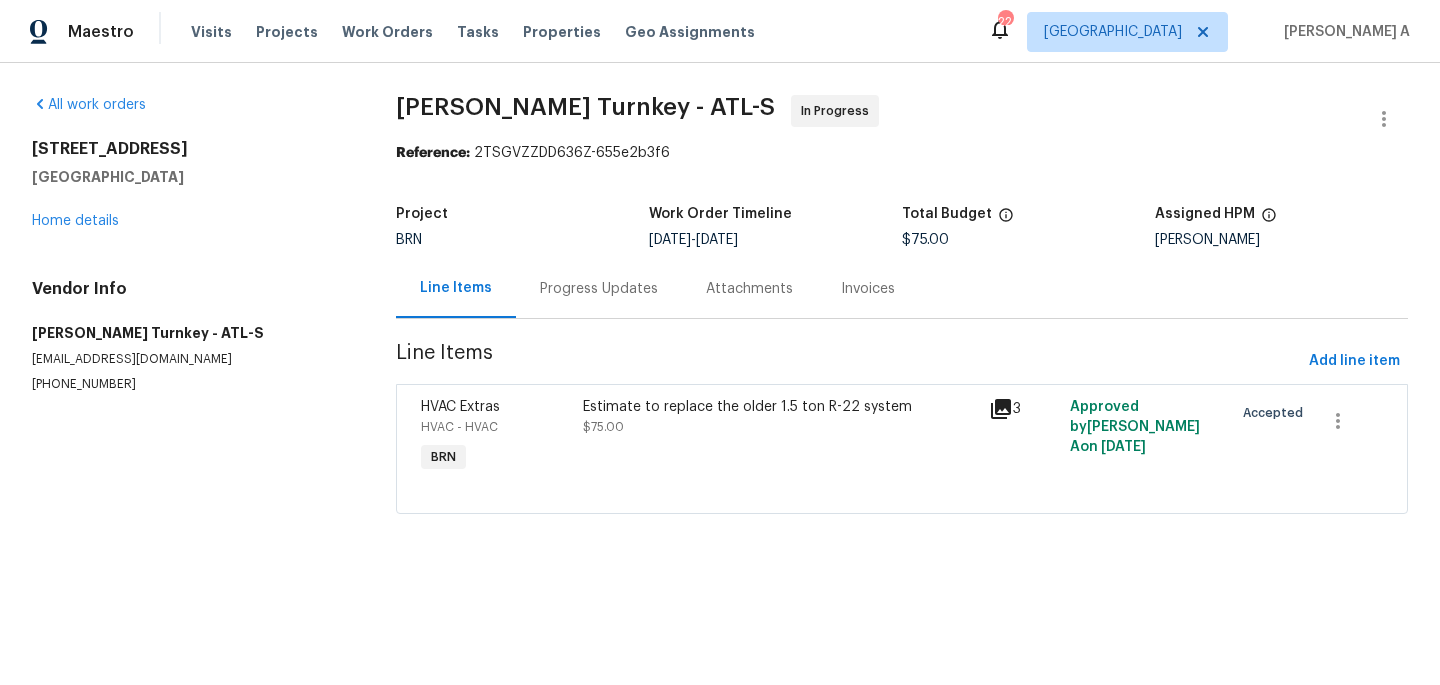 click on "Progress Updates" at bounding box center [599, 289] 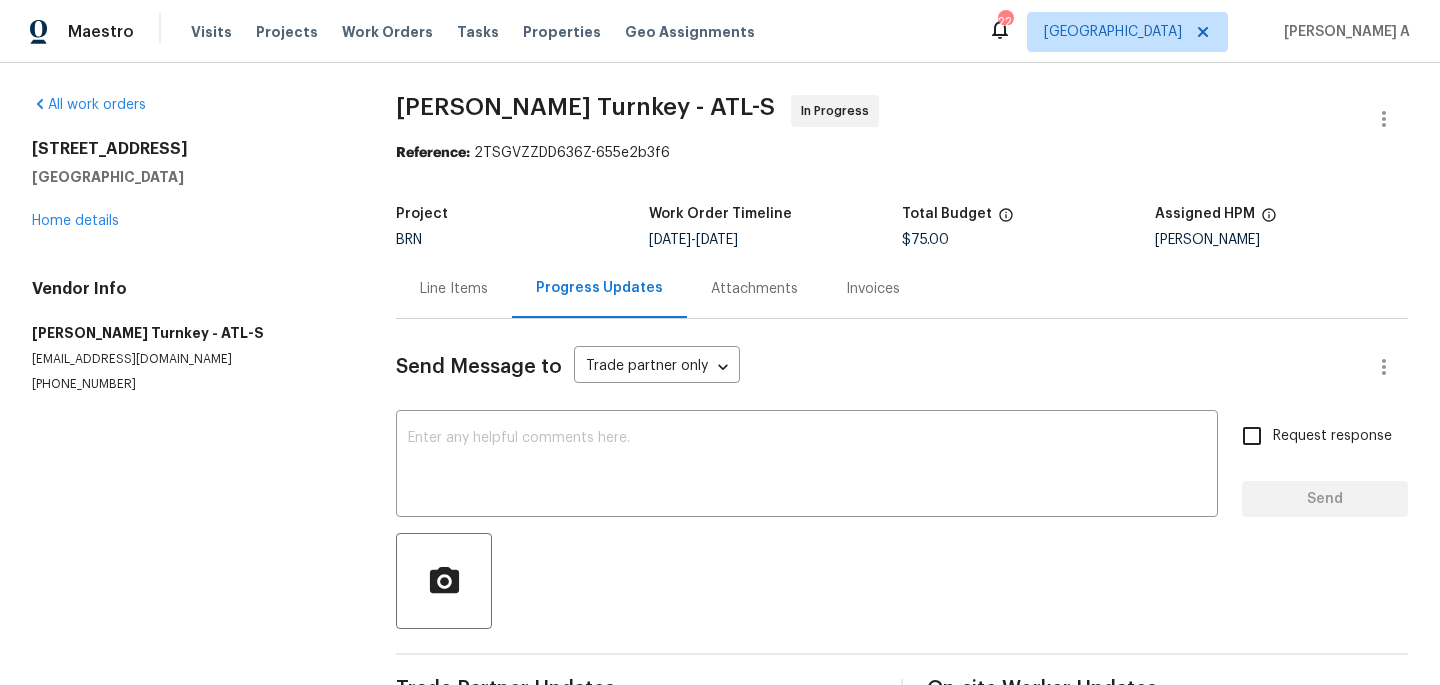 scroll, scrollTop: 62, scrollLeft: 0, axis: vertical 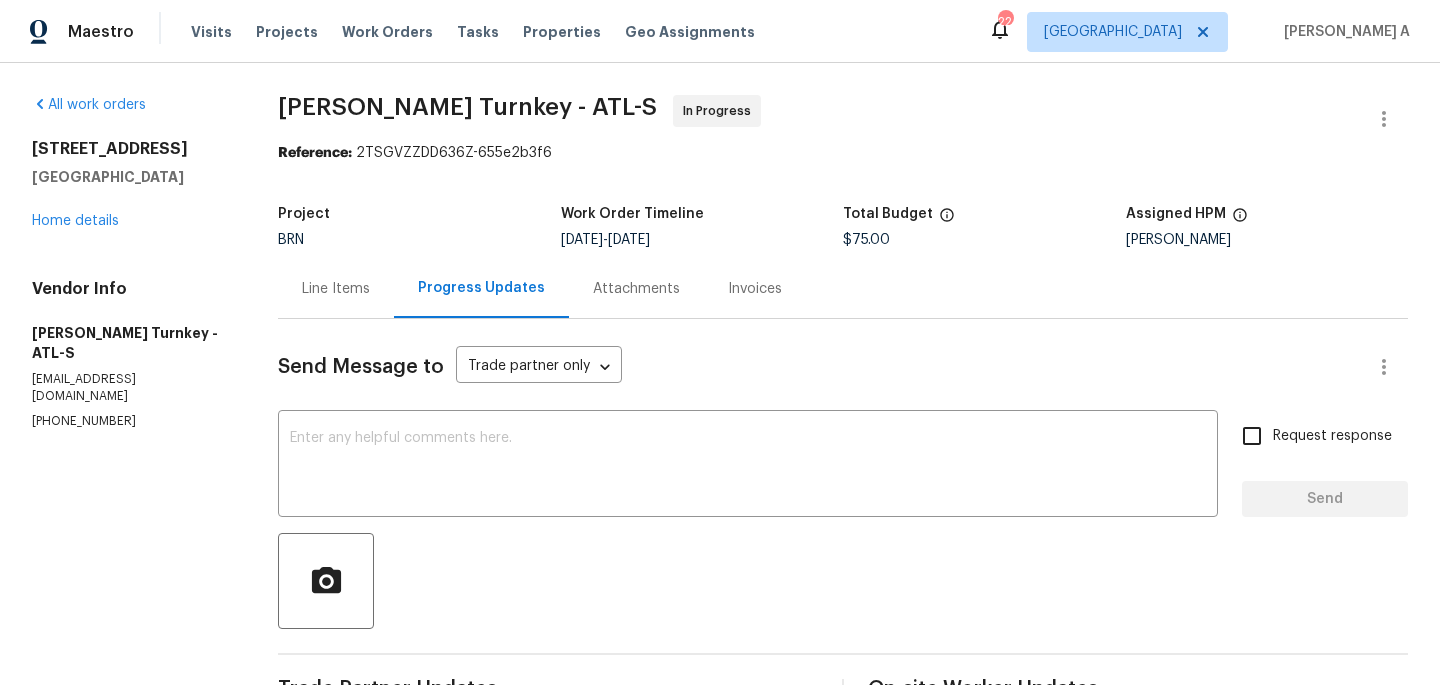 click on "Line Items" at bounding box center (336, 289) 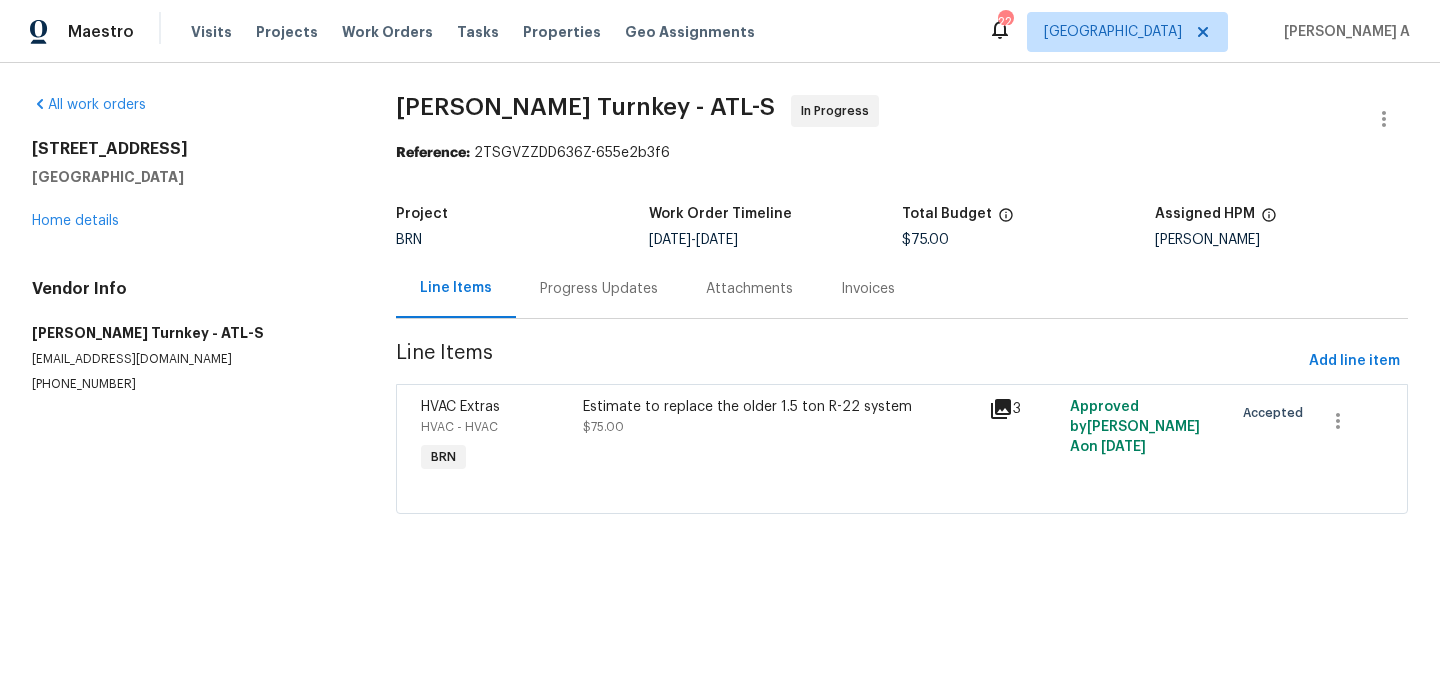 click on "Estimate to replace the older 1.5 ton R-22 system $75.00" at bounding box center [780, 417] 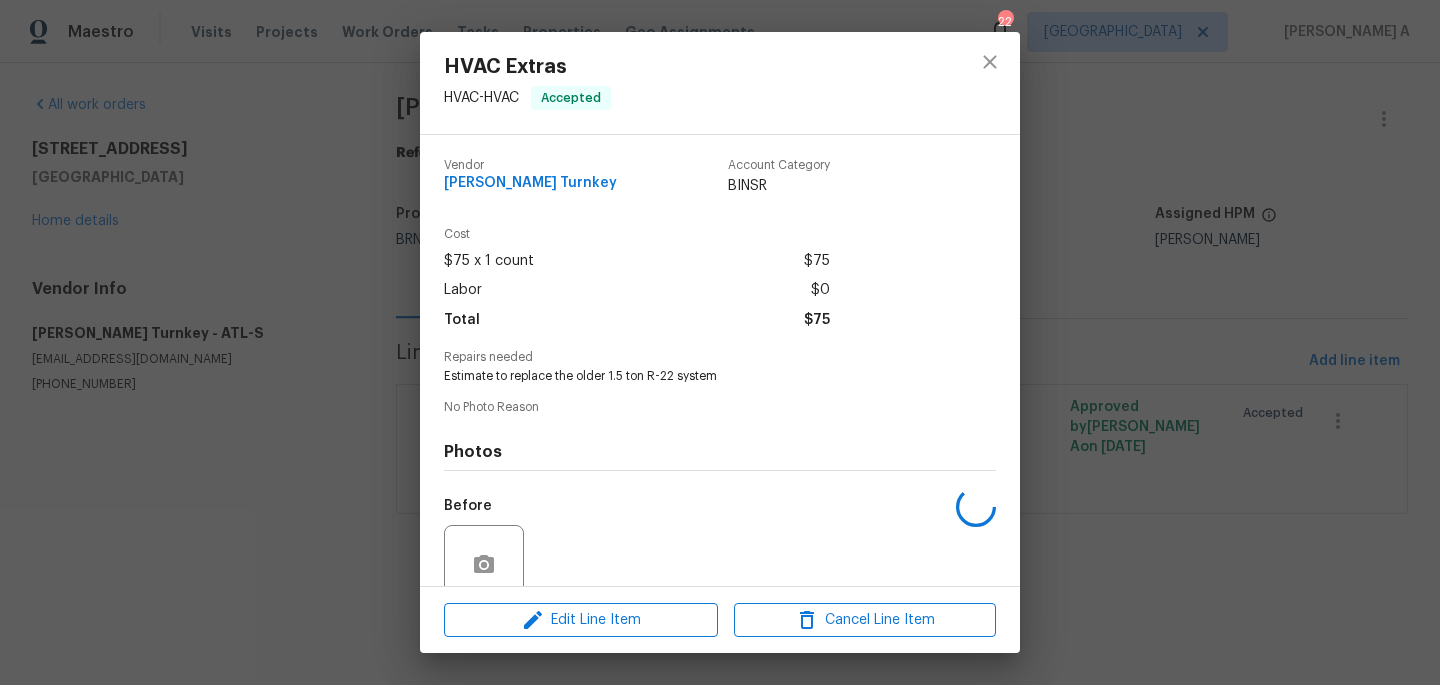 scroll, scrollTop: 168, scrollLeft: 0, axis: vertical 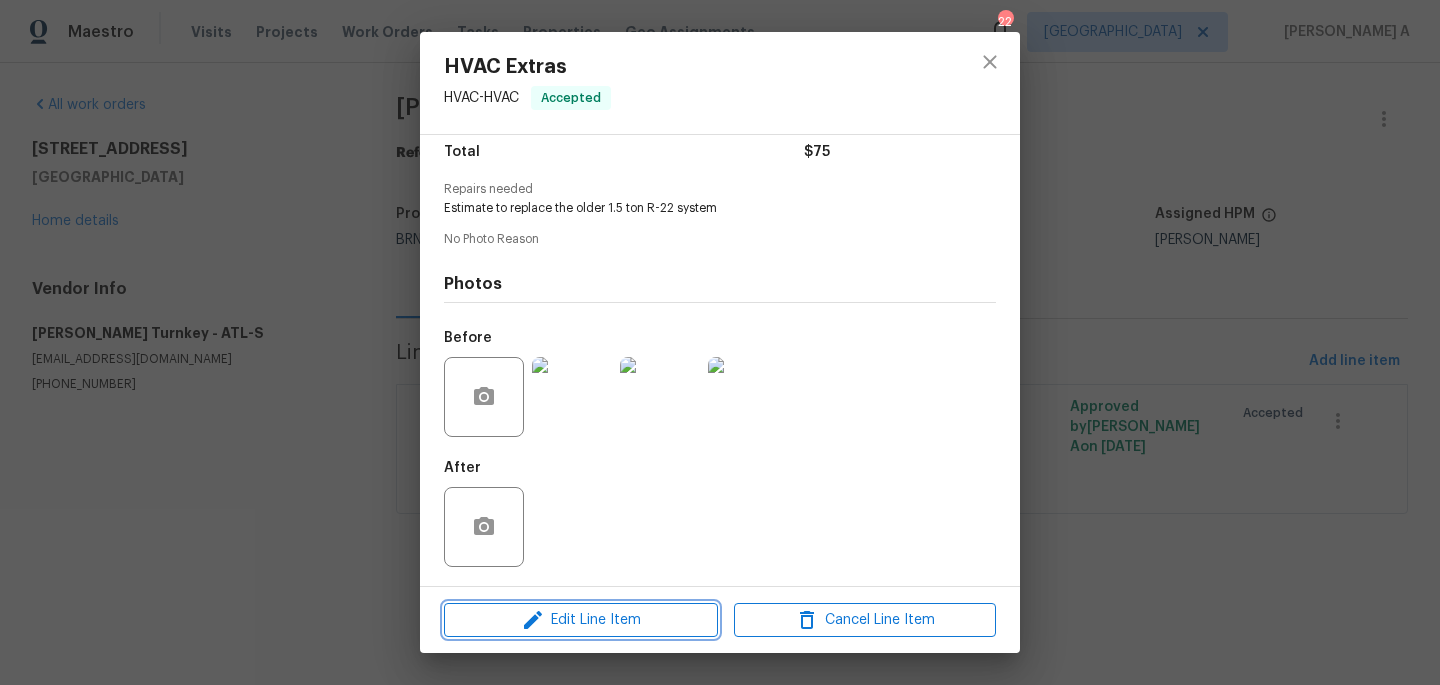 click on "Edit Line Item" at bounding box center [581, 620] 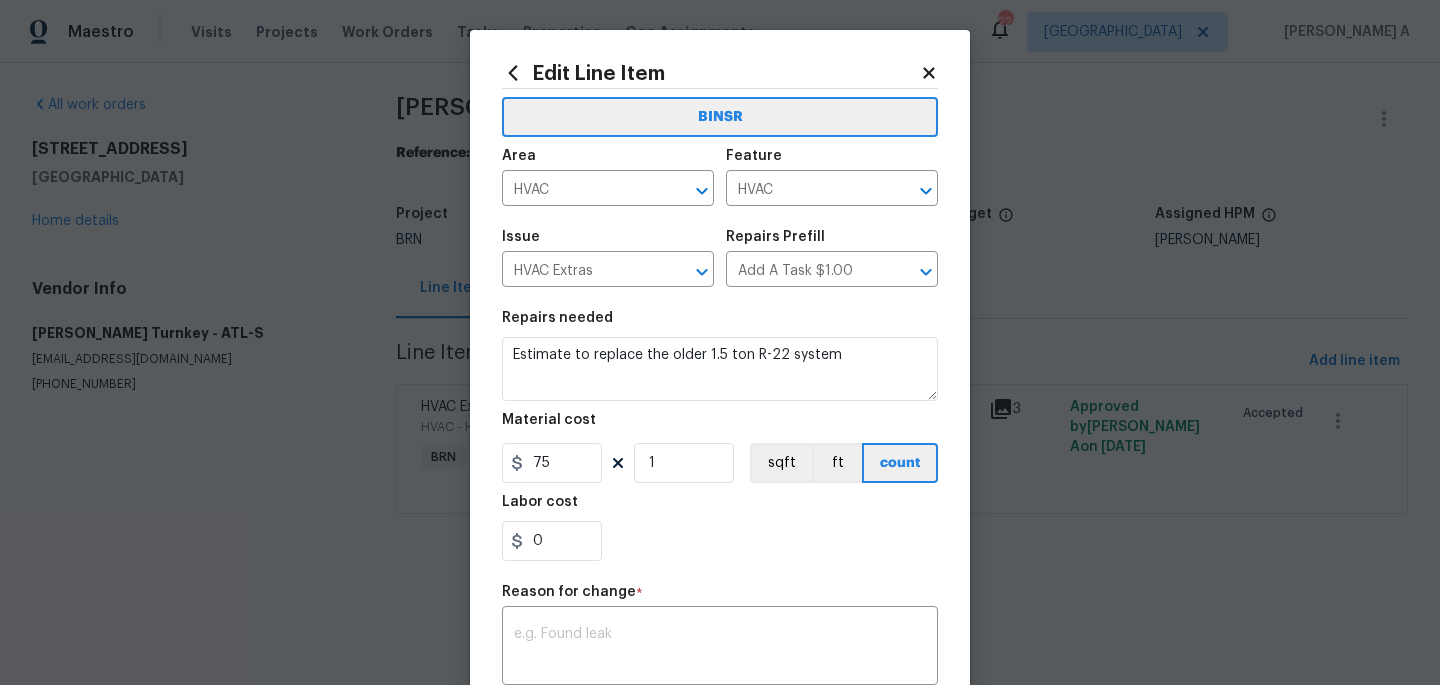 click 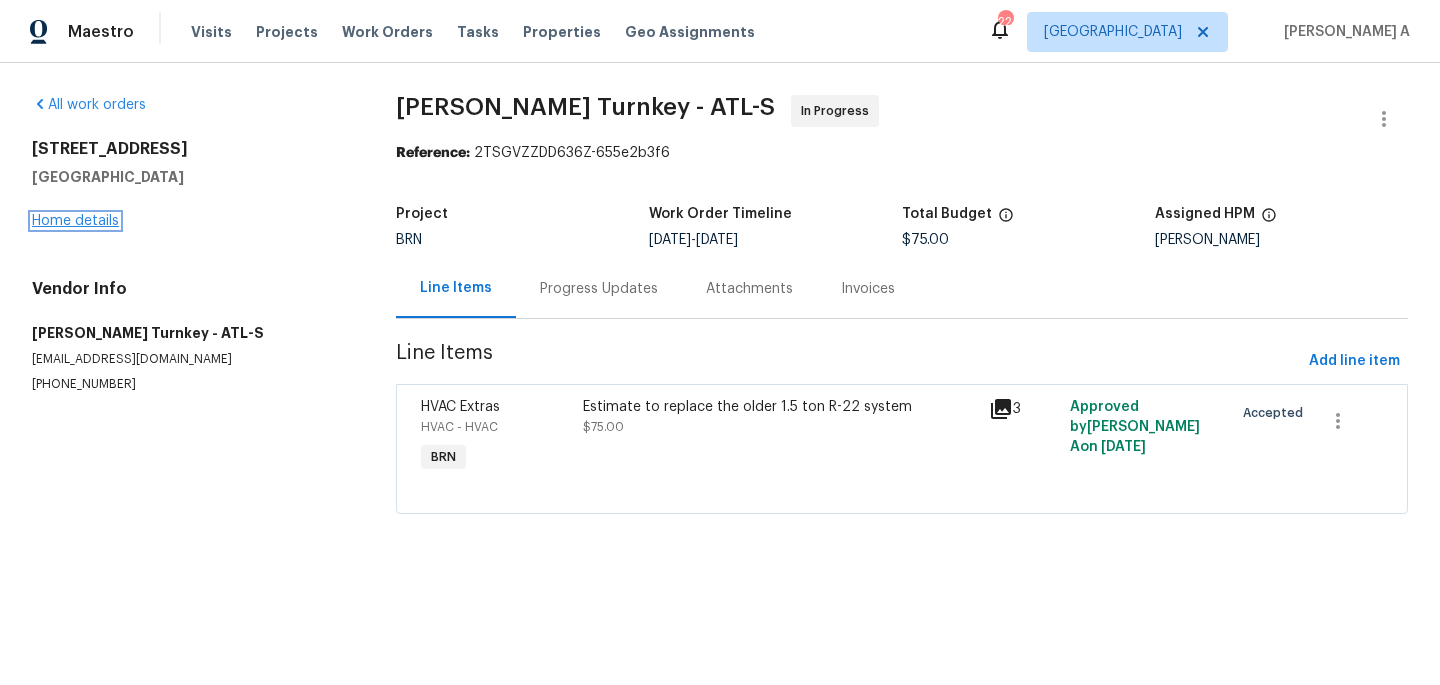 click on "Home details" at bounding box center (75, 221) 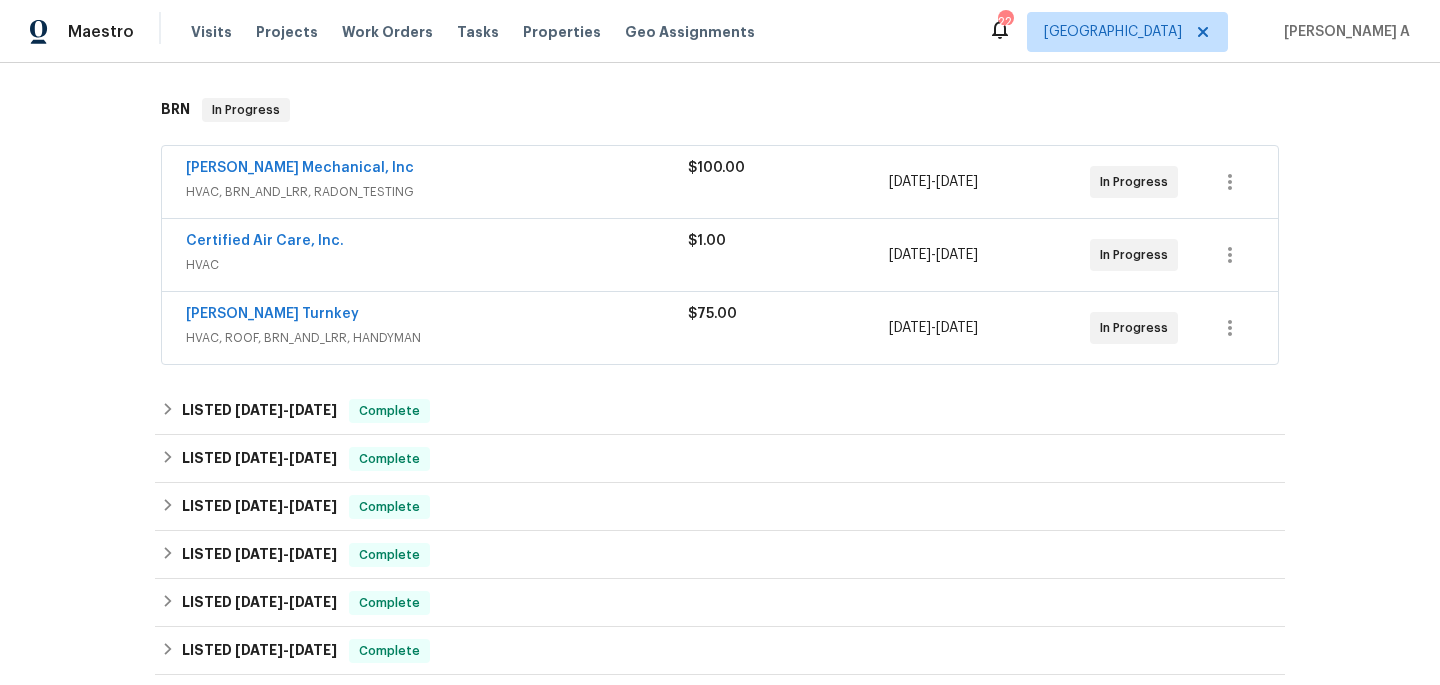 scroll, scrollTop: 542, scrollLeft: 0, axis: vertical 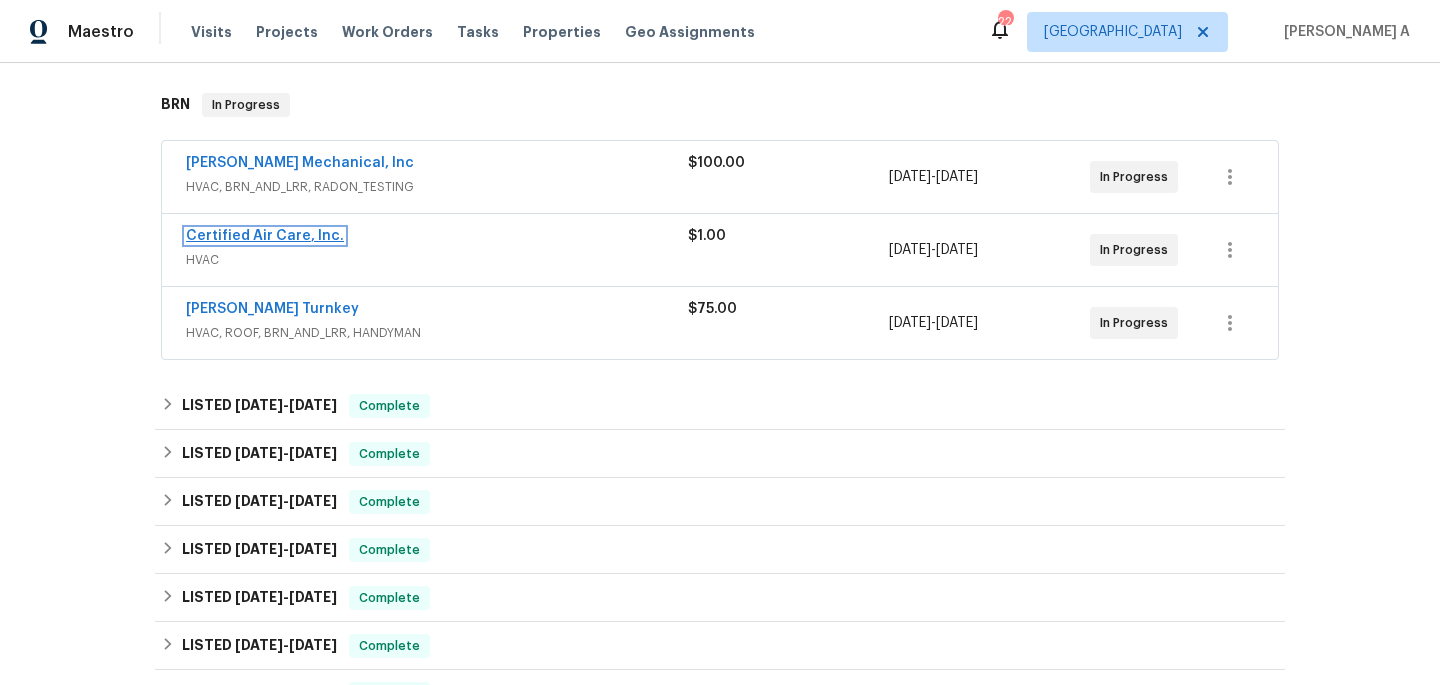 click on "Certified Air Care, Inc." at bounding box center (265, 236) 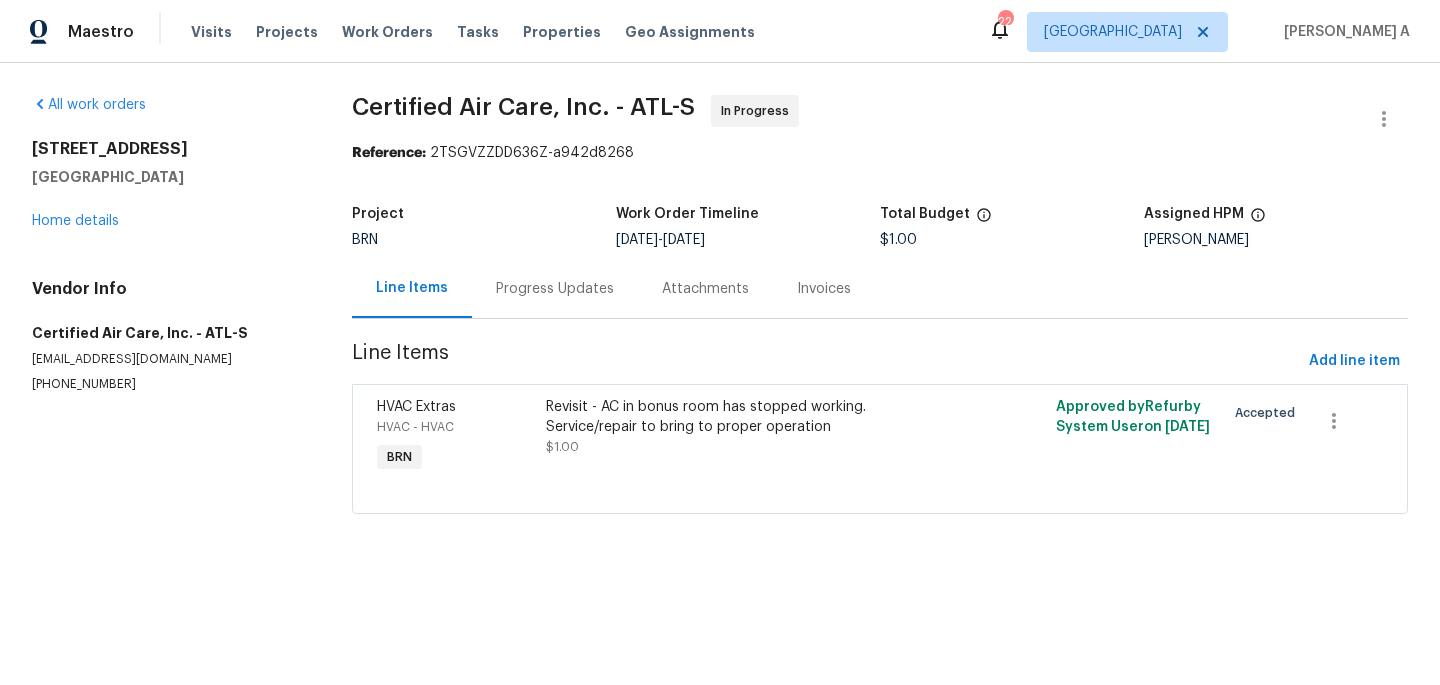 click on "Progress Updates" at bounding box center (555, 288) 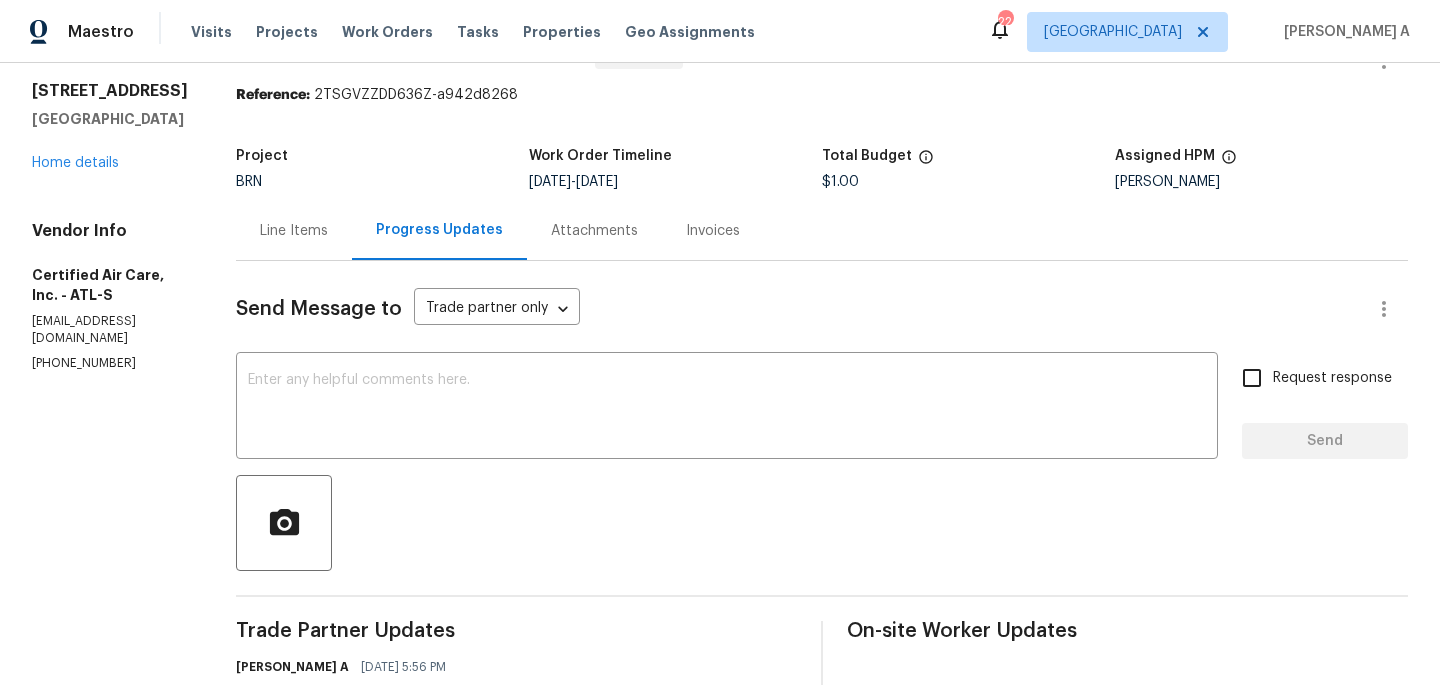 scroll, scrollTop: 183, scrollLeft: 0, axis: vertical 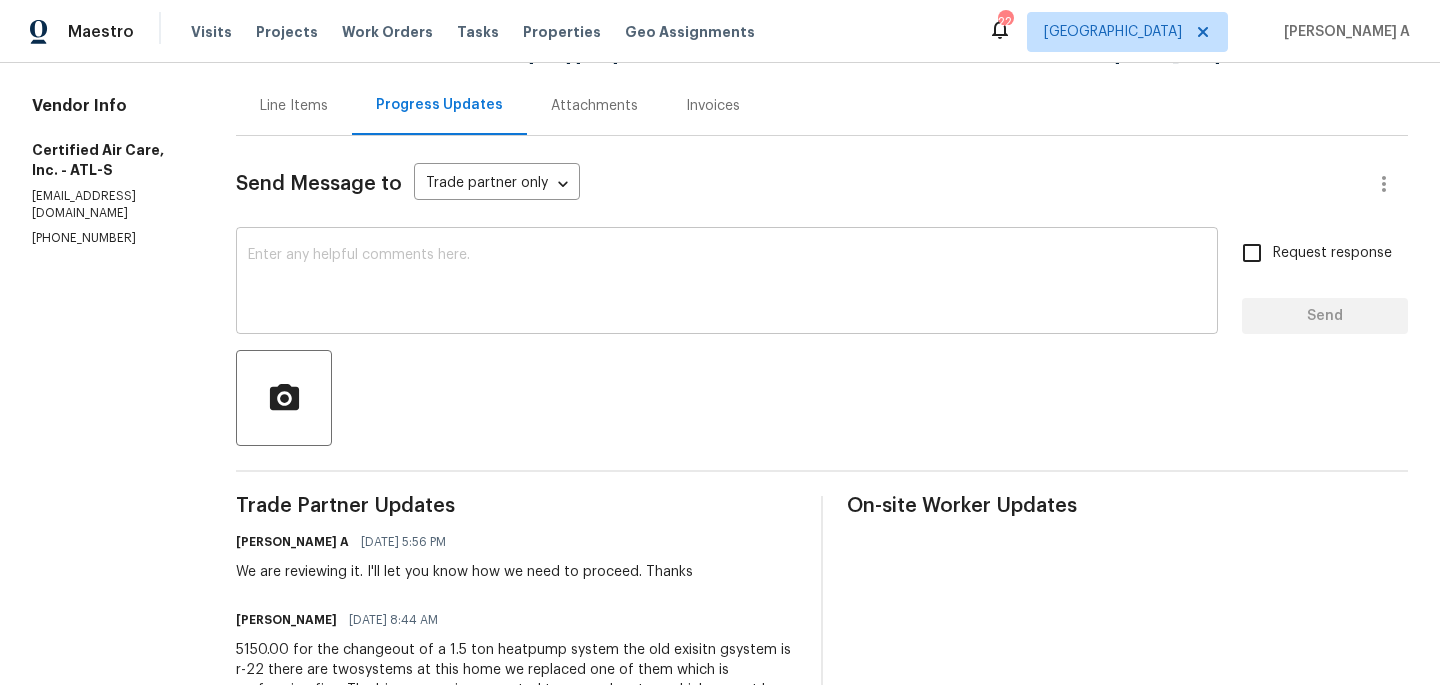 click at bounding box center [727, 283] 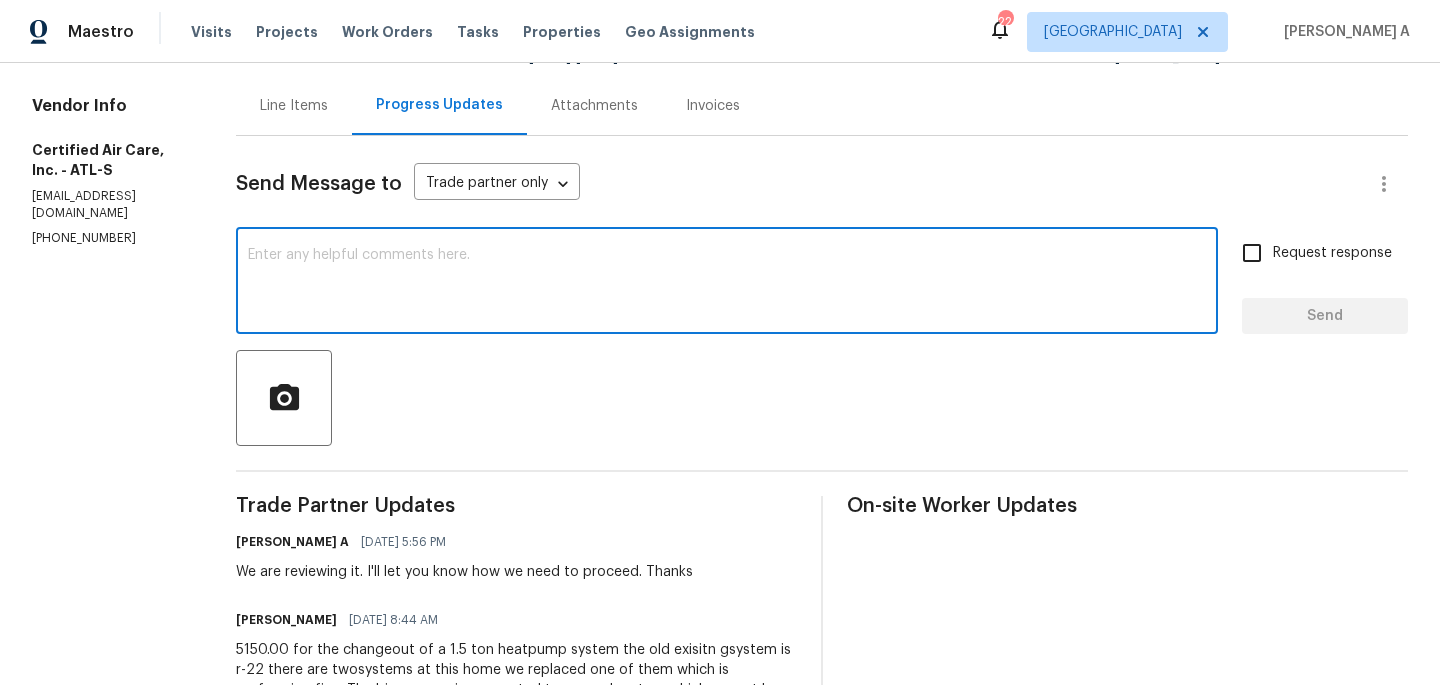 paste on "We noticed that the pricing for the 1.5-ton system appears to be quite a bit higher compared to our Sibi pricing.
As a result, we will not be proceeding with the replacement at this time." 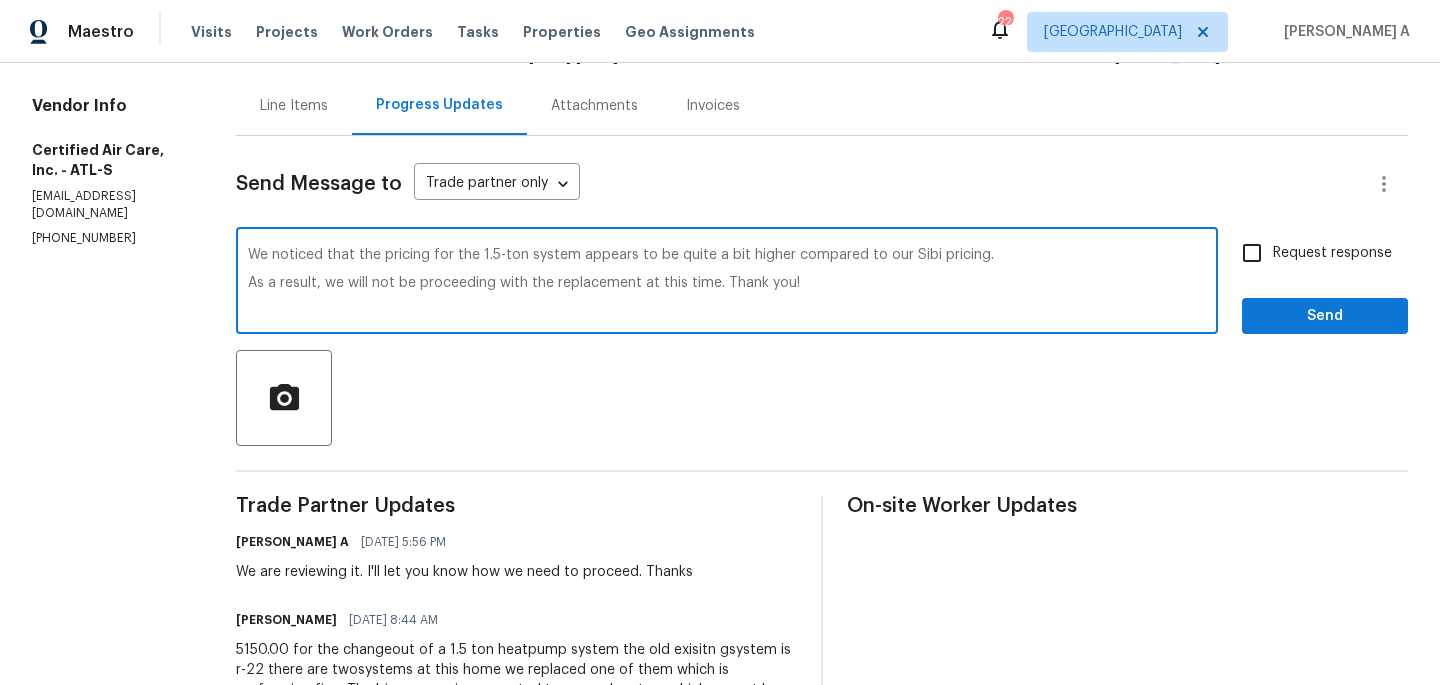 type on "We noticed that the pricing for the 1.5-ton system appears to be quite a bit higher compared to our Sibi pricing.
As a result, we will not be proceeding with the replacement at this time. Thank you!" 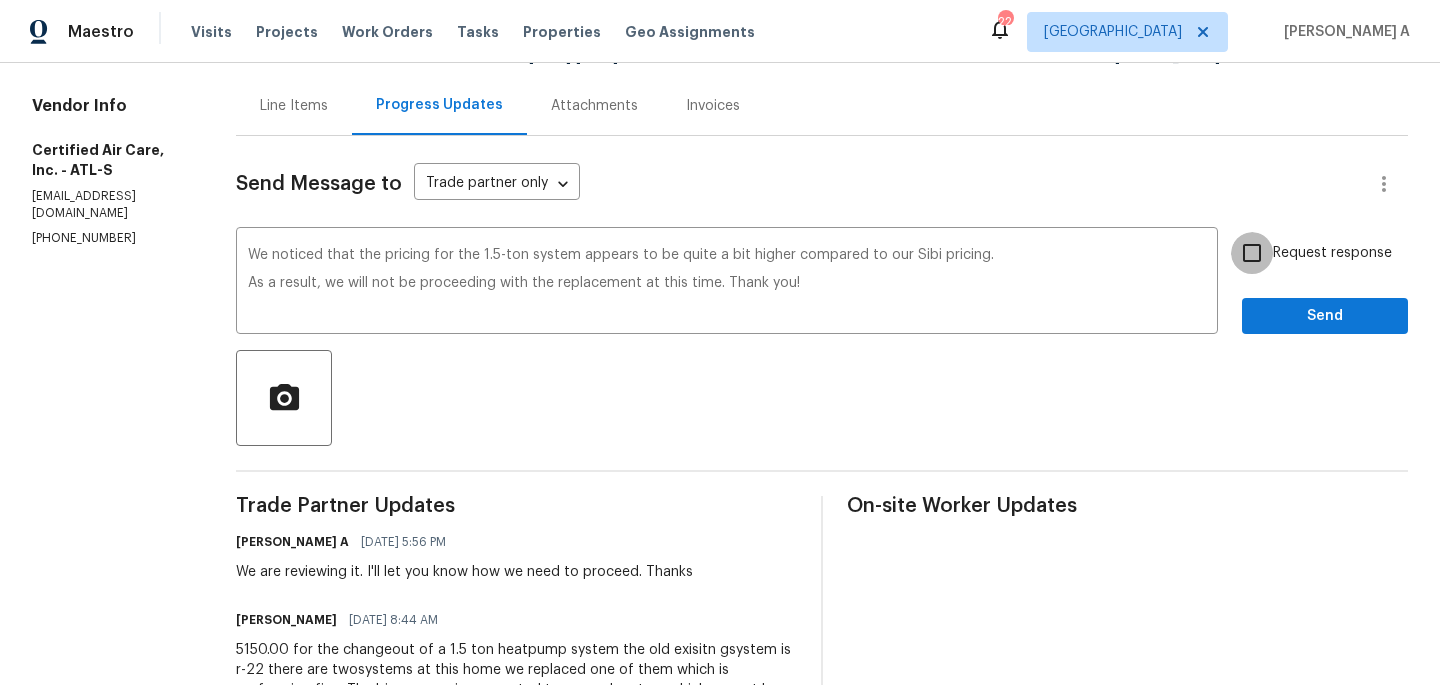 click on "Request response" at bounding box center (1252, 253) 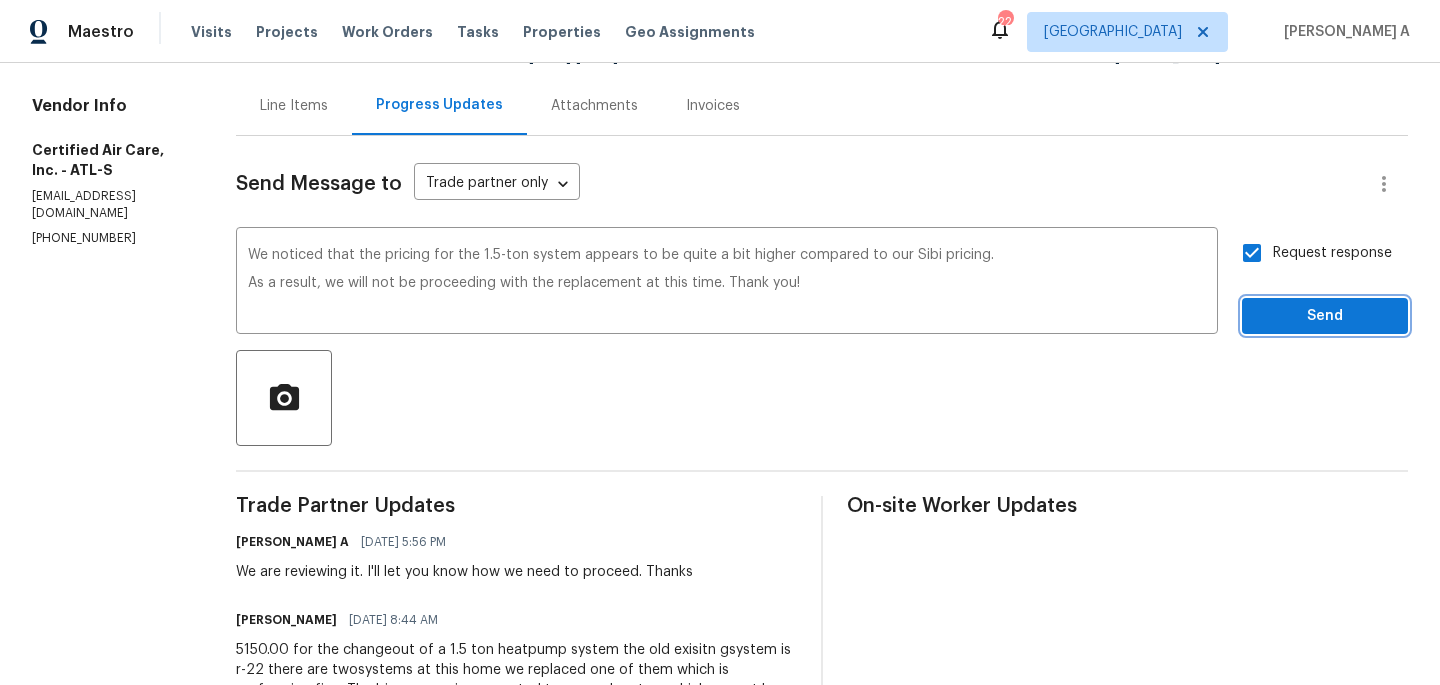 click on "Send" at bounding box center [1325, 316] 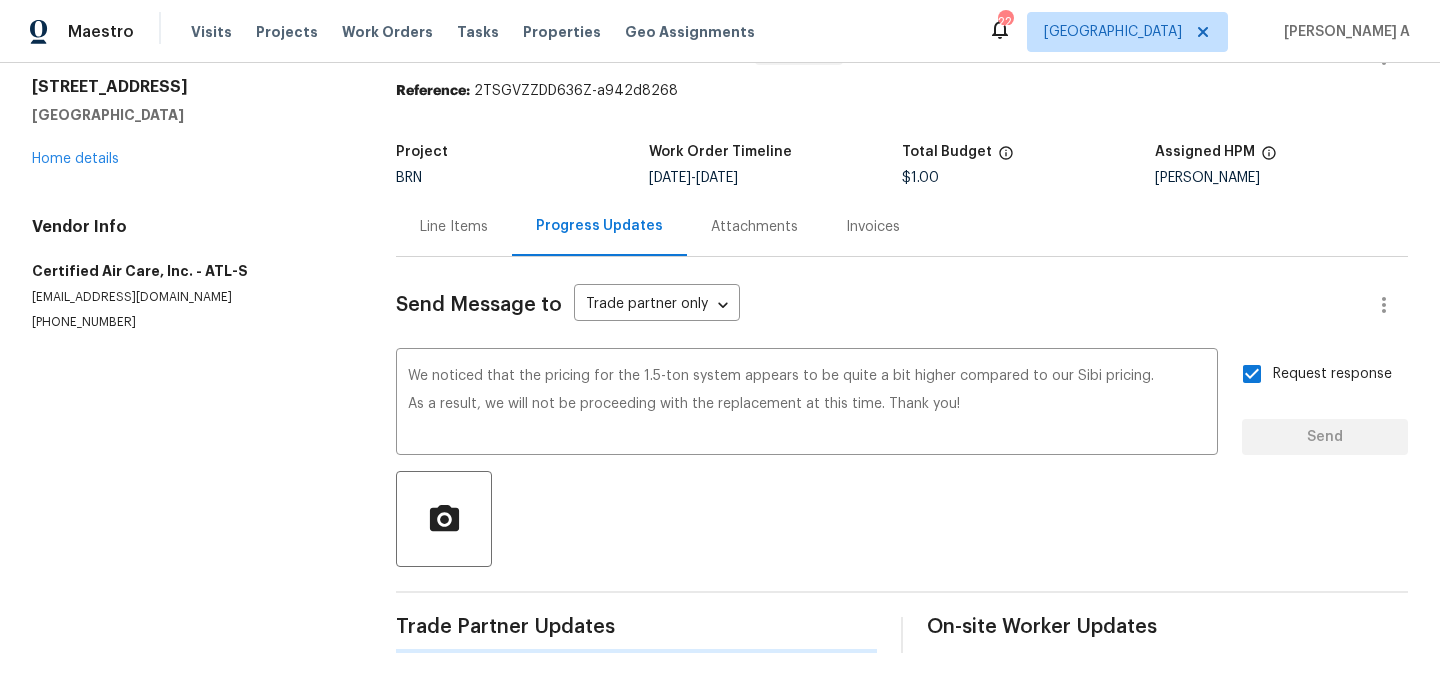 type 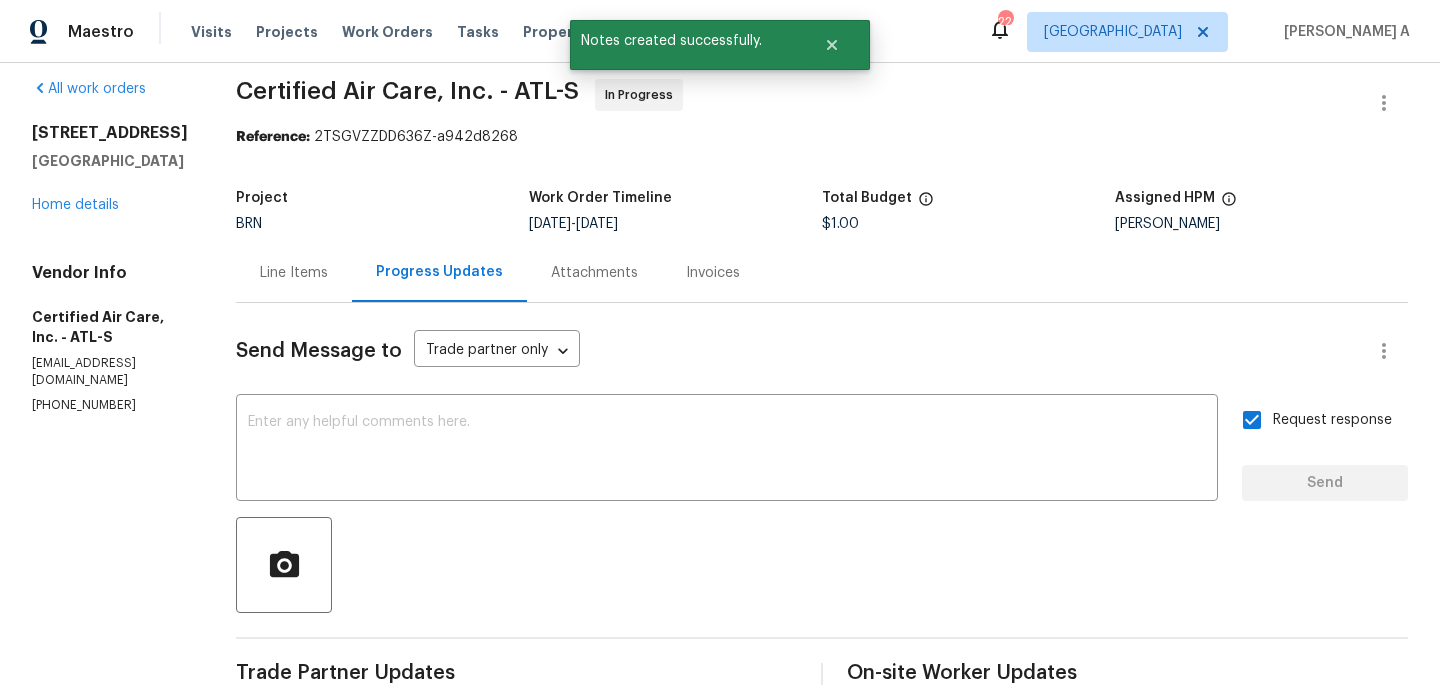 scroll, scrollTop: 0, scrollLeft: 0, axis: both 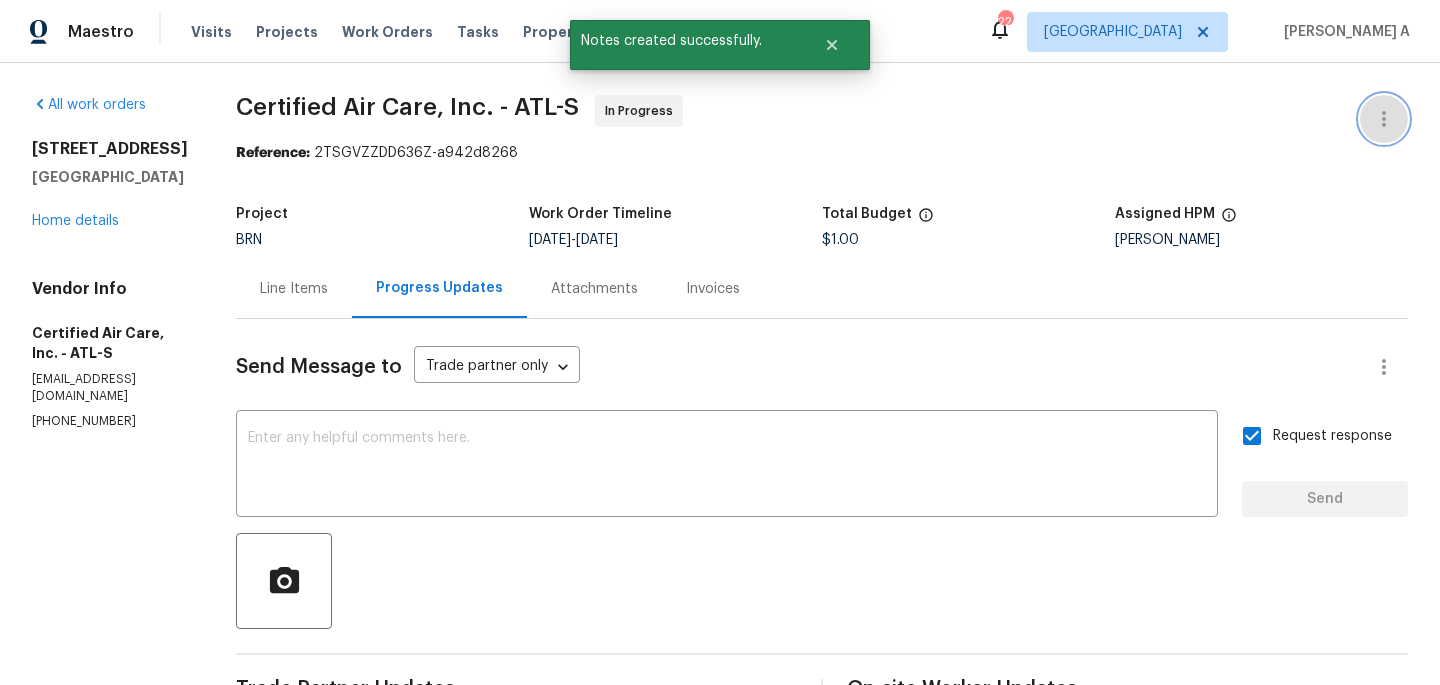 click 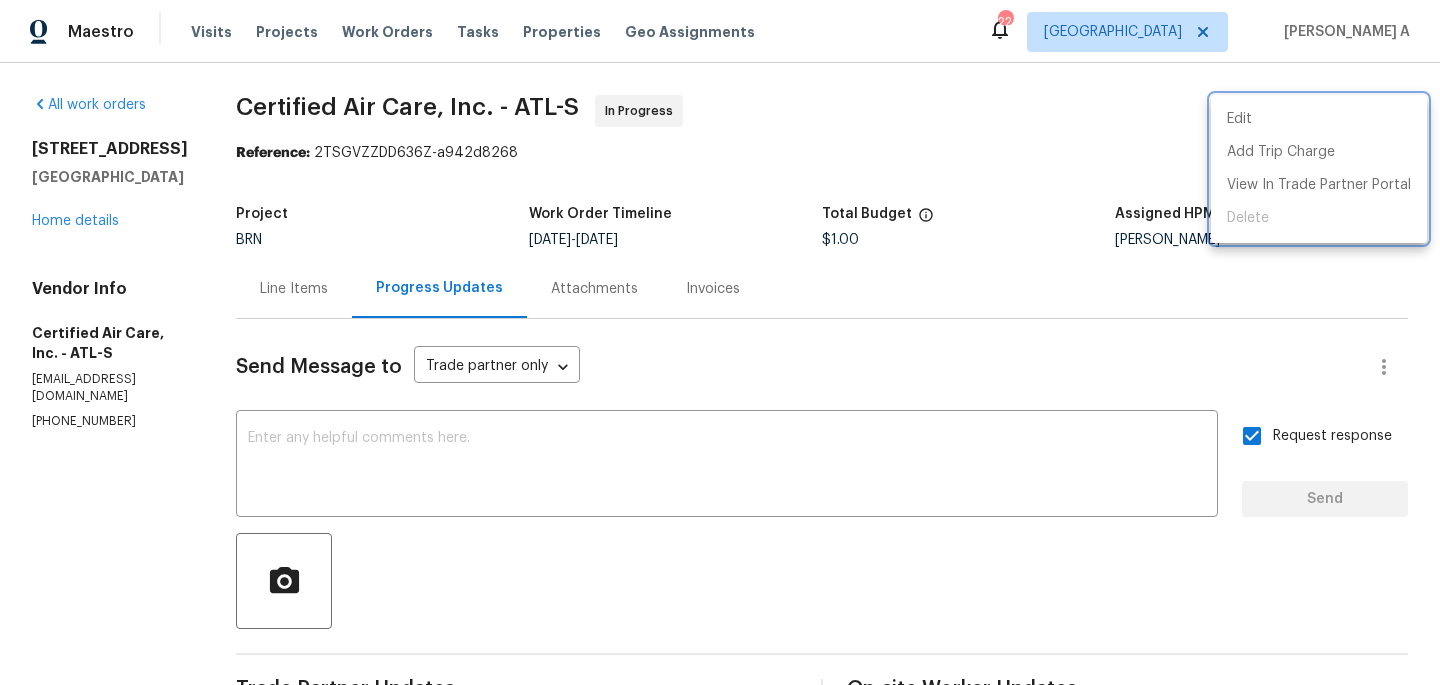 click at bounding box center [720, 342] 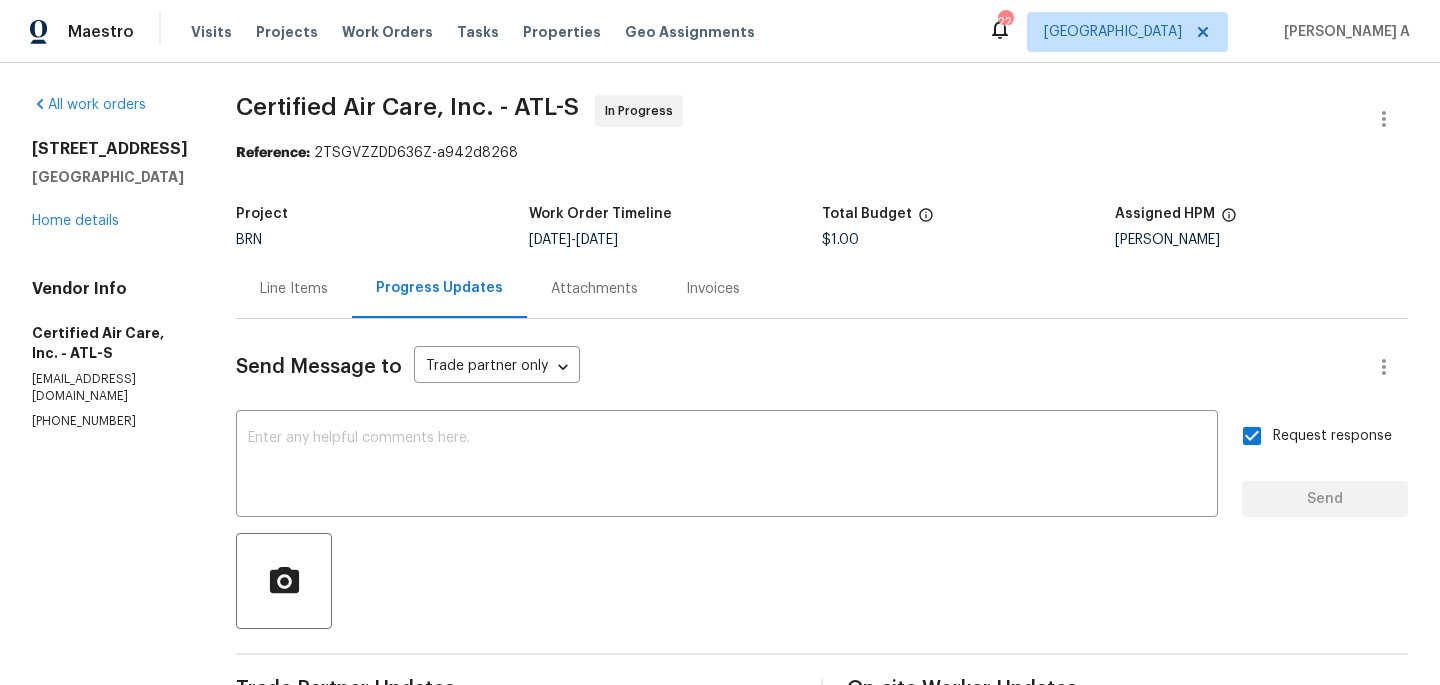 click on "Line Items" at bounding box center (294, 288) 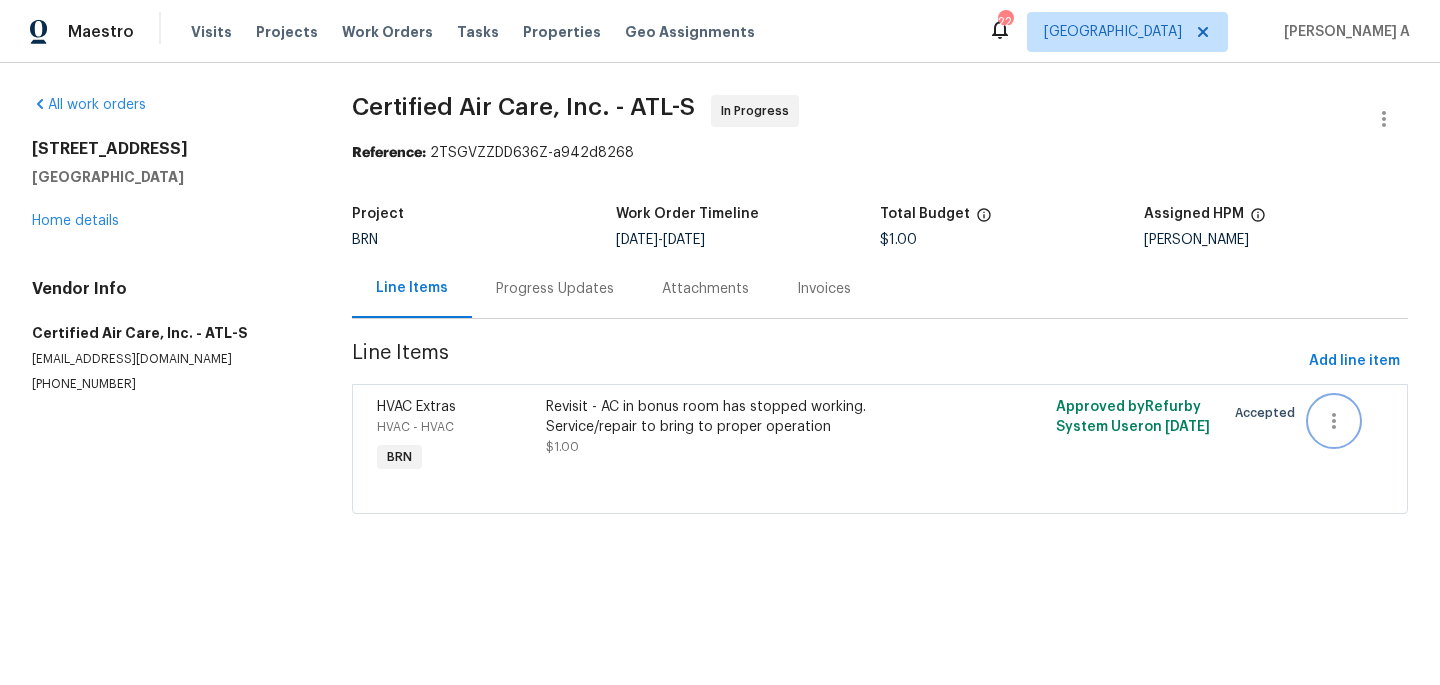 click 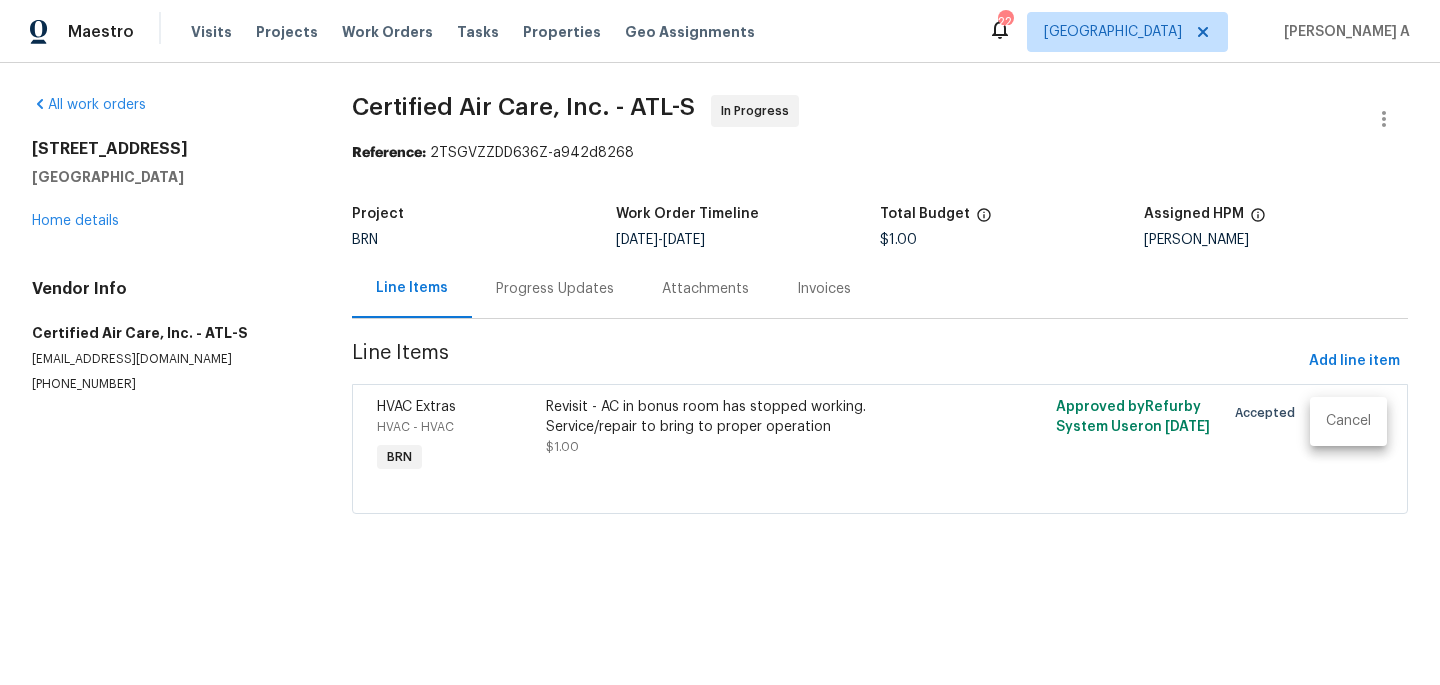 click on "Cancel" at bounding box center [1348, 421] 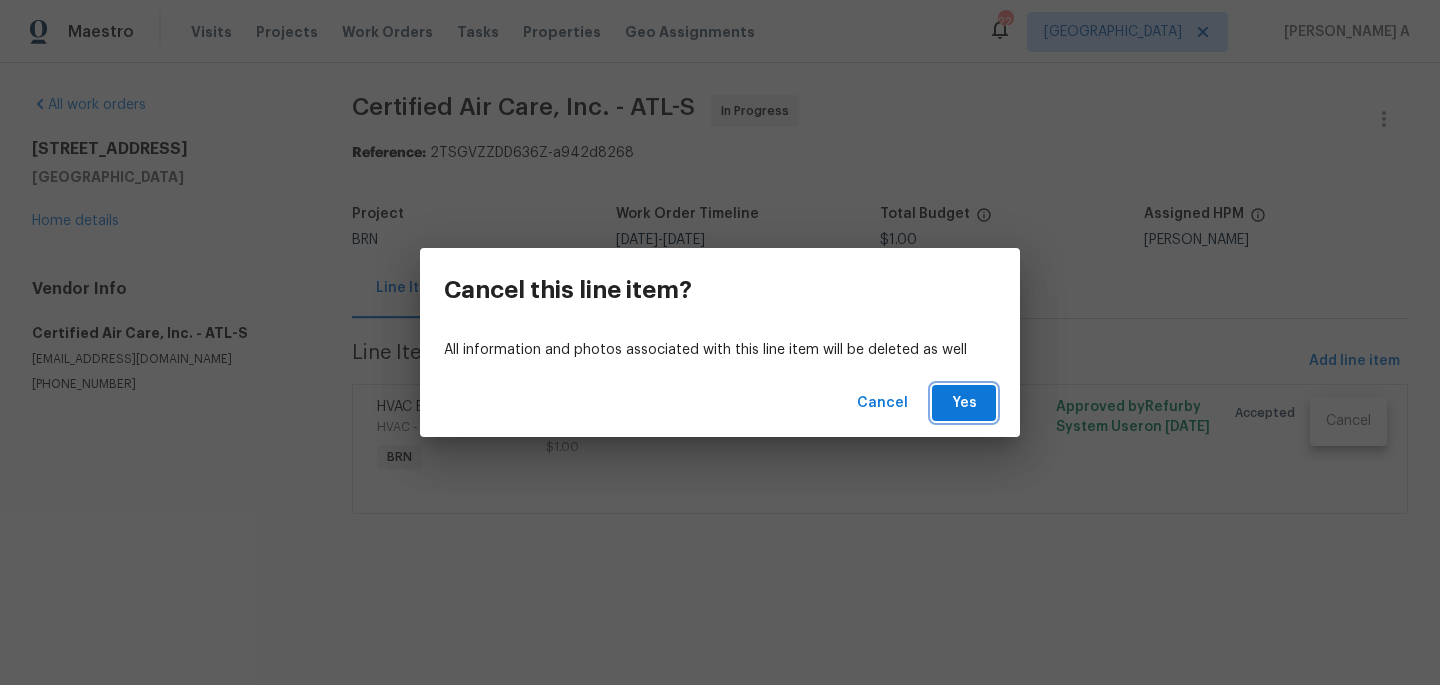 click on "Yes" at bounding box center [964, 403] 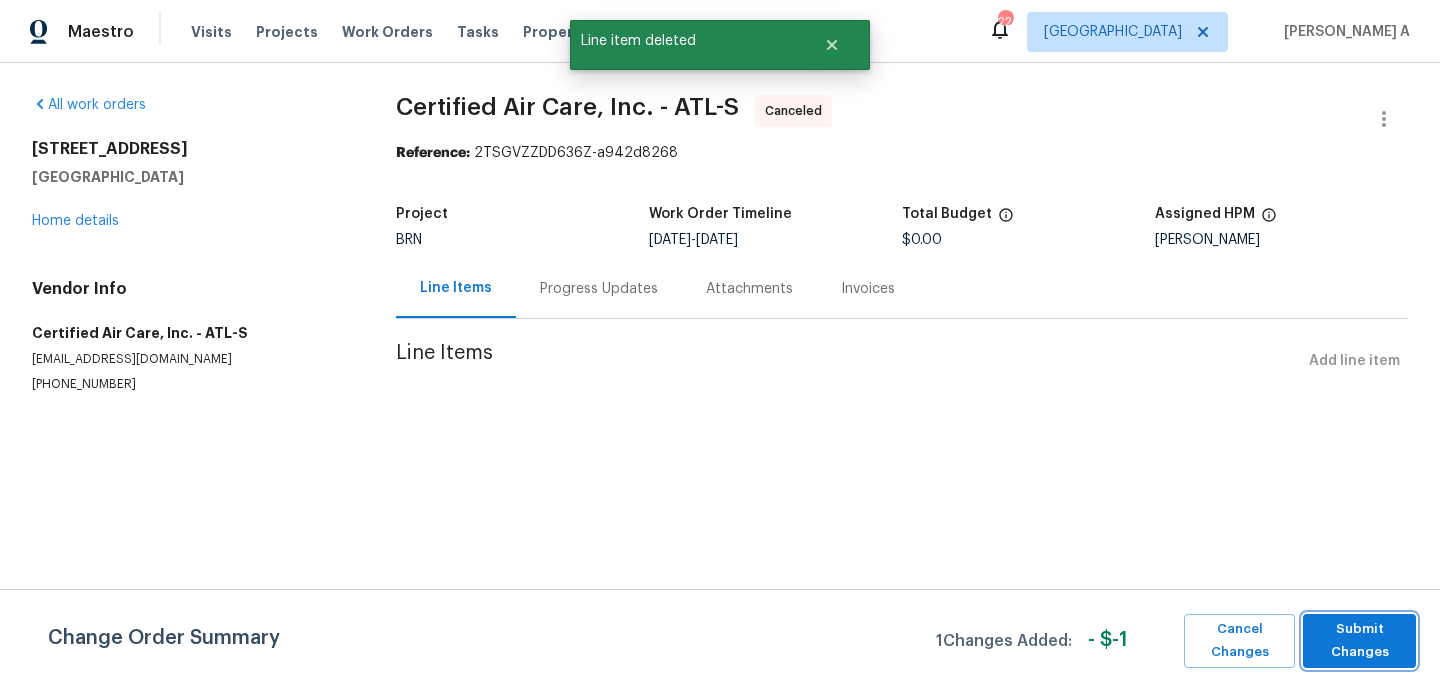 click on "Submit Changes" at bounding box center (1359, 641) 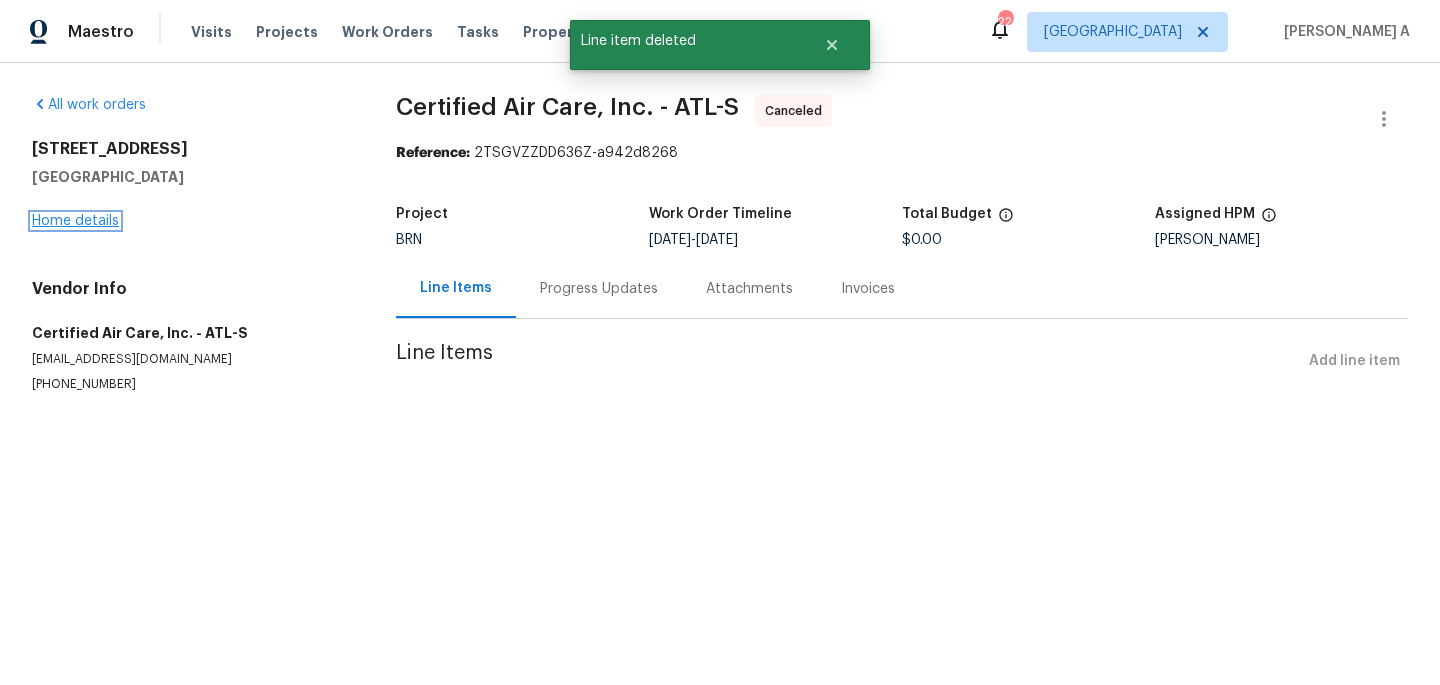 click on "Home details" at bounding box center (75, 221) 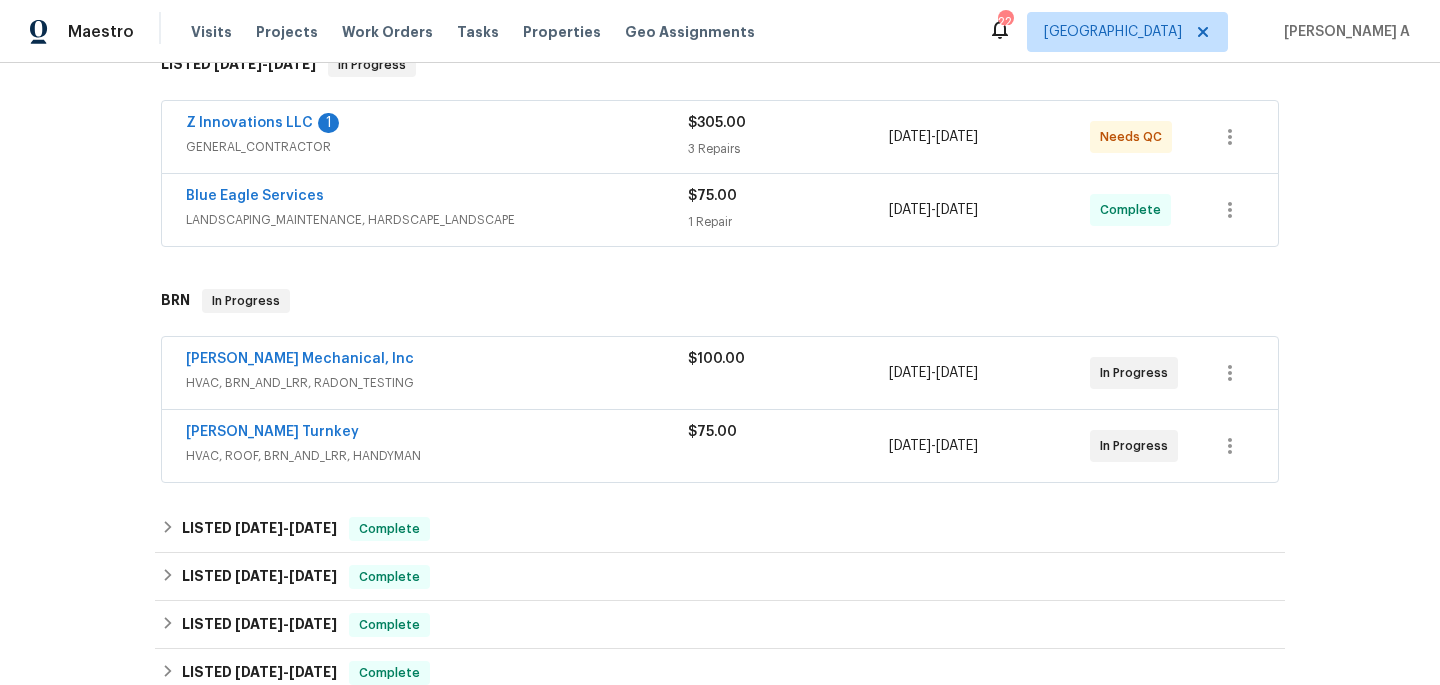 scroll, scrollTop: 358, scrollLeft: 0, axis: vertical 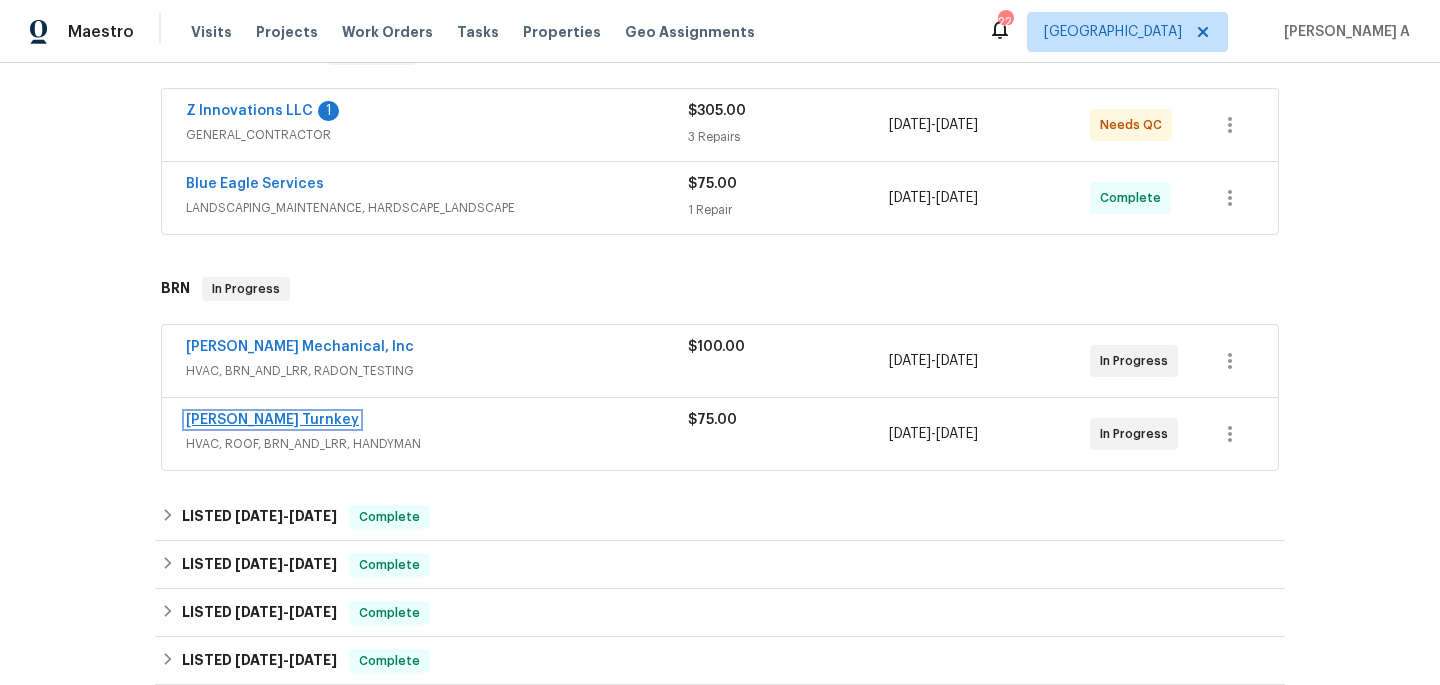 click on "[PERSON_NAME] Turnkey" at bounding box center [272, 420] 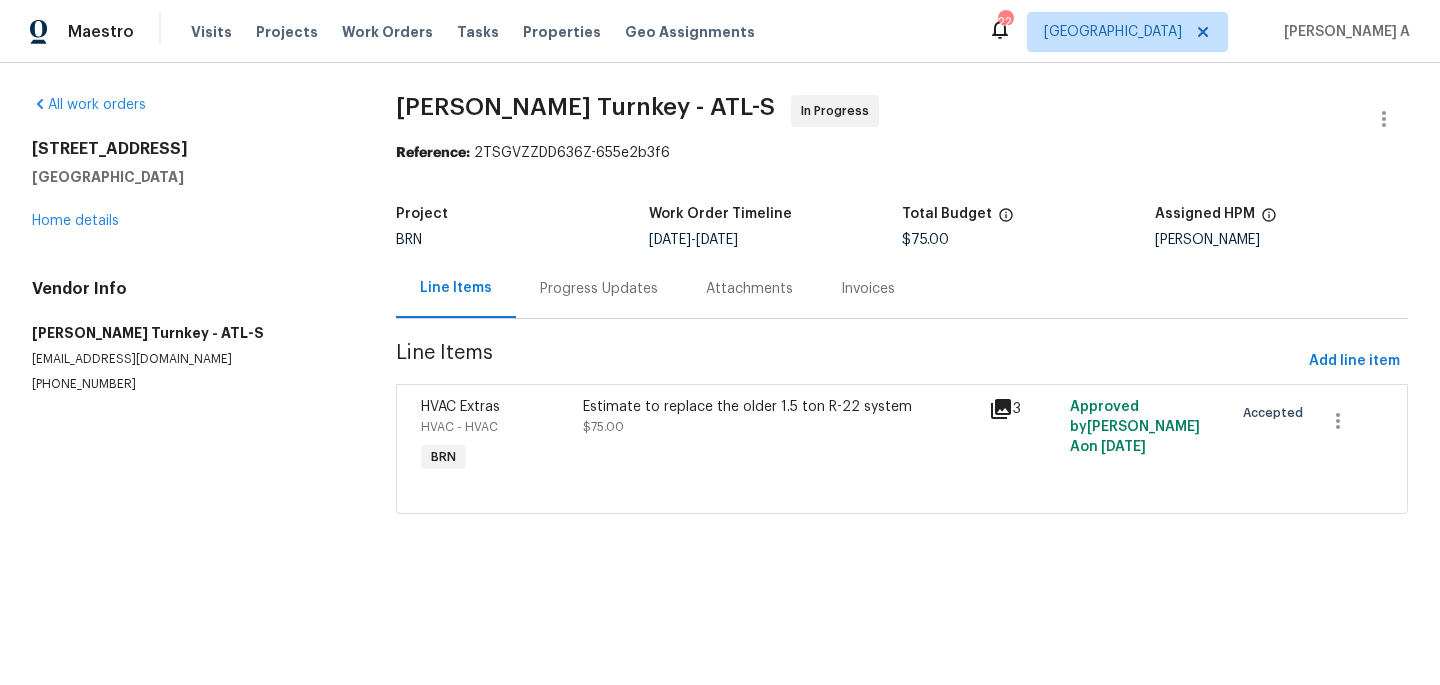 click on "Progress Updates" at bounding box center [599, 288] 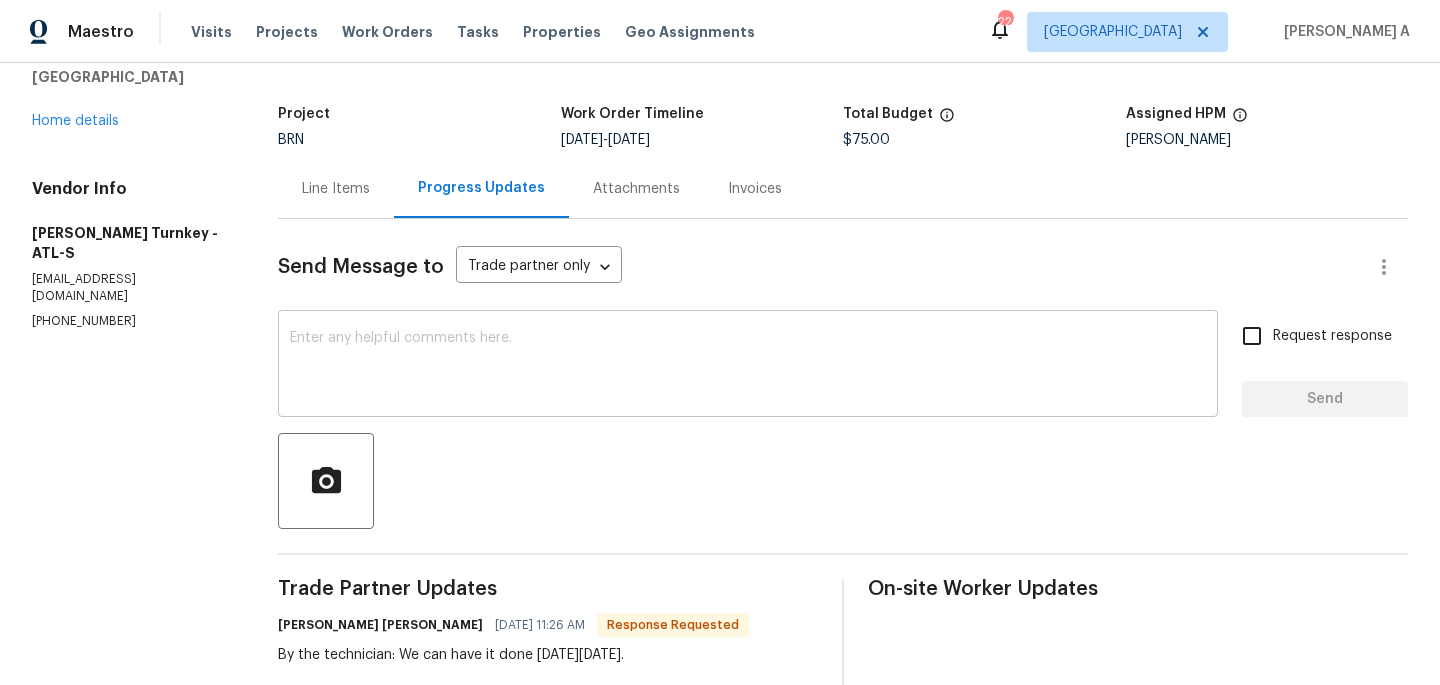 scroll, scrollTop: 97, scrollLeft: 0, axis: vertical 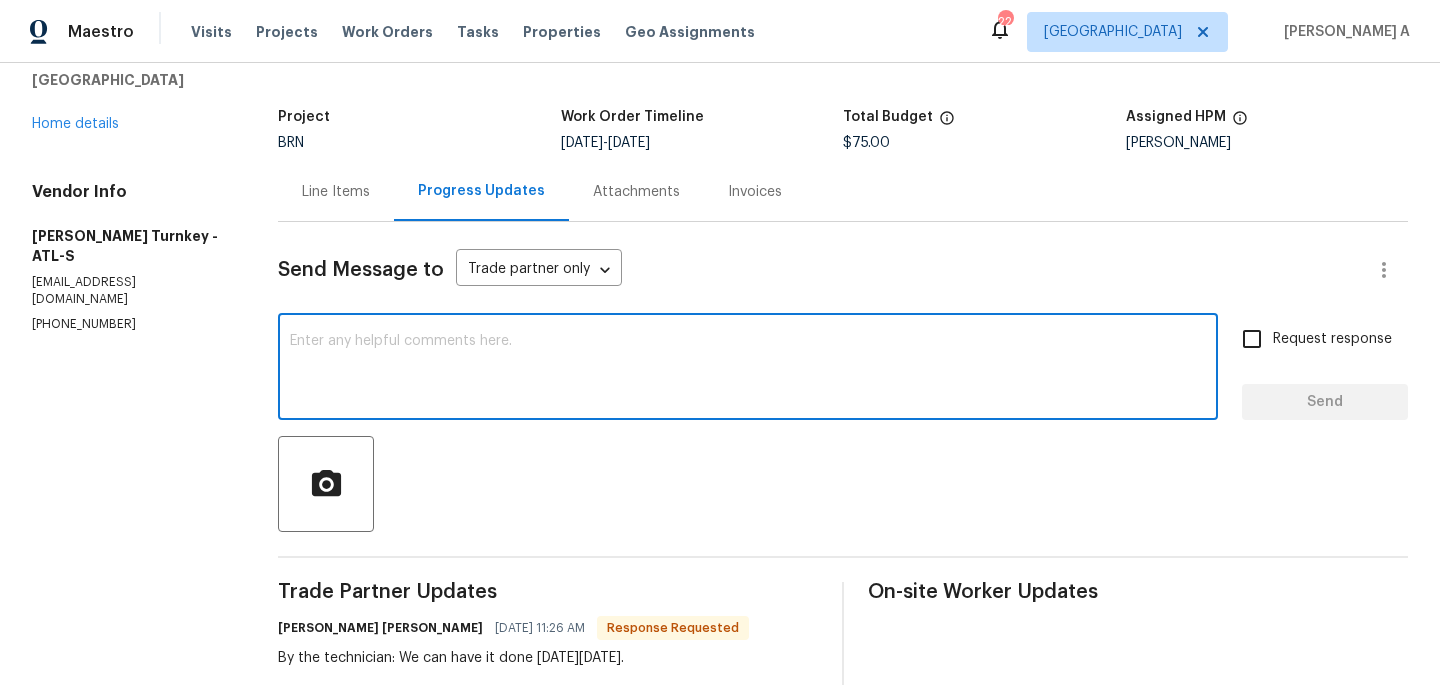 click at bounding box center (748, 369) 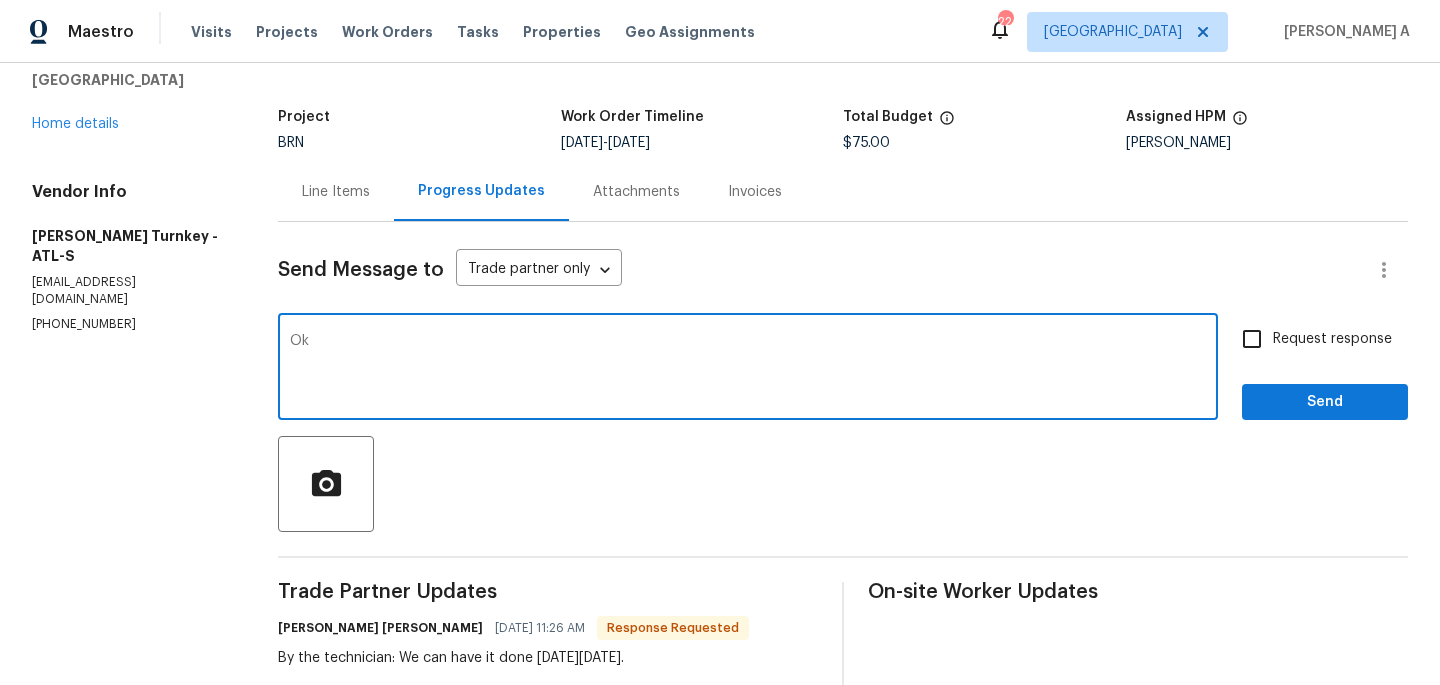 type on "O" 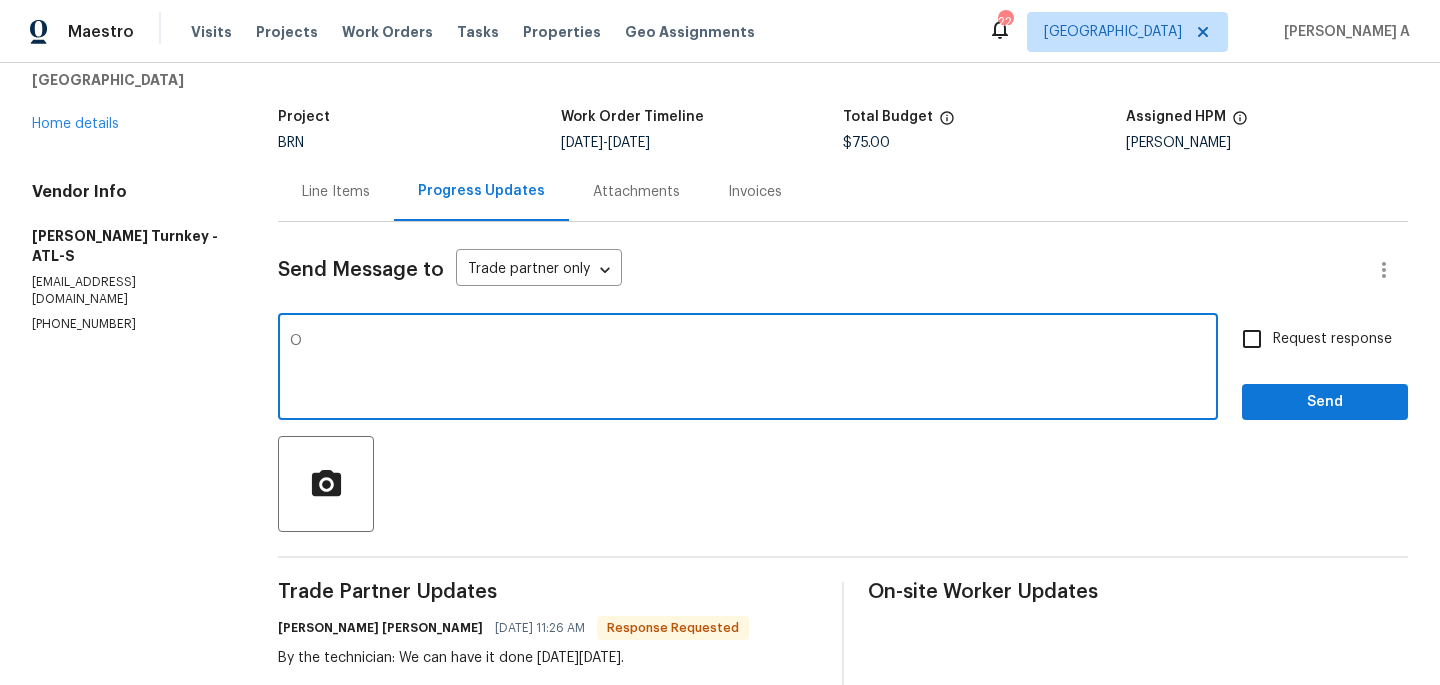 type 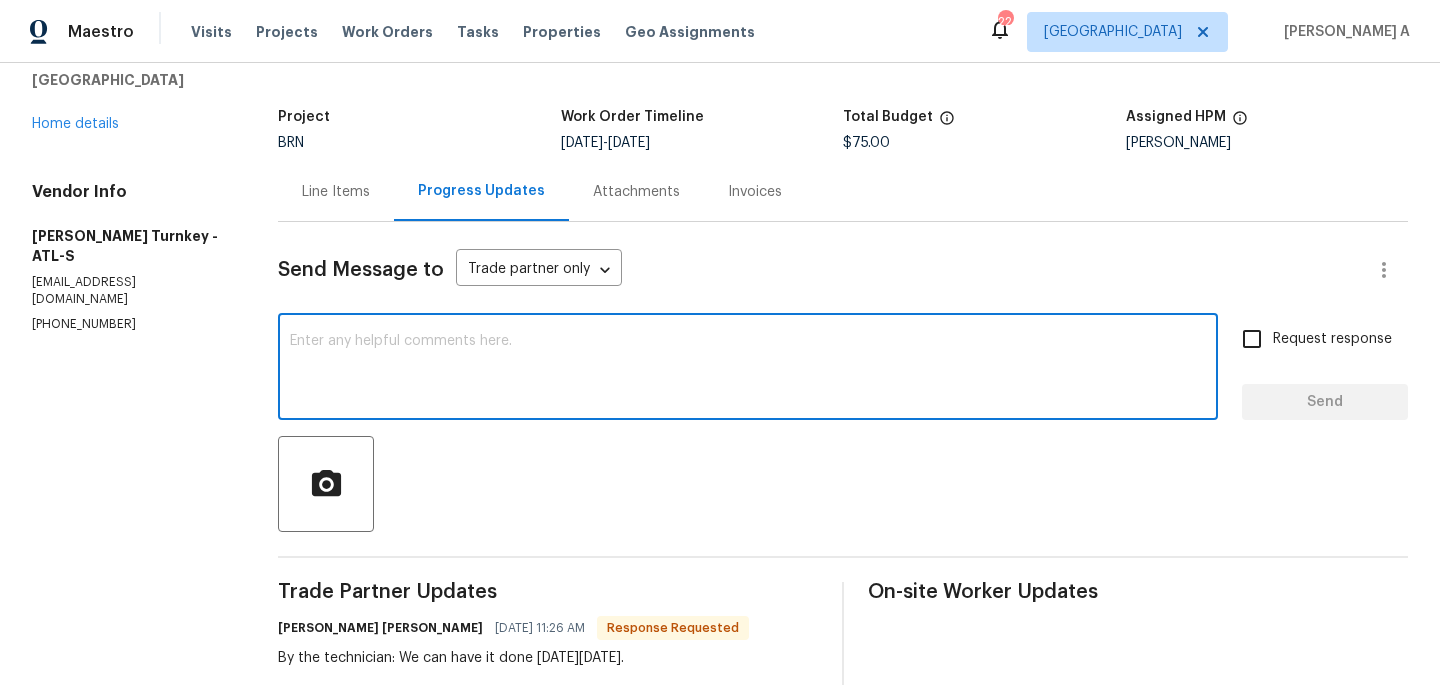 scroll, scrollTop: 15, scrollLeft: 0, axis: vertical 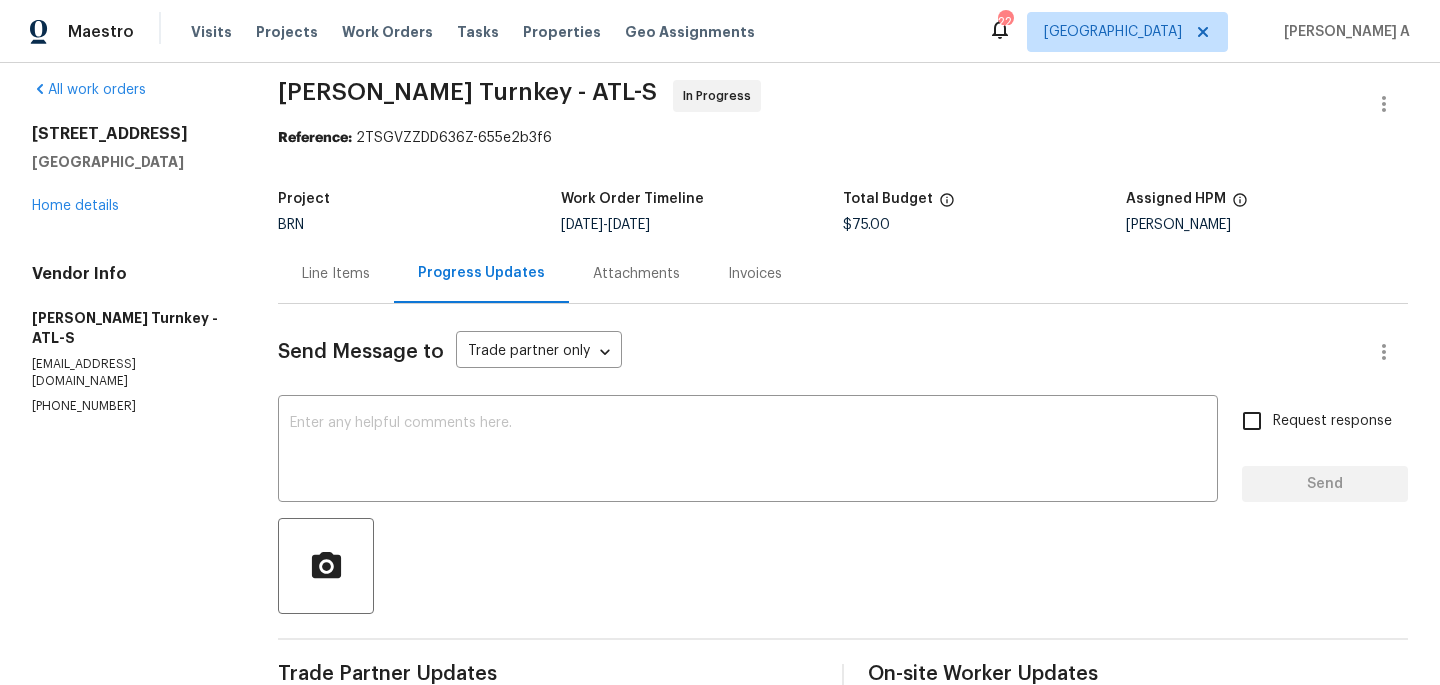 click on "Line Items" at bounding box center (336, 273) 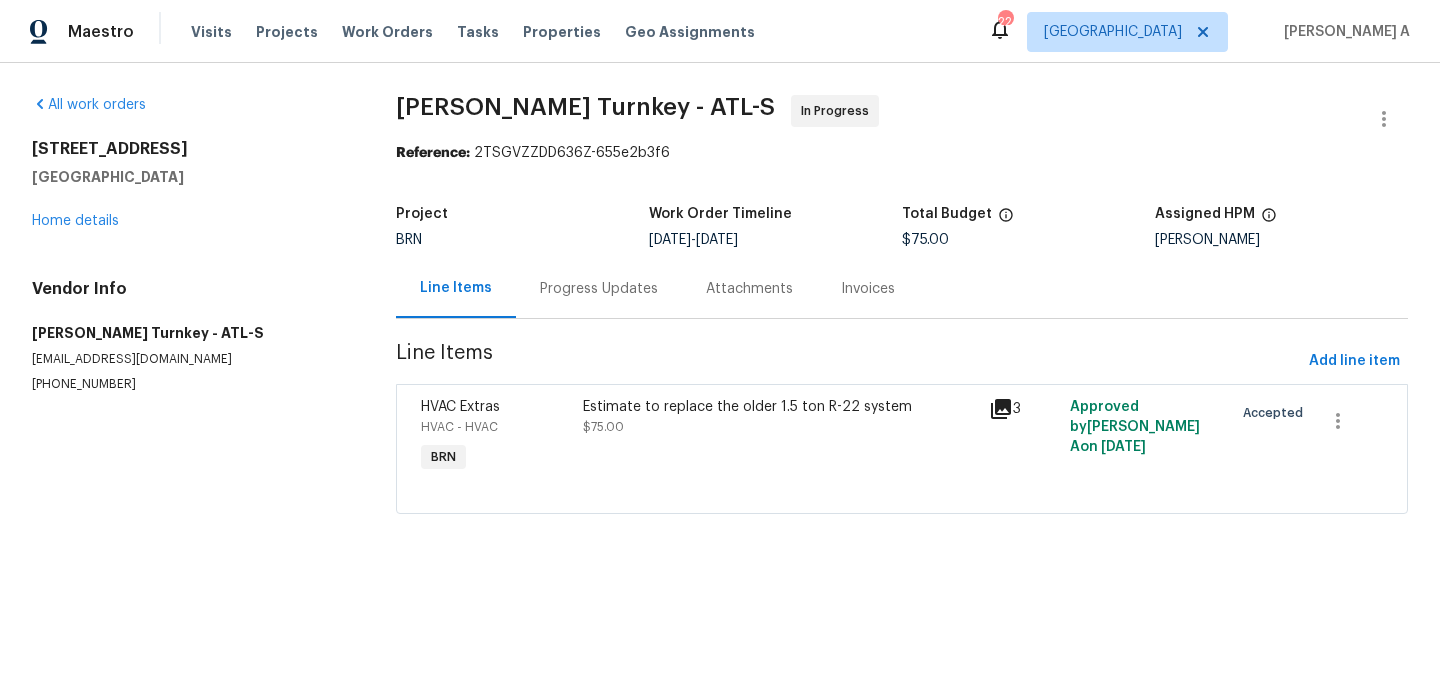 click on "Estimate to replace the older 1.5 ton R-22 system $75.00" at bounding box center [780, 437] 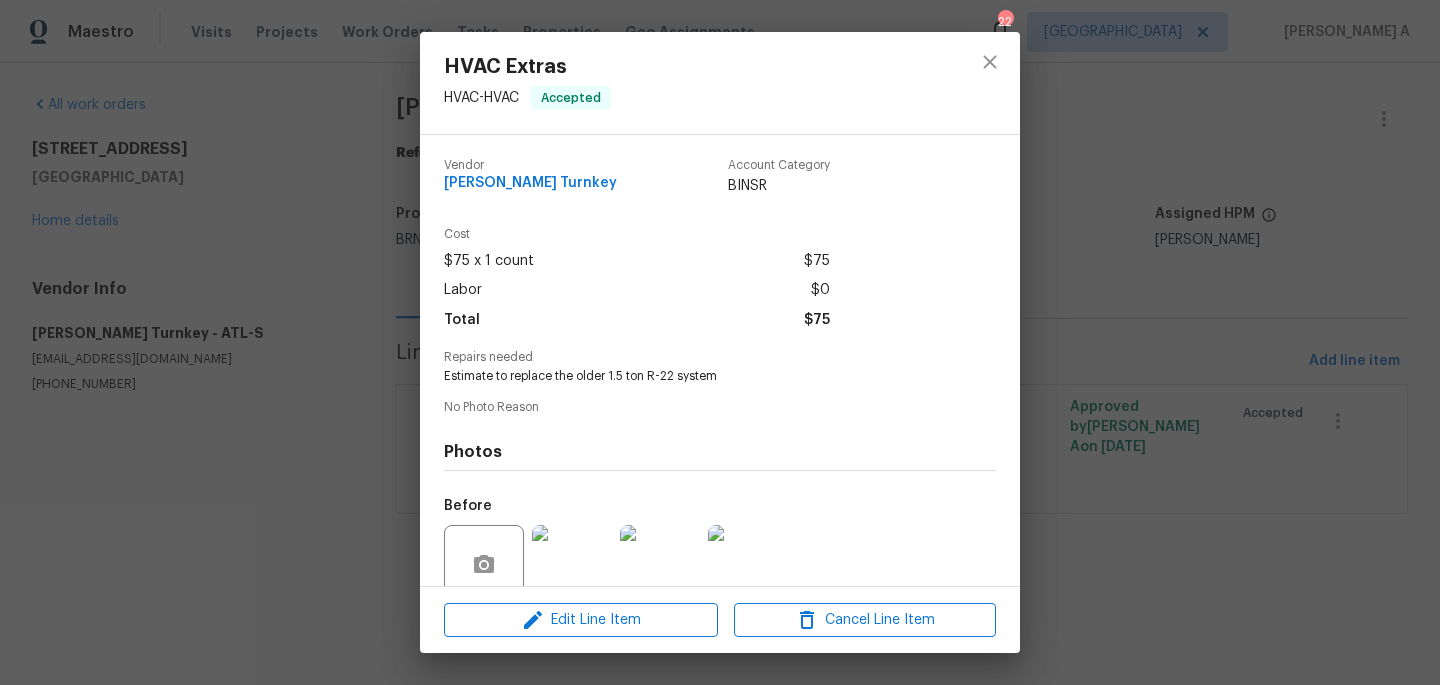 scroll, scrollTop: 168, scrollLeft: 0, axis: vertical 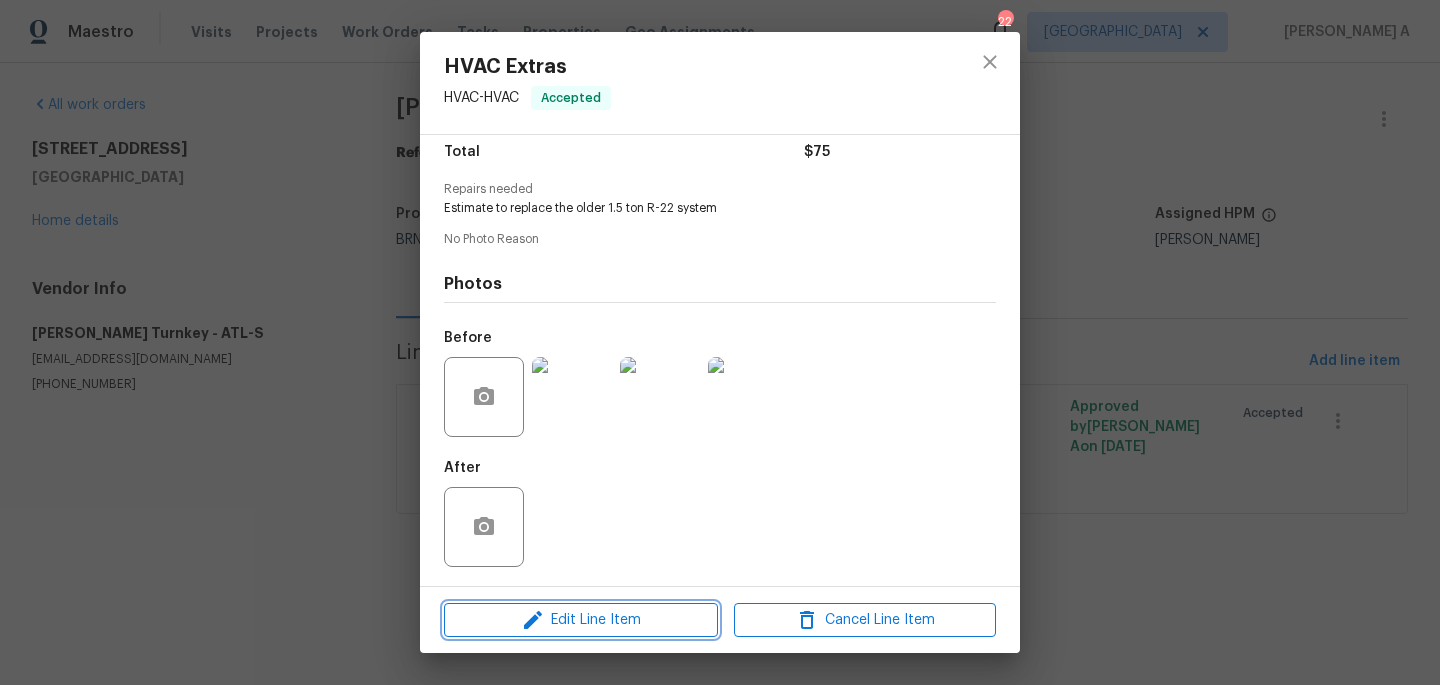 click on "Edit Line Item" at bounding box center (581, 620) 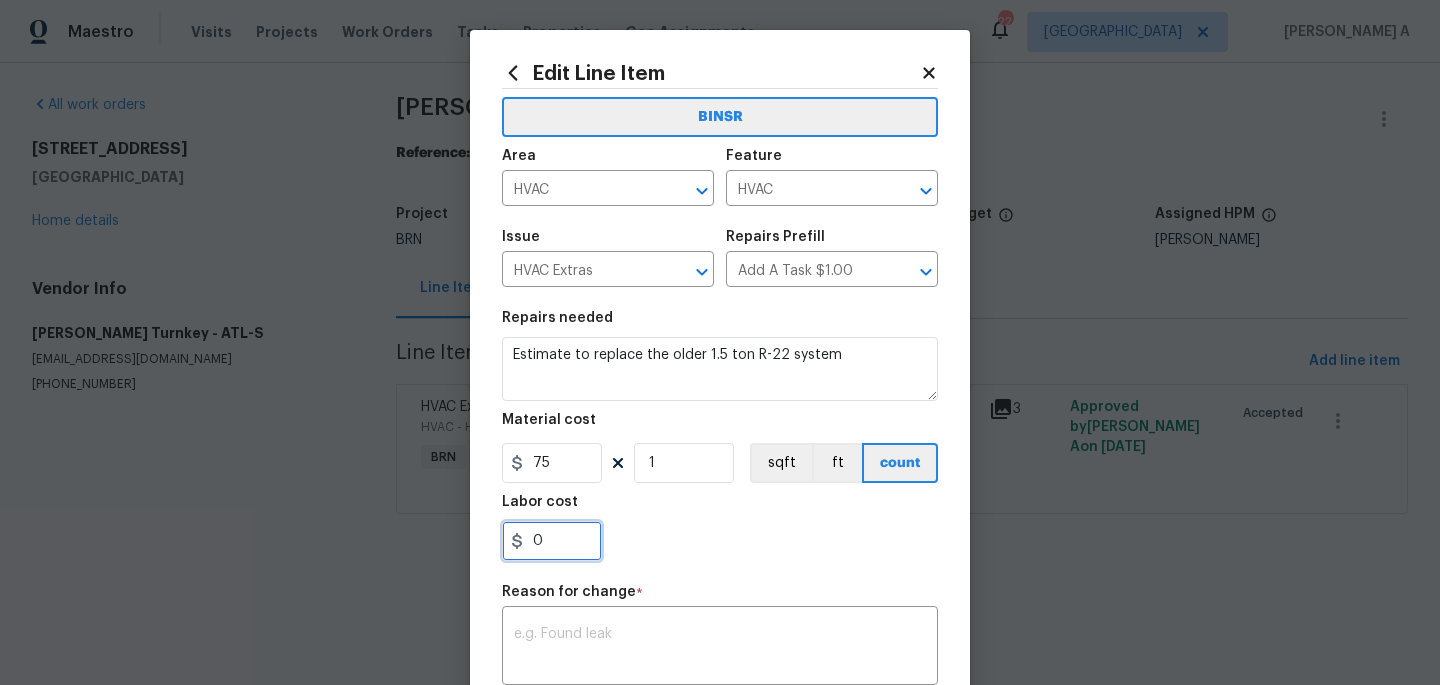 drag, startPoint x: 552, startPoint y: 552, endPoint x: 509, endPoint y: 553, distance: 43.011627 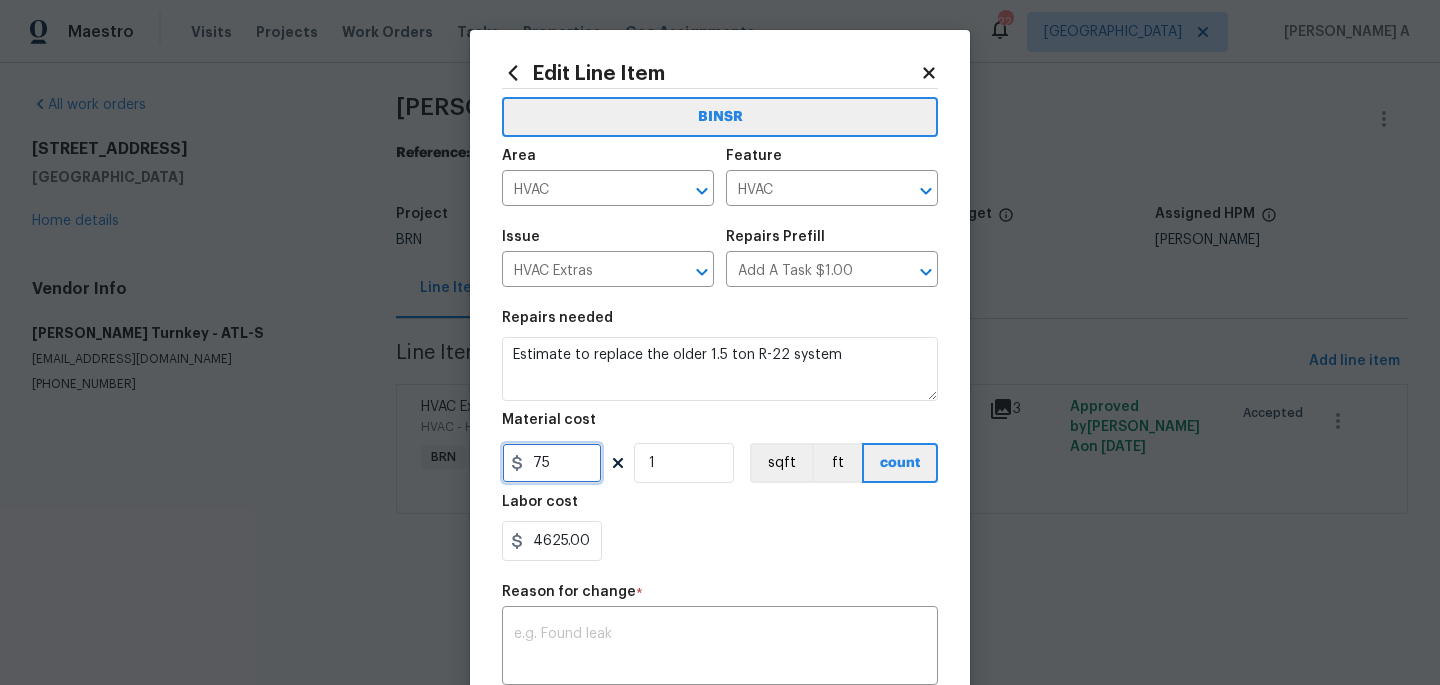 type on "4625" 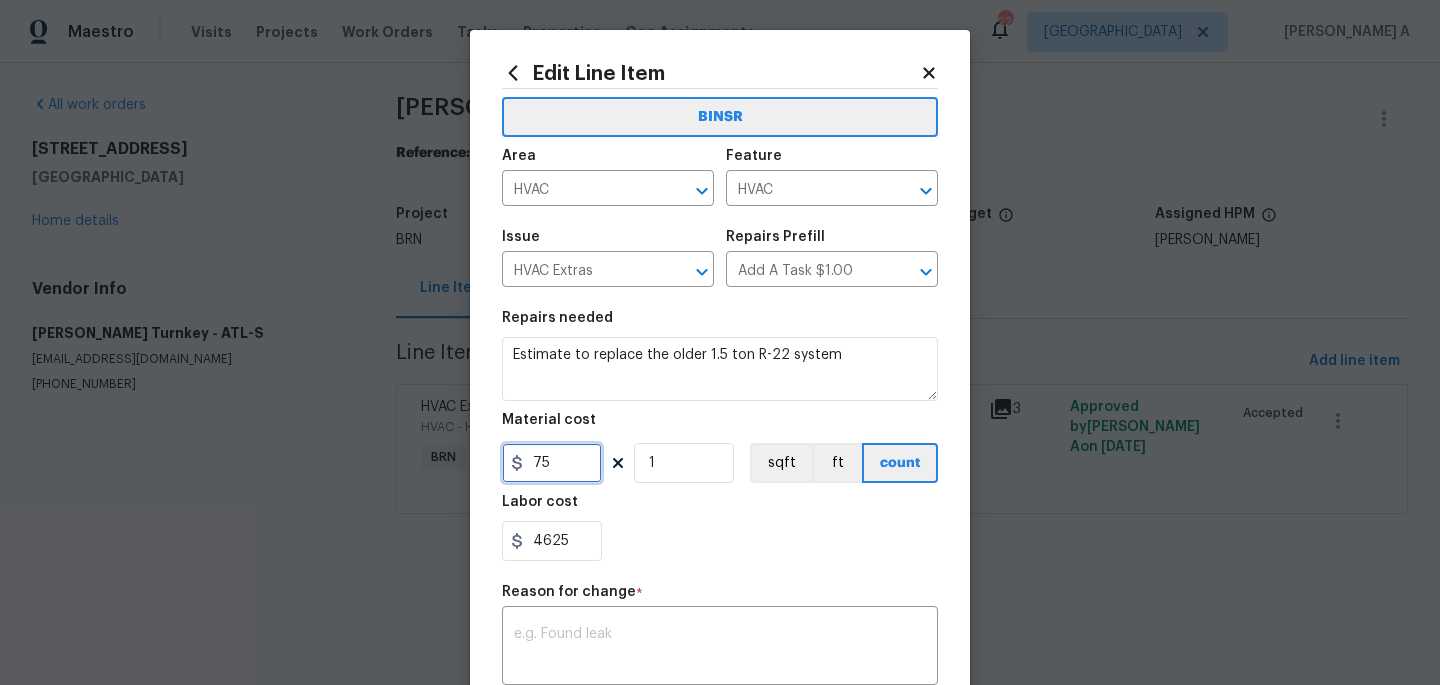 drag, startPoint x: 567, startPoint y: 474, endPoint x: 446, endPoint y: 473, distance: 121.004135 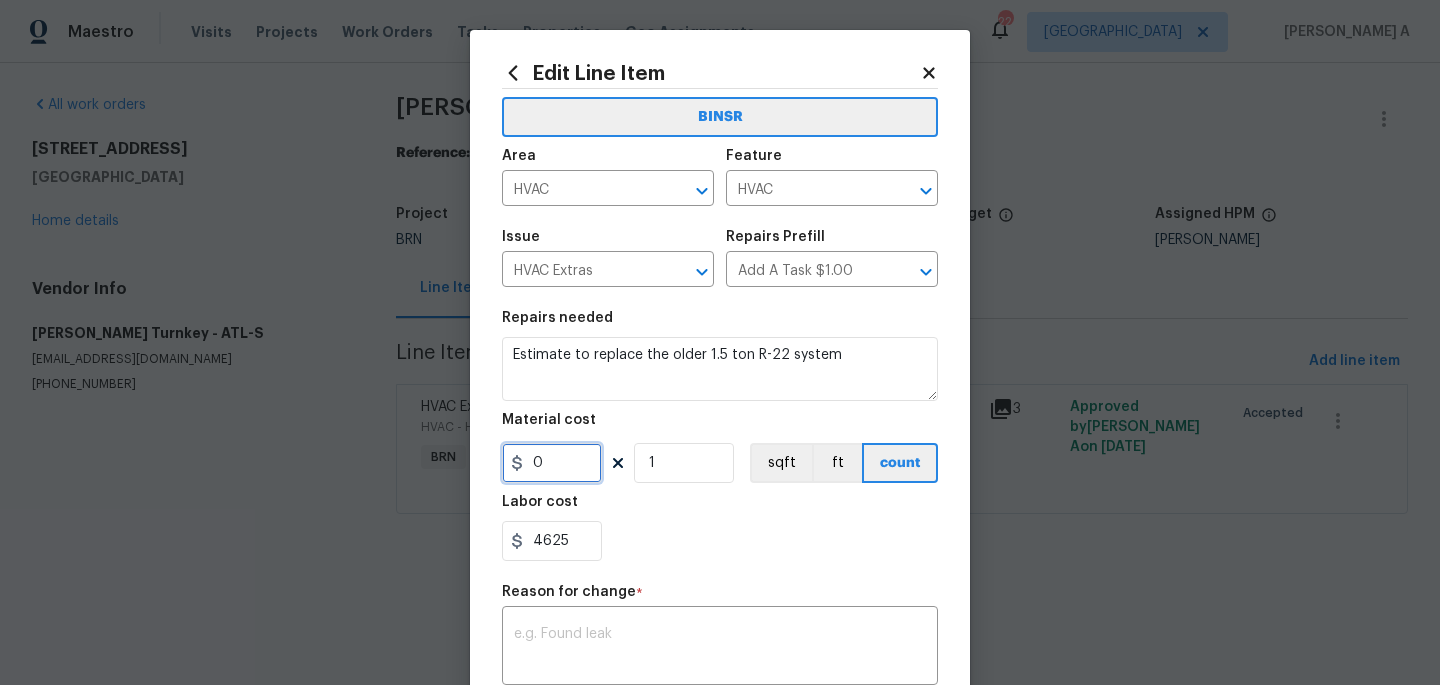 type on "0" 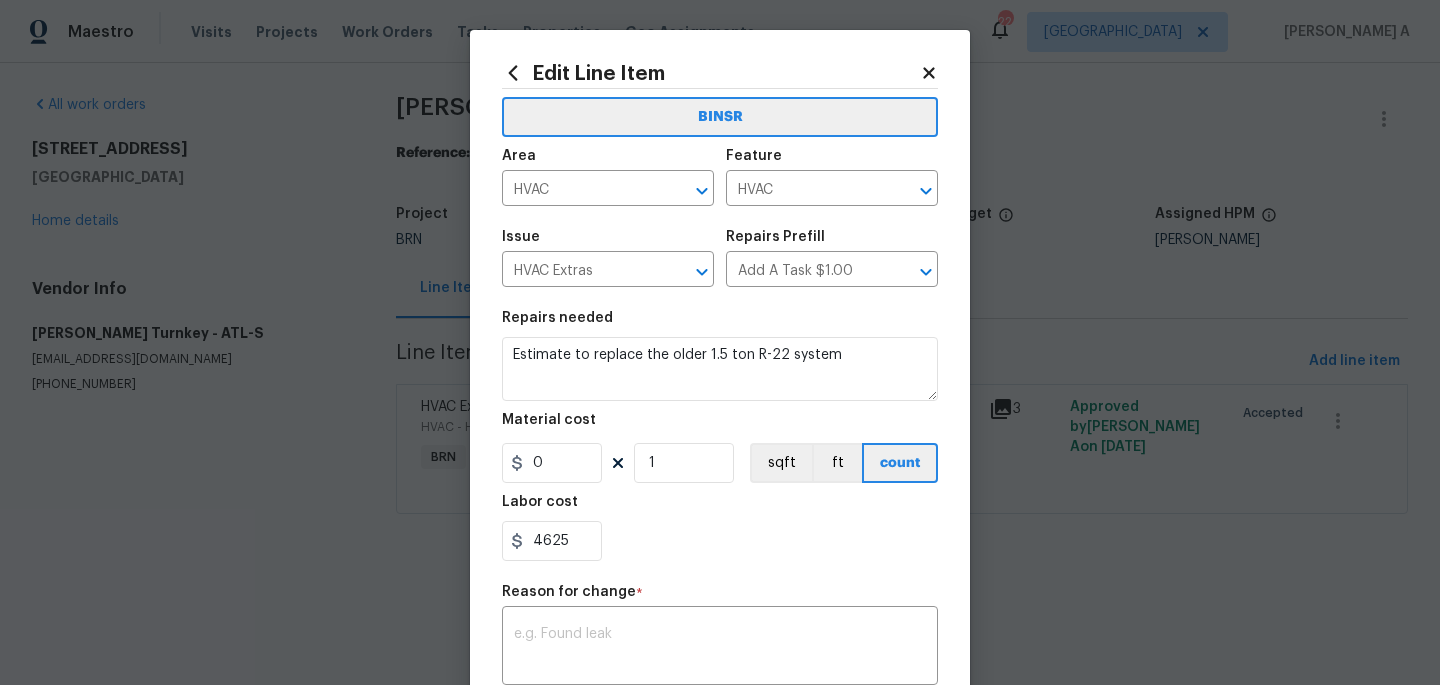 click on "4625" at bounding box center (720, 541) 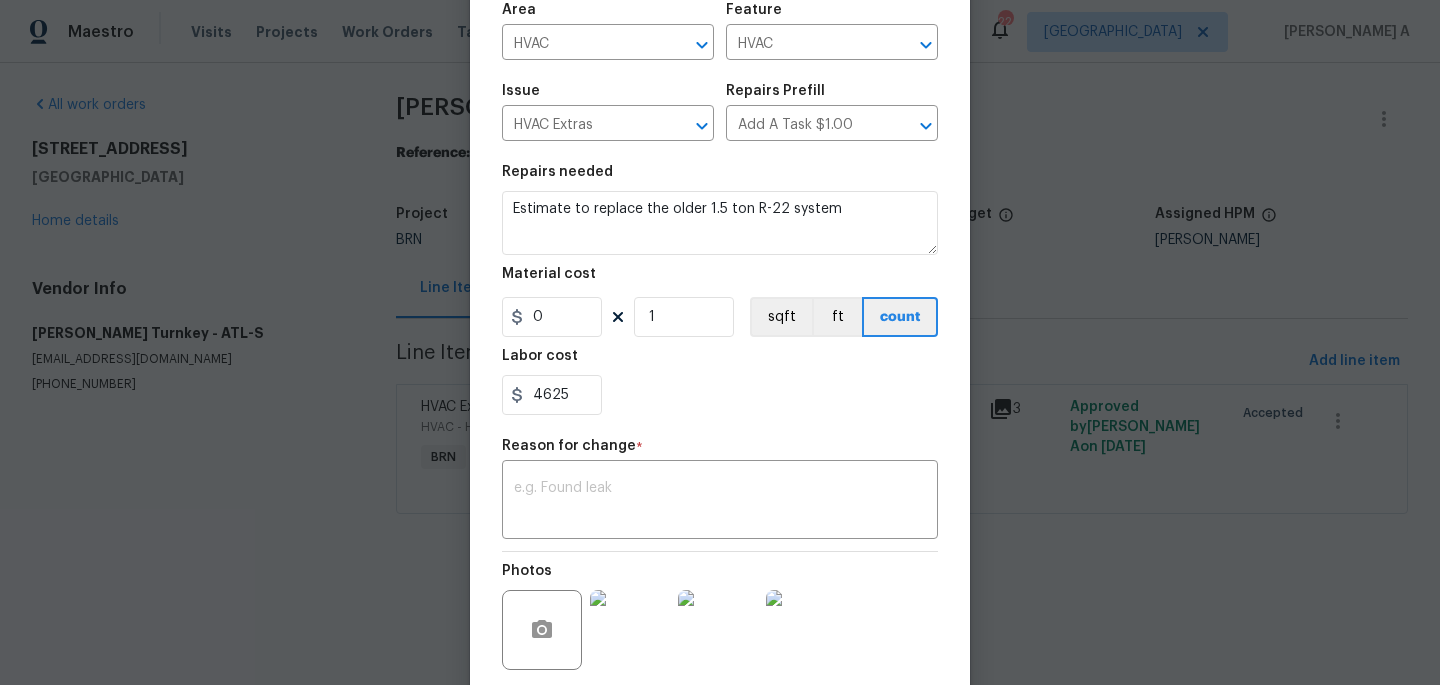 scroll, scrollTop: 209, scrollLeft: 0, axis: vertical 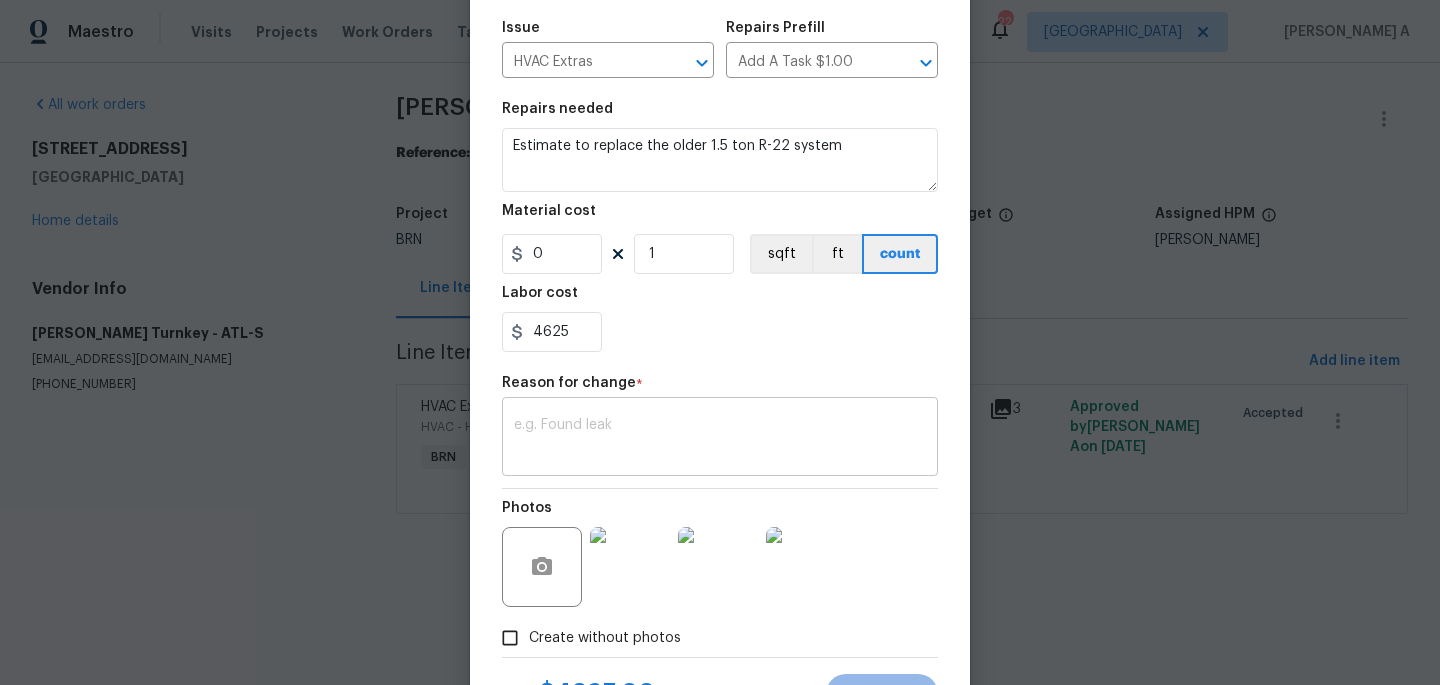 click at bounding box center [720, 439] 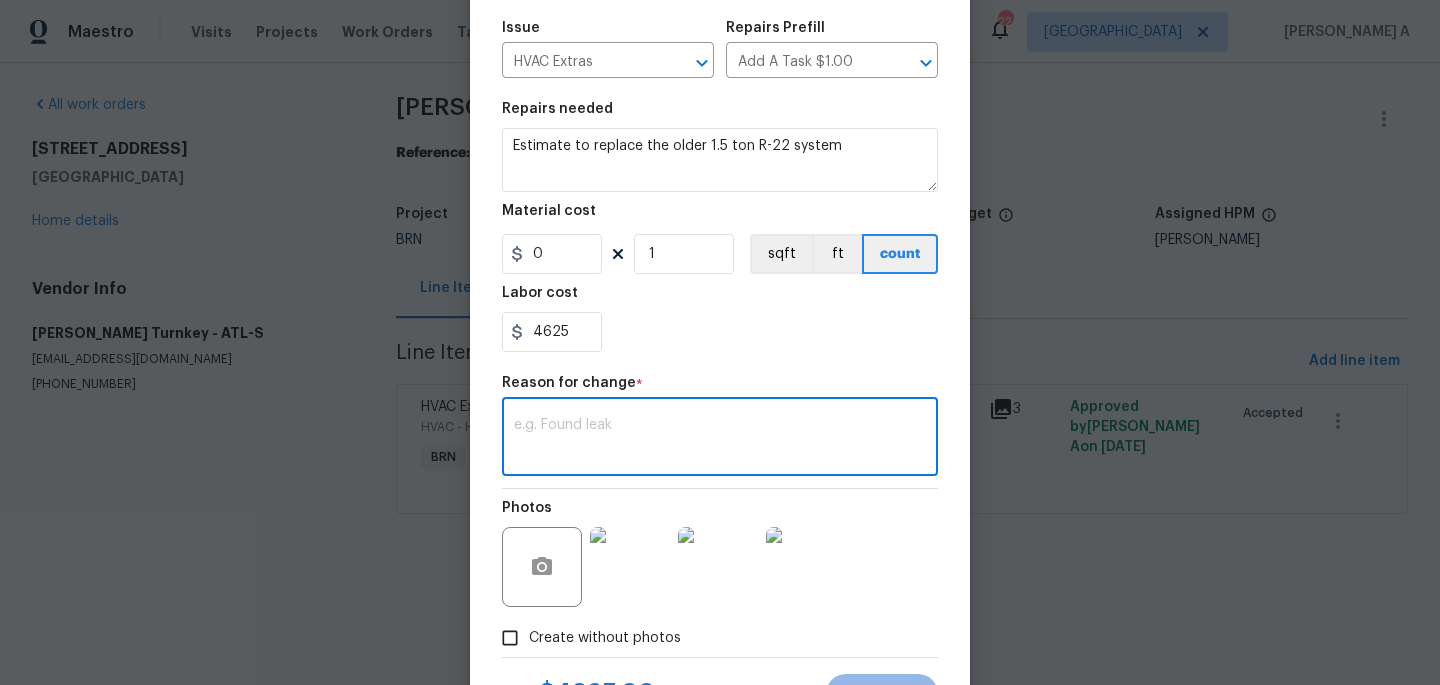 paste on "(AK) Updated cost per BR team’s approval." 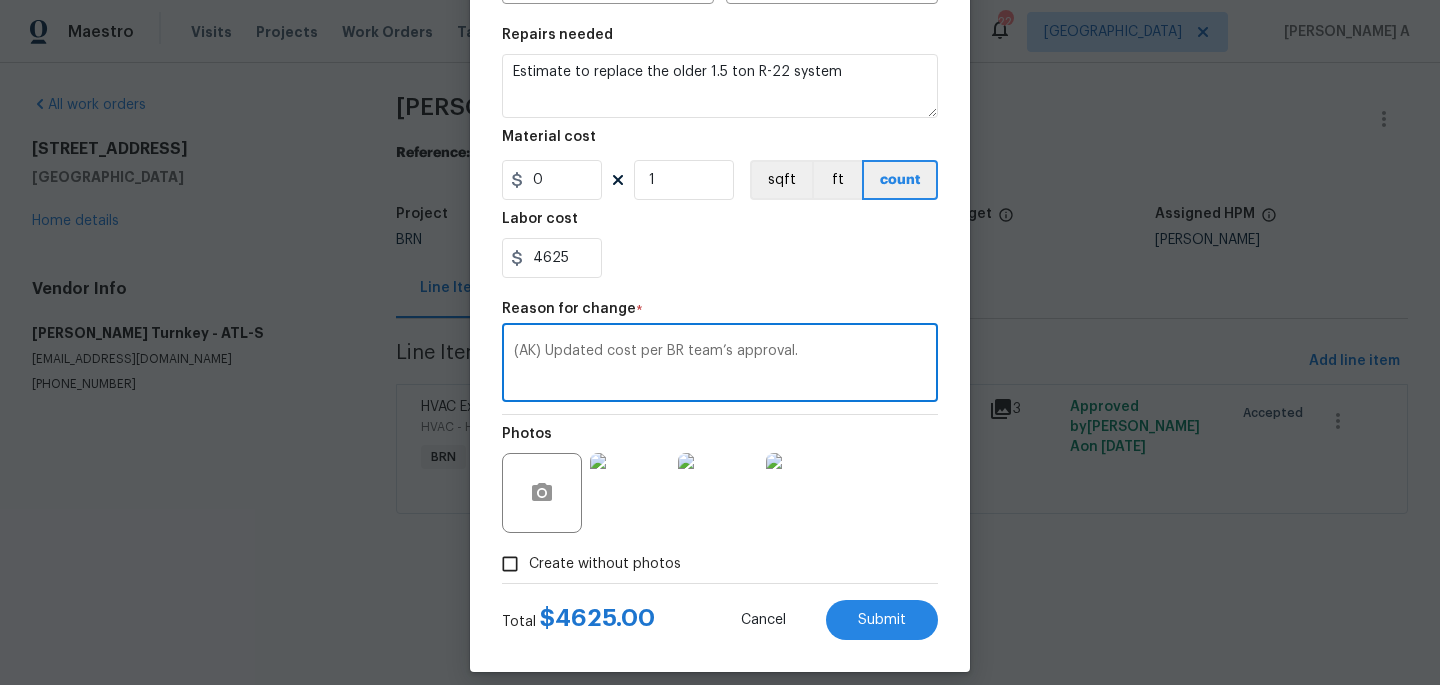 scroll, scrollTop: 301, scrollLeft: 0, axis: vertical 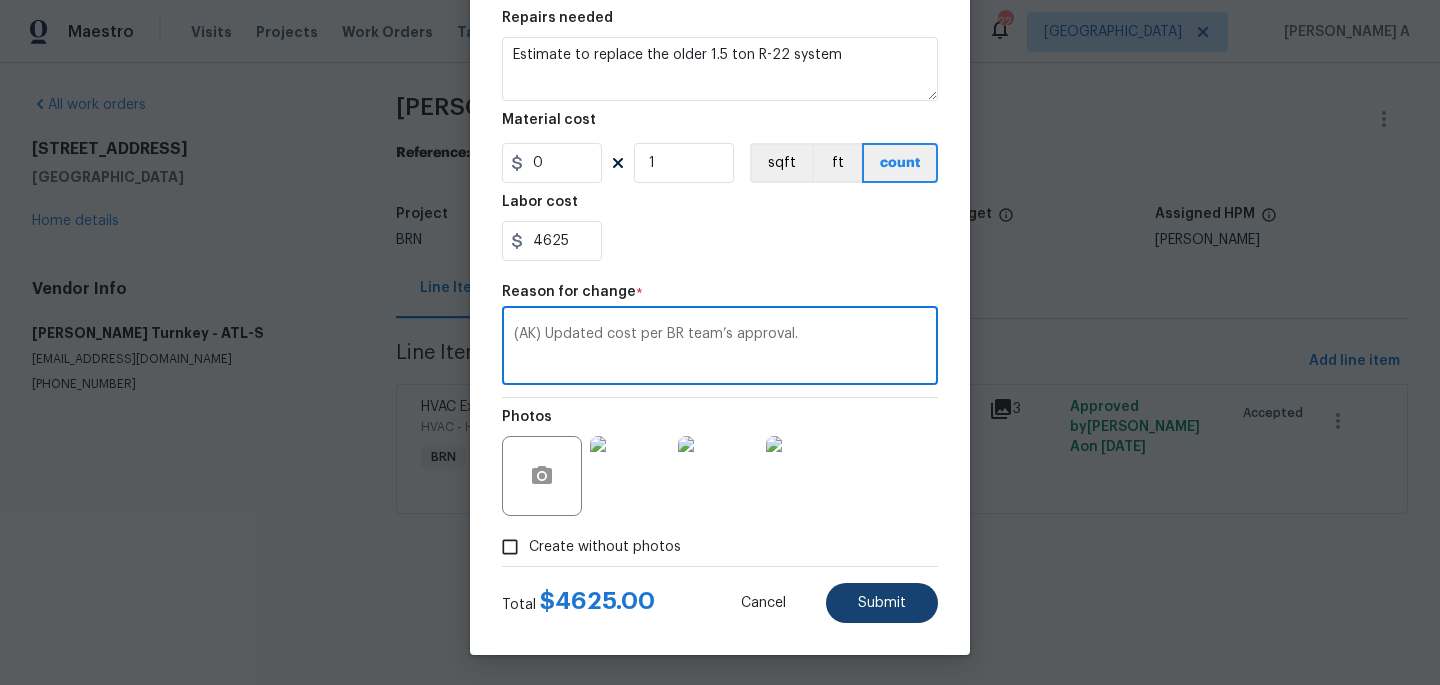 type on "(AK) Updated cost per BR team’s approval." 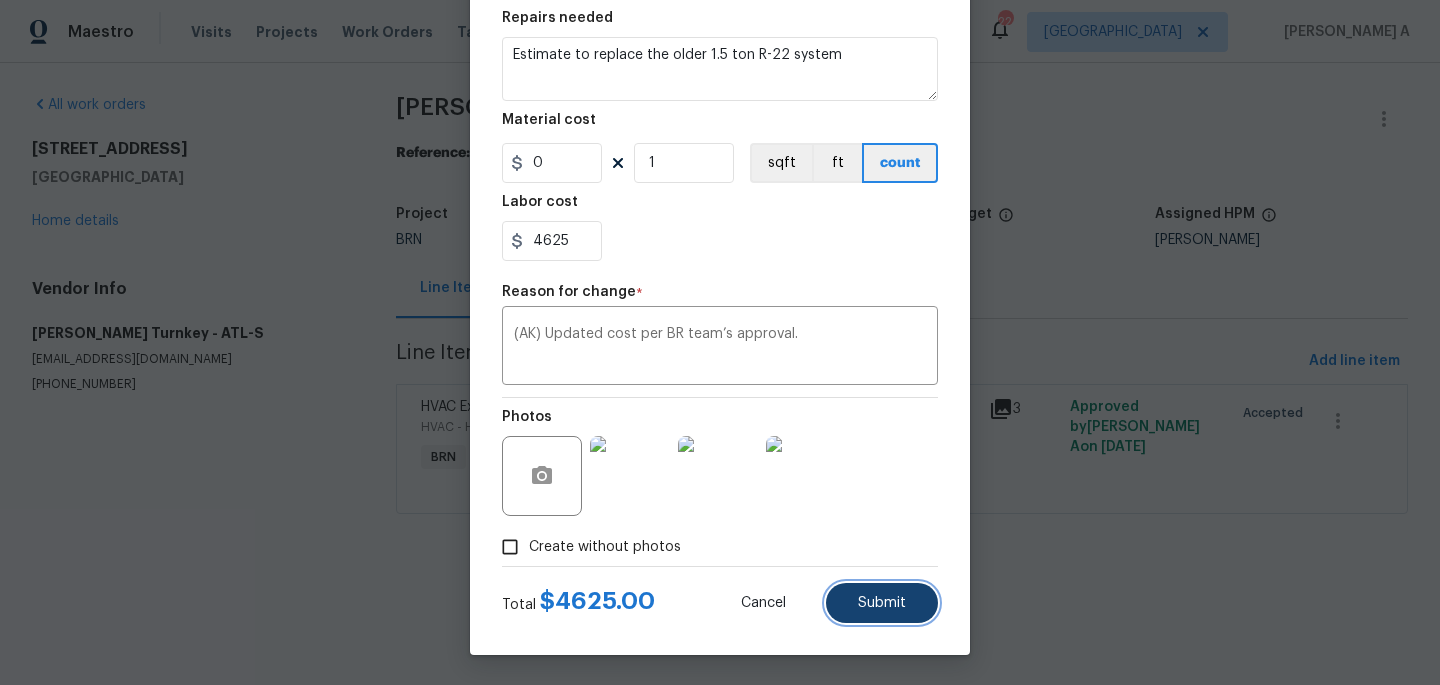 click on "Submit" at bounding box center [882, 603] 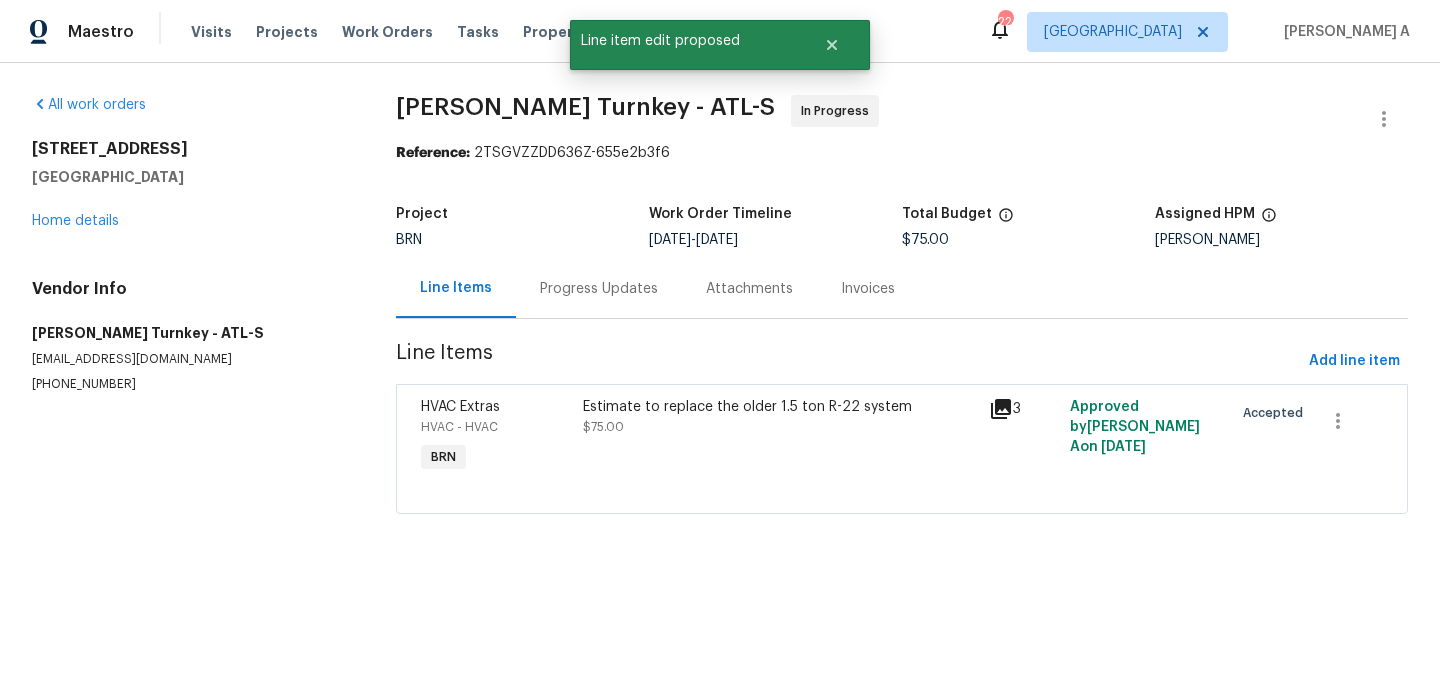 scroll, scrollTop: 0, scrollLeft: 0, axis: both 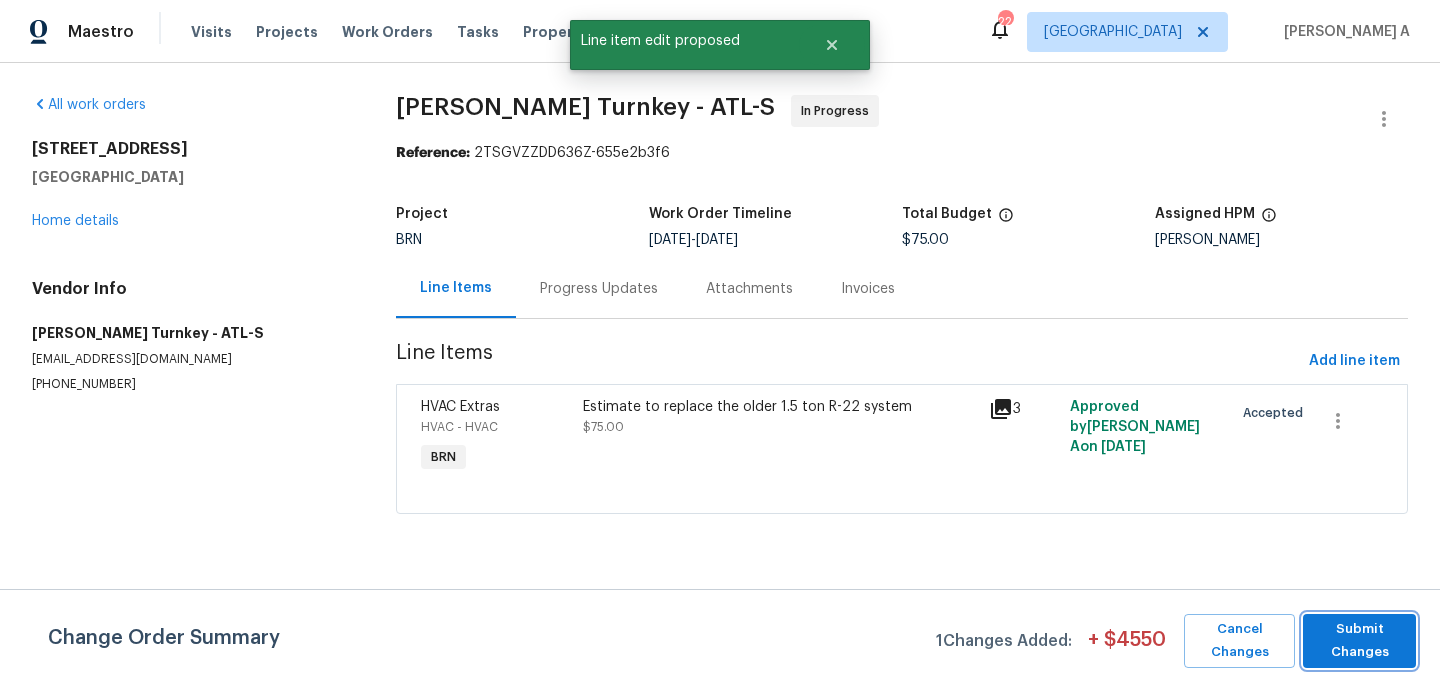 click on "Submit Changes" at bounding box center (1359, 641) 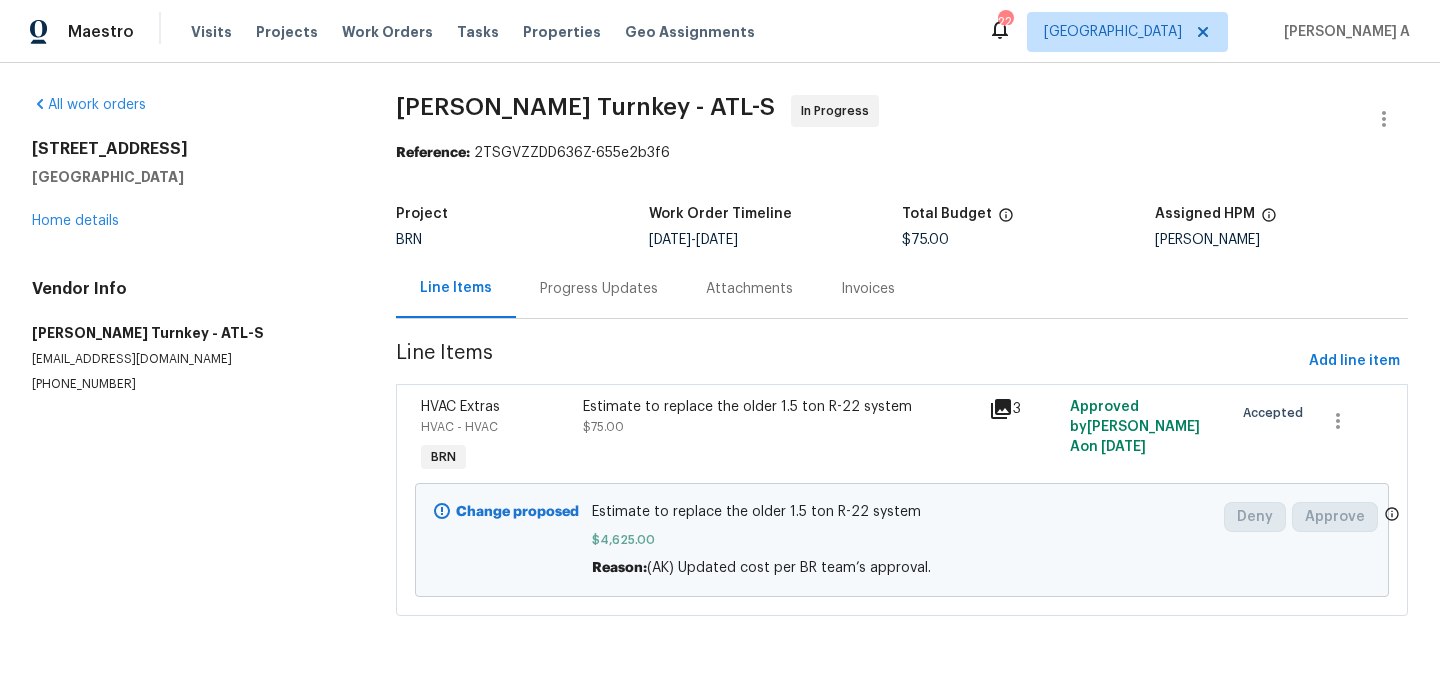 click on "Davis Turnkey - ATL-S In Progress Reference:   2TSGVZZDD636Z-655e2b3f6 Project BRN   Work Order Timeline 7/15/2025  -  7/15/2025 Total Budget $75.00 Assigned HPM Jaydon Entrekin Line Items Progress Updates Attachments Invoices Line Items Add line item HVAC Extras HVAC - HVAC BRN Estimate to replace the older 1.5 ton R-22 system $75.00   3 Approved by  Akshay Ajaya Kumar A  on   7/15/2025 Accepted Change proposed Estimate to replace the older 1.5 ton R-22 system $4,625.00 Reason:  (AK) Updated cost per BR team’s approval. Deny Approve" at bounding box center (902, 367) 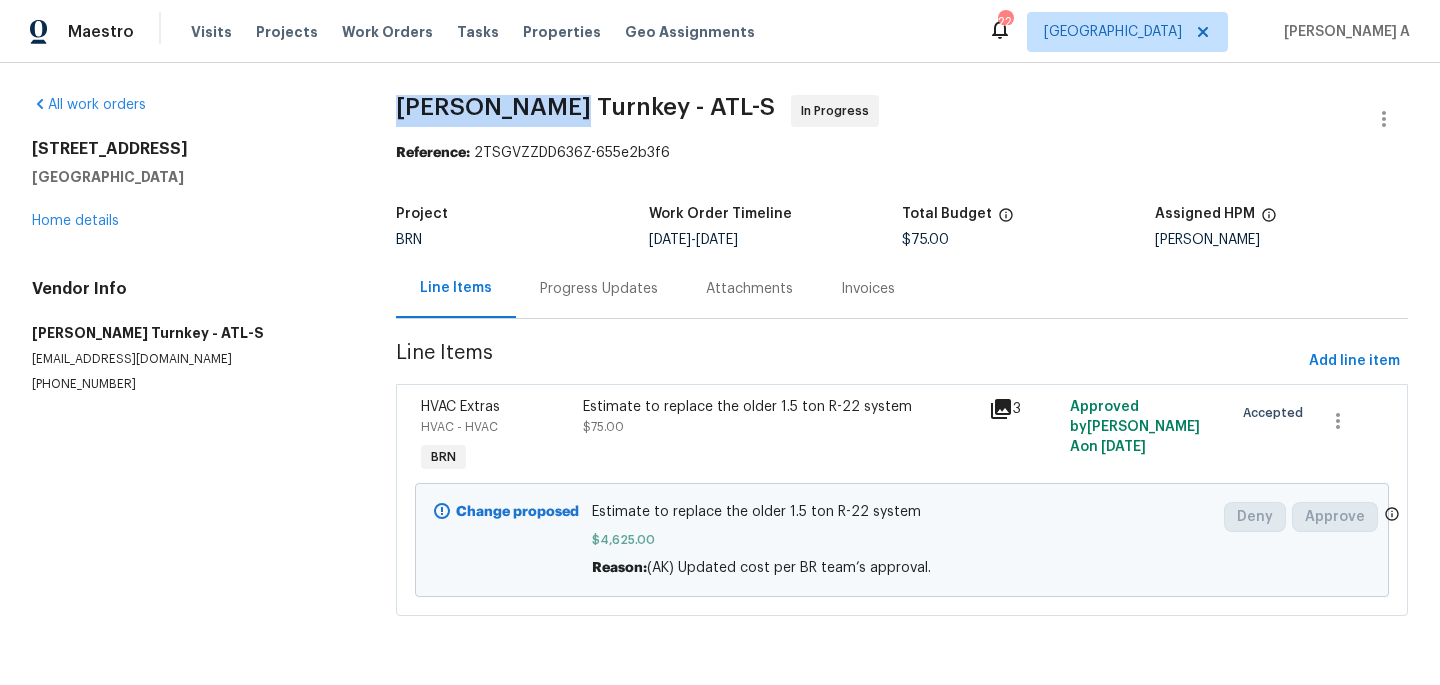 drag, startPoint x: 552, startPoint y: 111, endPoint x: 388, endPoint y: 107, distance: 164.04877 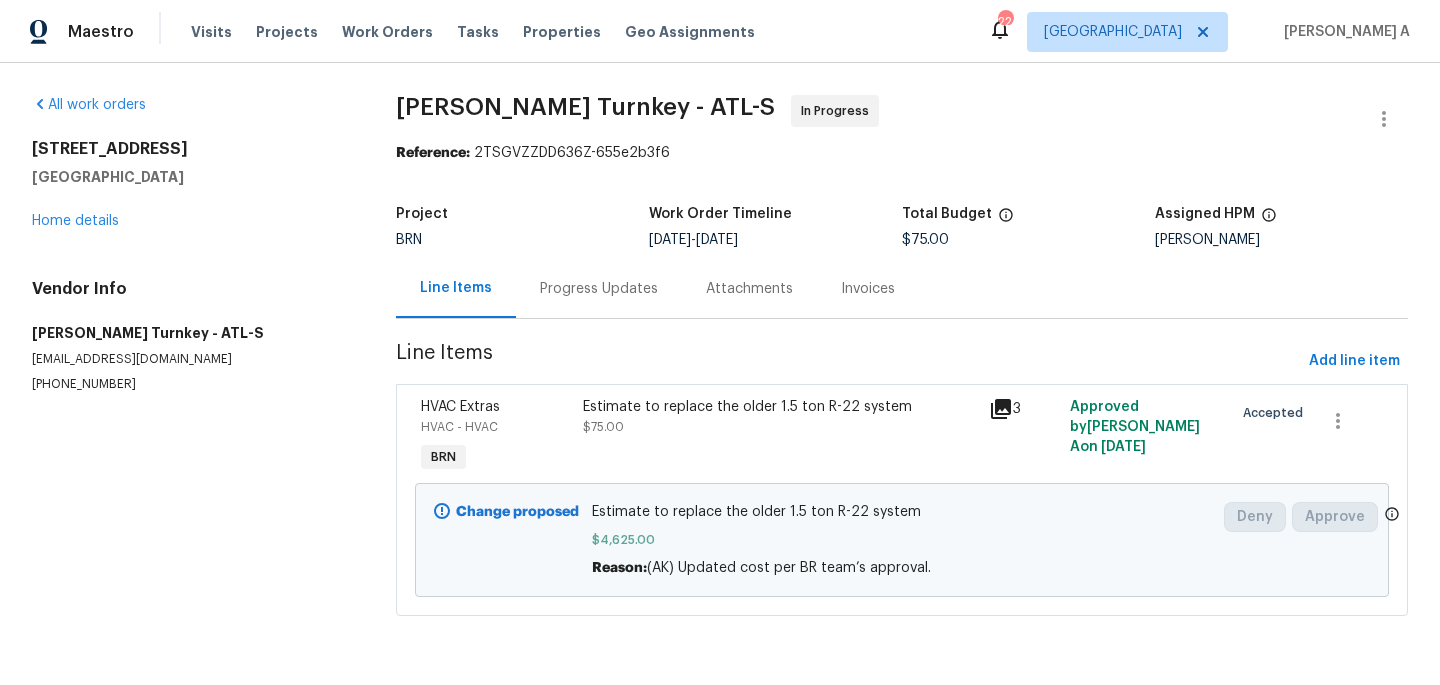 click on "Progress Updates" at bounding box center (599, 289) 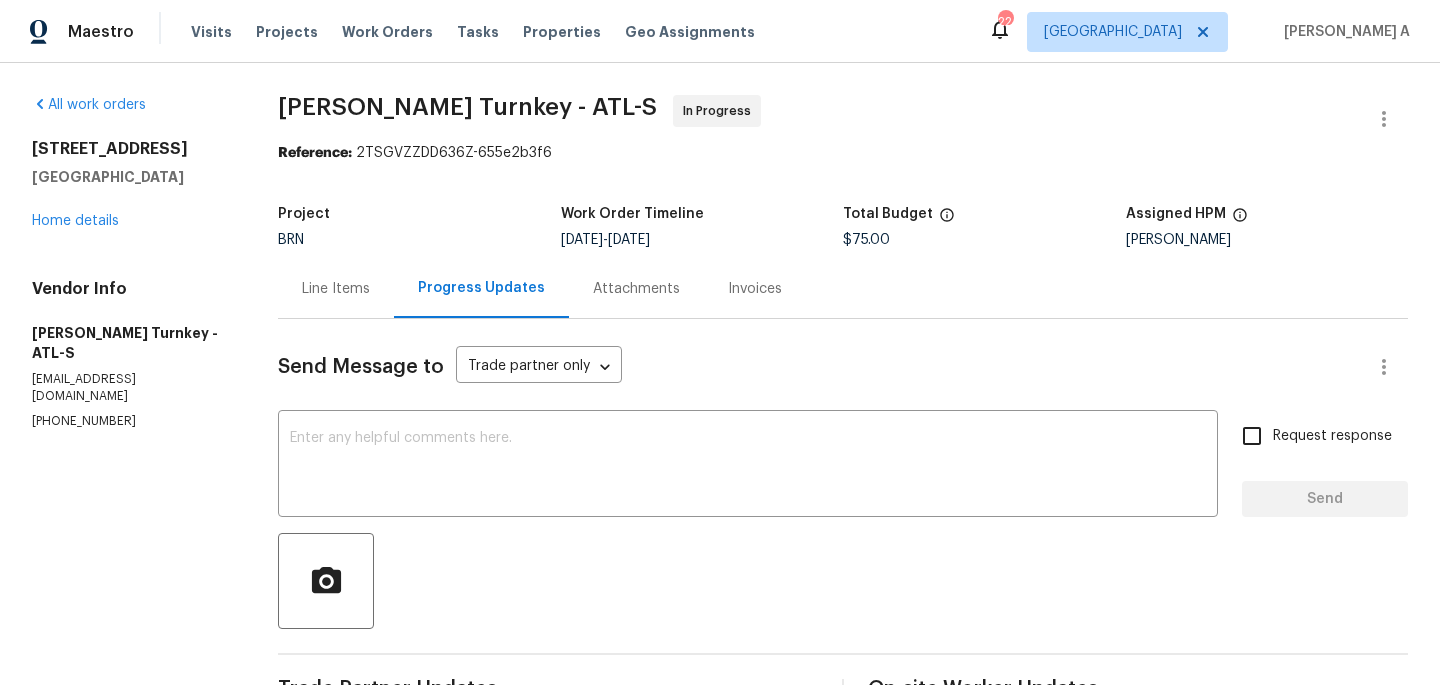 click on "Line Items" at bounding box center [336, 289] 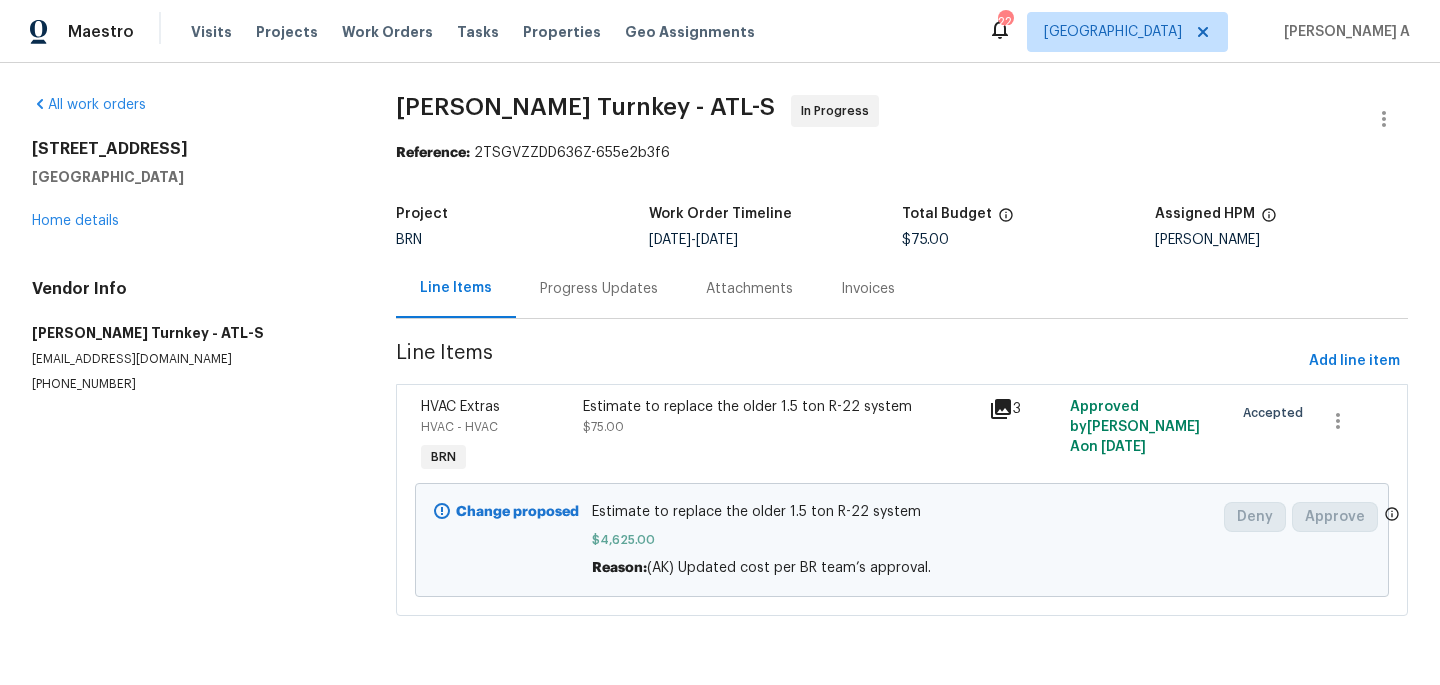 click on "Progress Updates" at bounding box center [599, 289] 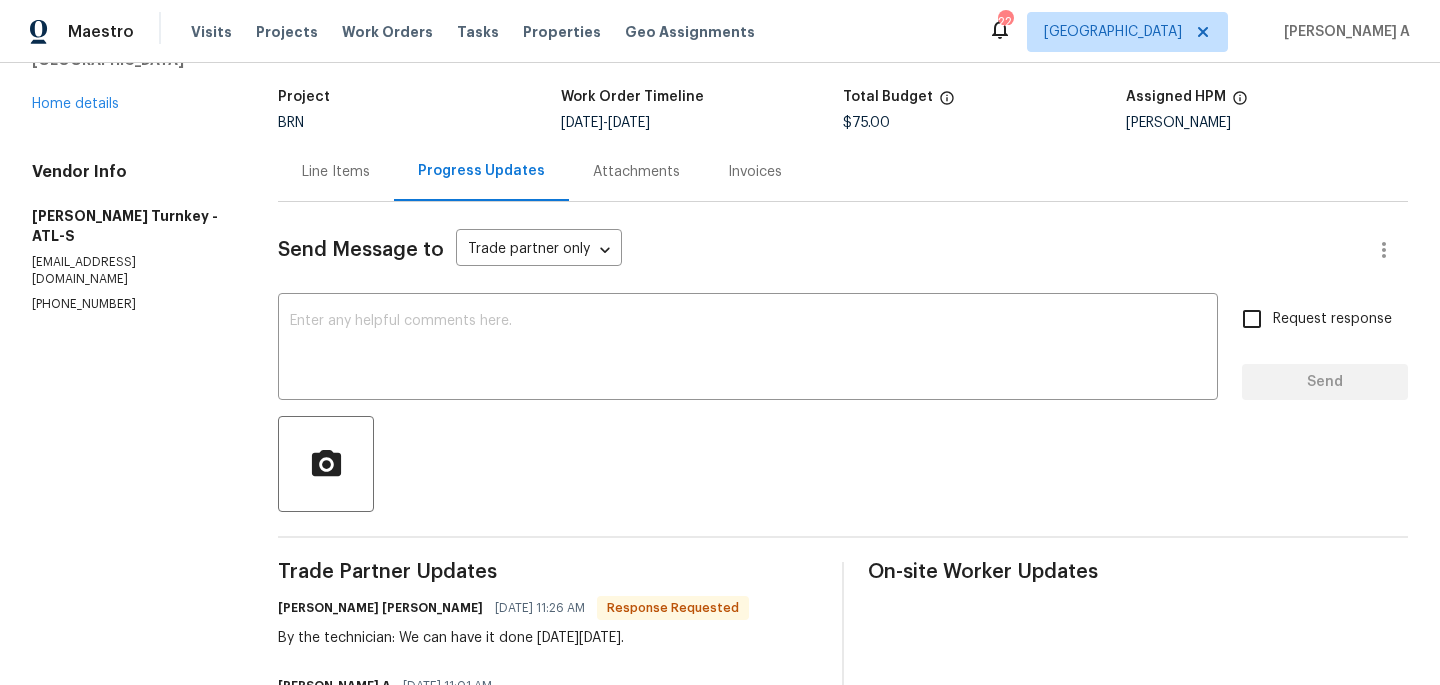 scroll, scrollTop: 146, scrollLeft: 0, axis: vertical 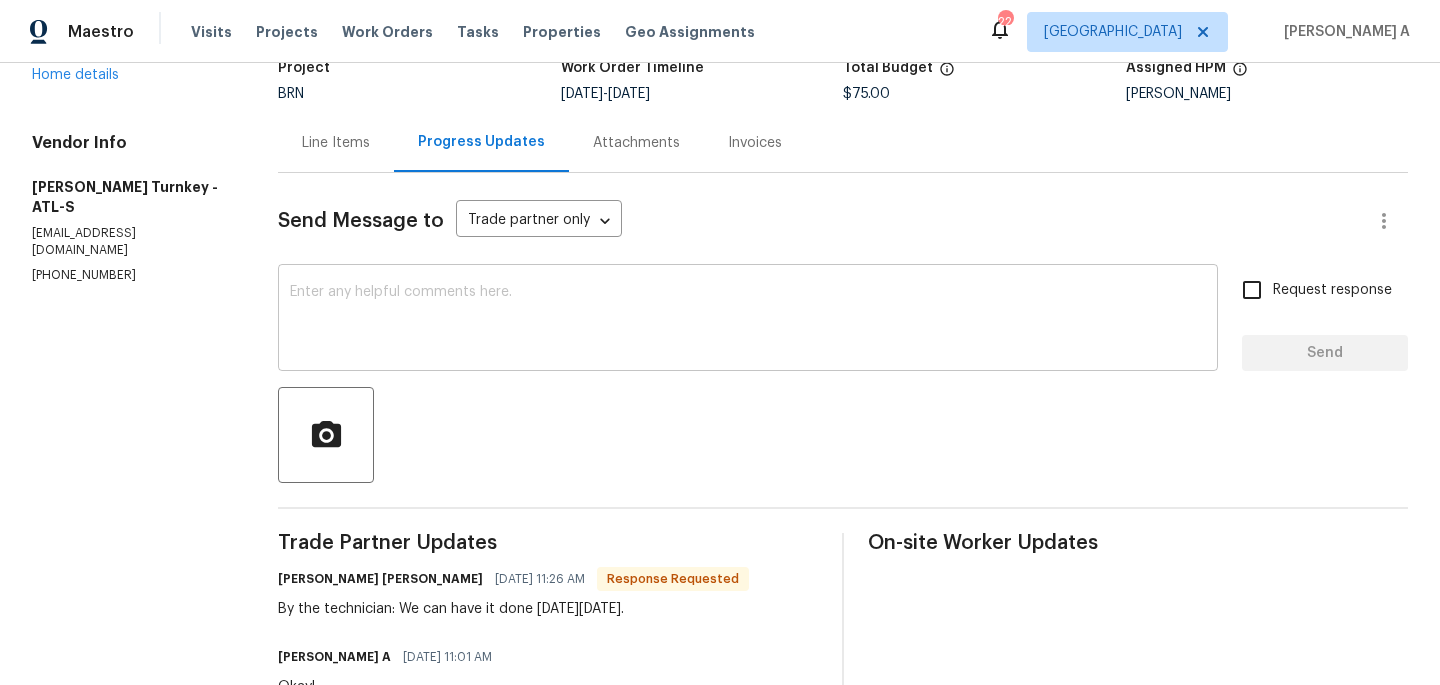 click at bounding box center (748, 320) 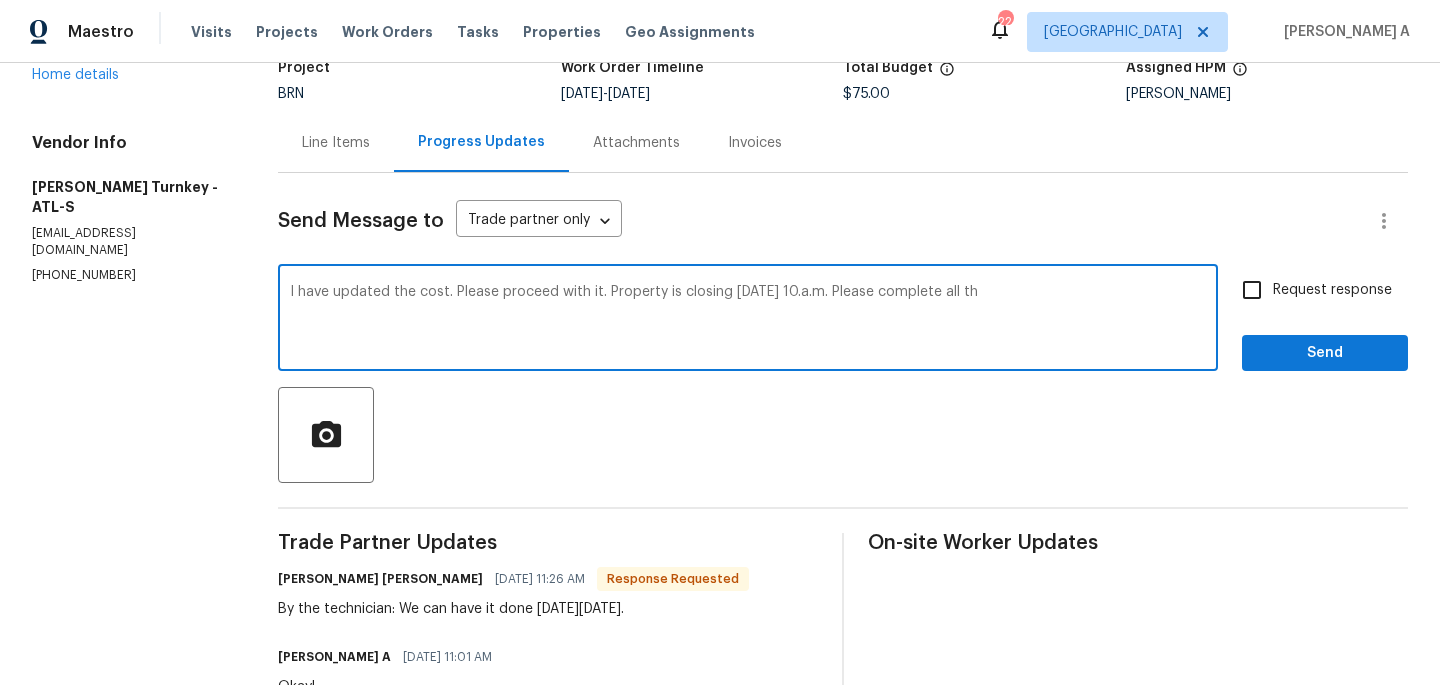 click on "Replace with" at bounding box center [0, 0] 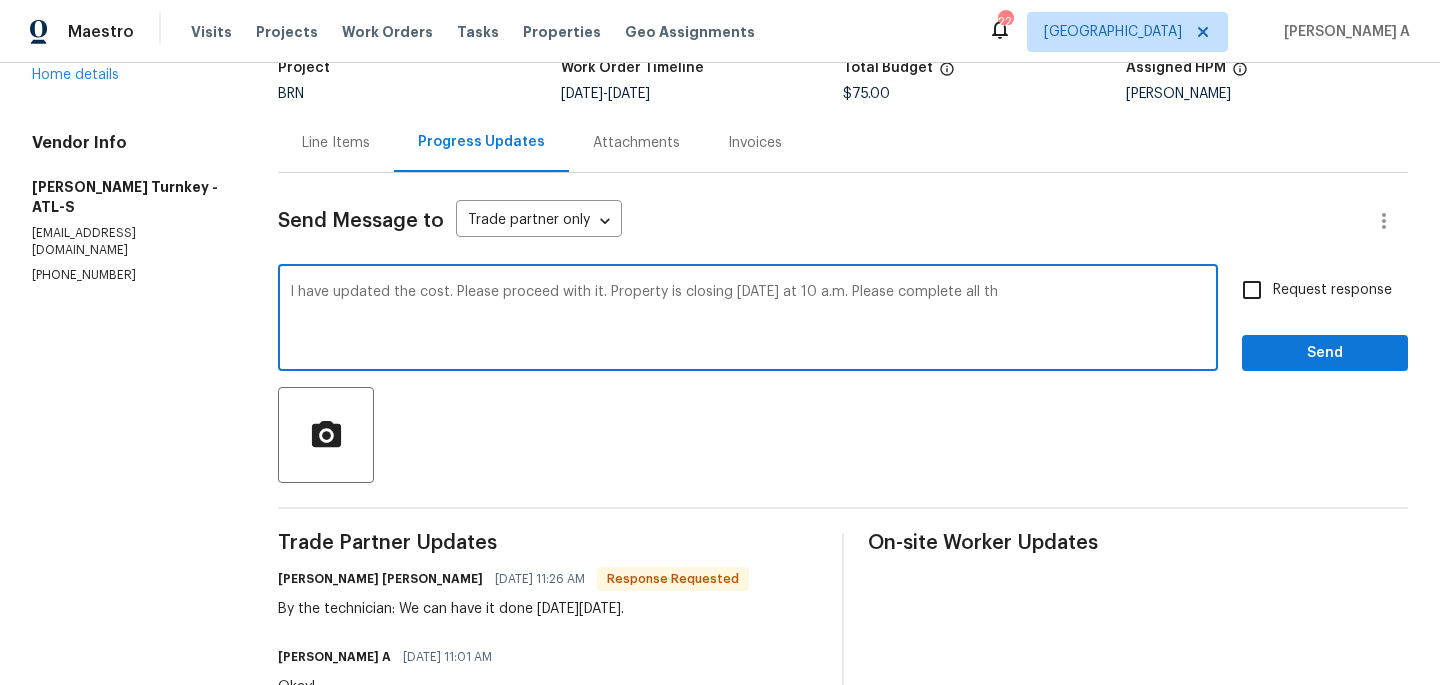 click on "Replace with" at bounding box center [0, 0] 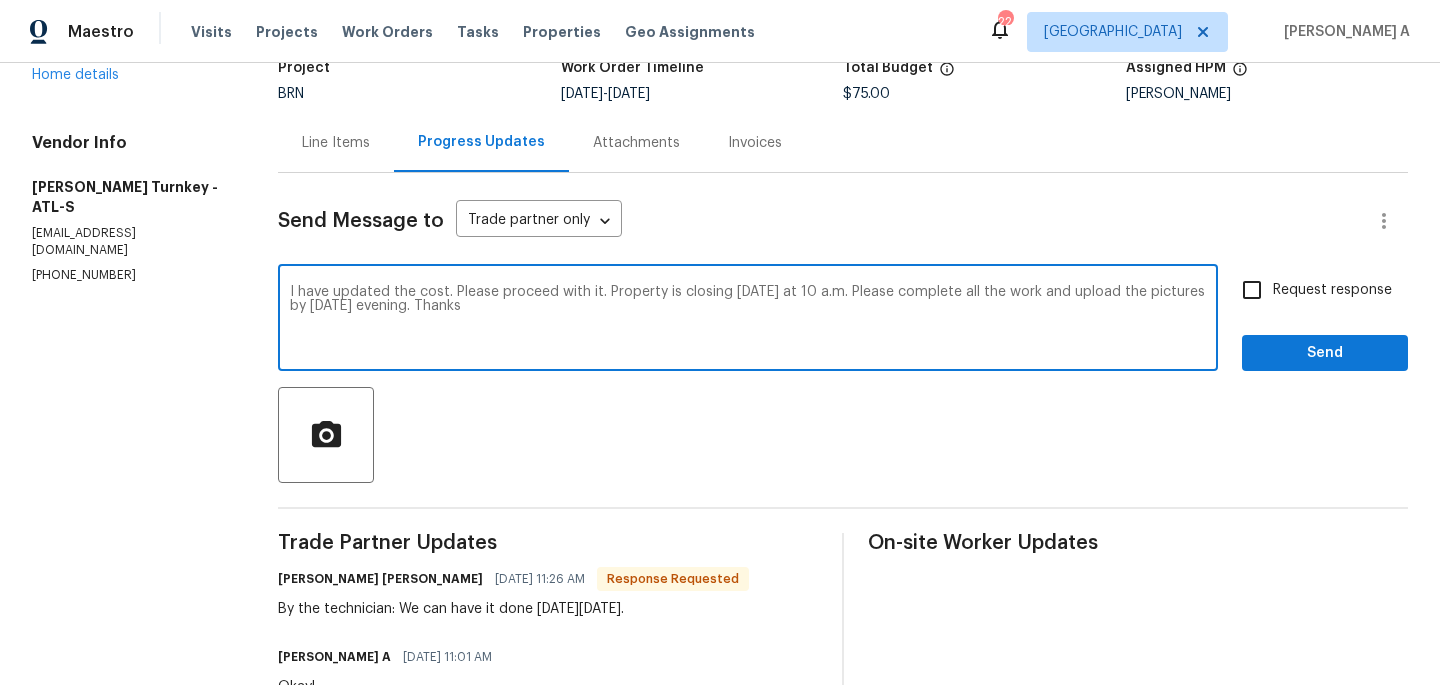 type on "I have updated the cost. Please proceed with it. Property is closing [DATE] at 10 a.m. Please complete all the work and upload the pictures by [DATE] evening. Thanks" 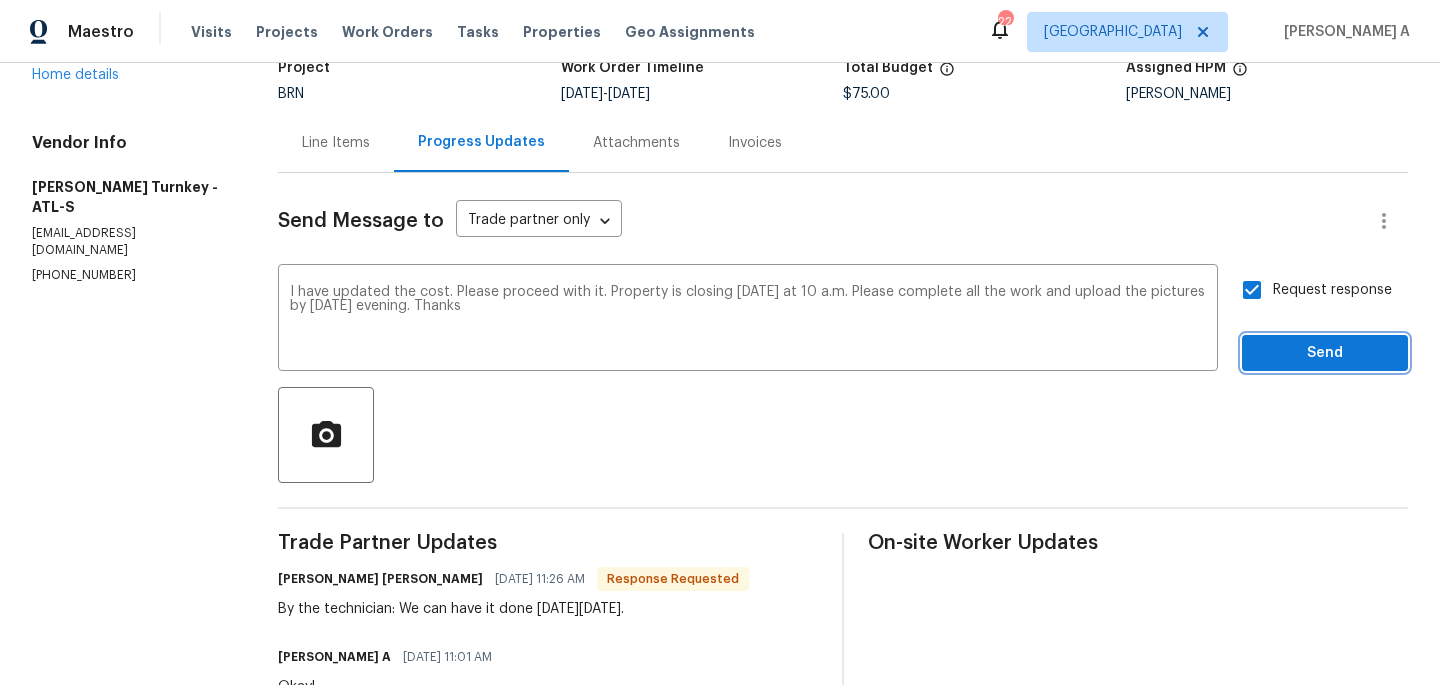 click on "Send" at bounding box center [1325, 353] 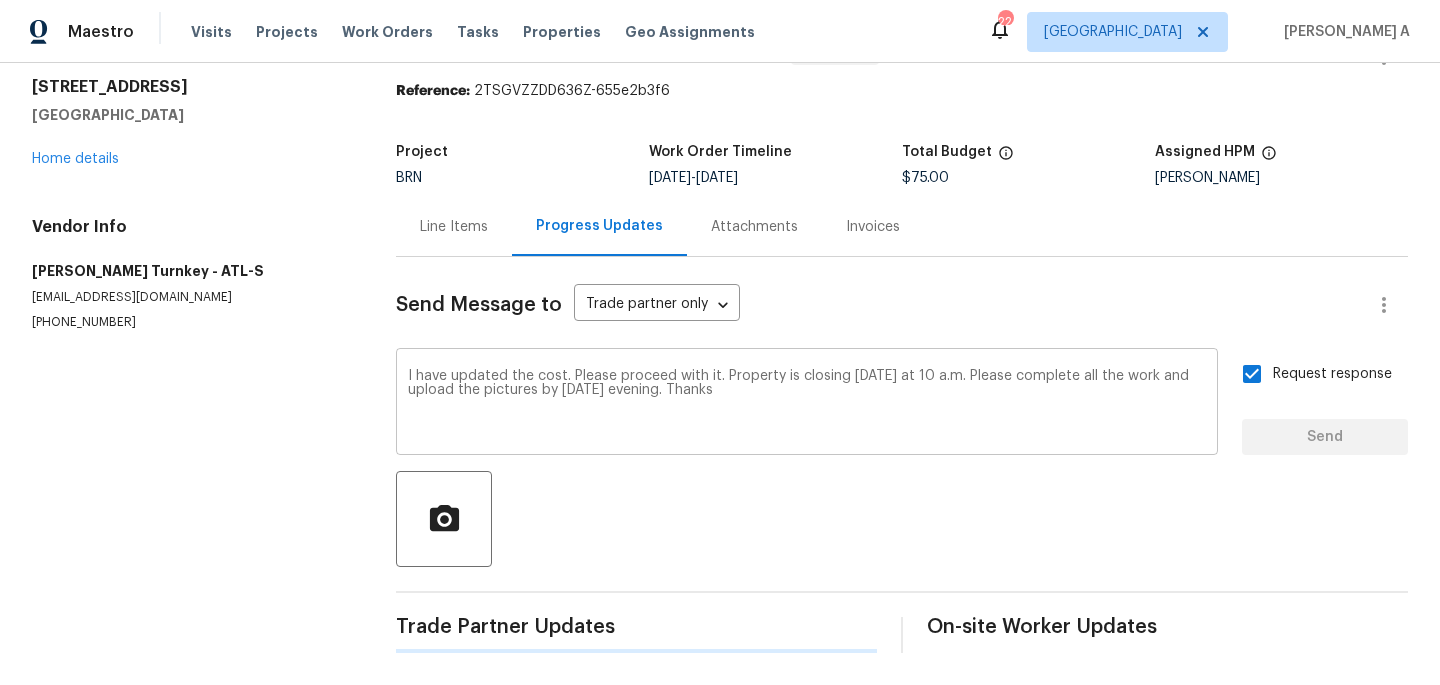 type 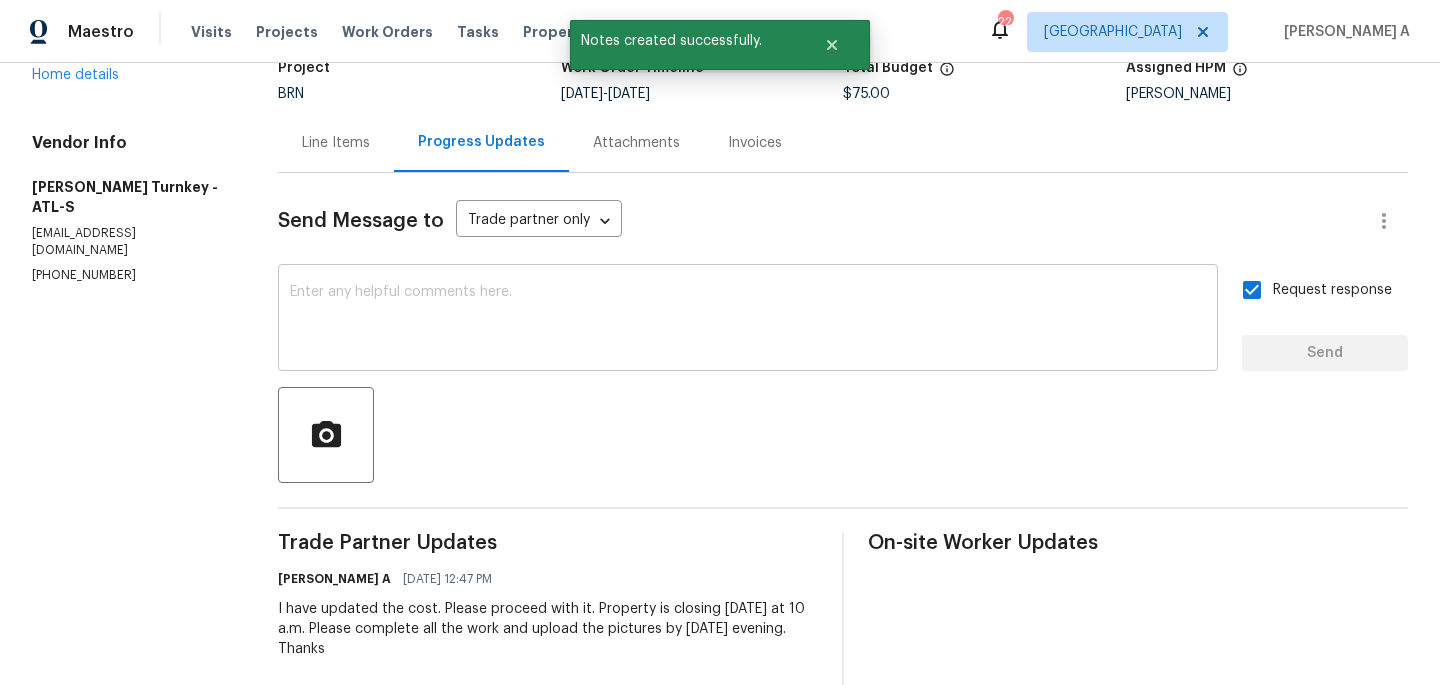 scroll, scrollTop: 0, scrollLeft: 0, axis: both 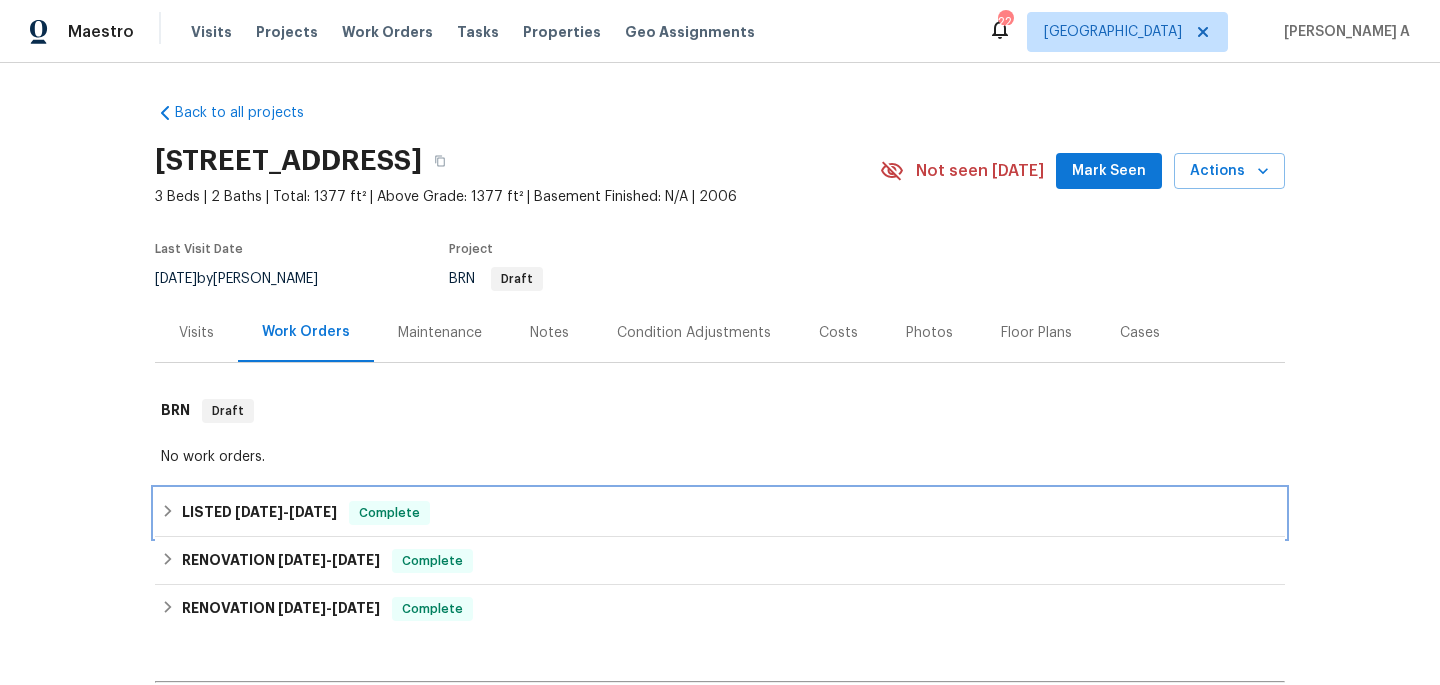 click on "LISTED   [DATE]  -  [DATE] Complete" at bounding box center (720, 513) 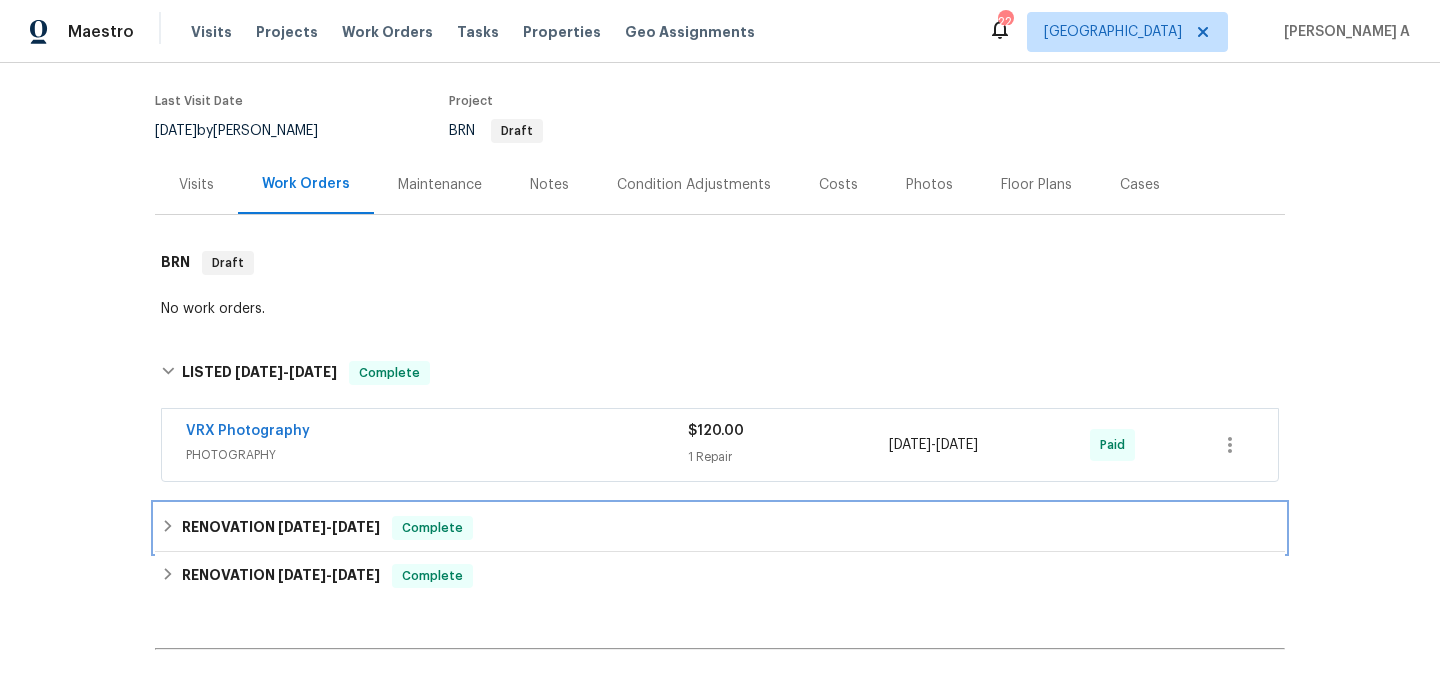 click on "RENOVATION   5/21/25  -  5/27/25 Complete" at bounding box center [720, 528] 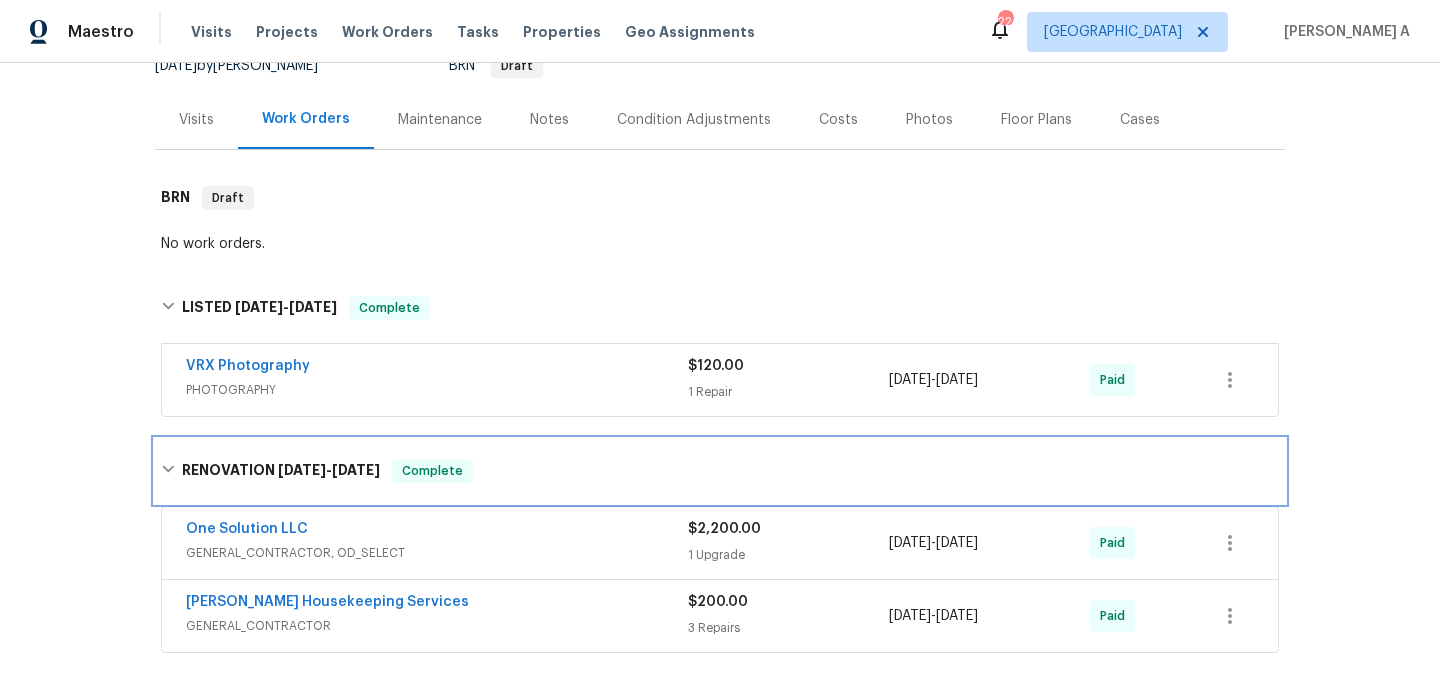 scroll, scrollTop: 220, scrollLeft: 0, axis: vertical 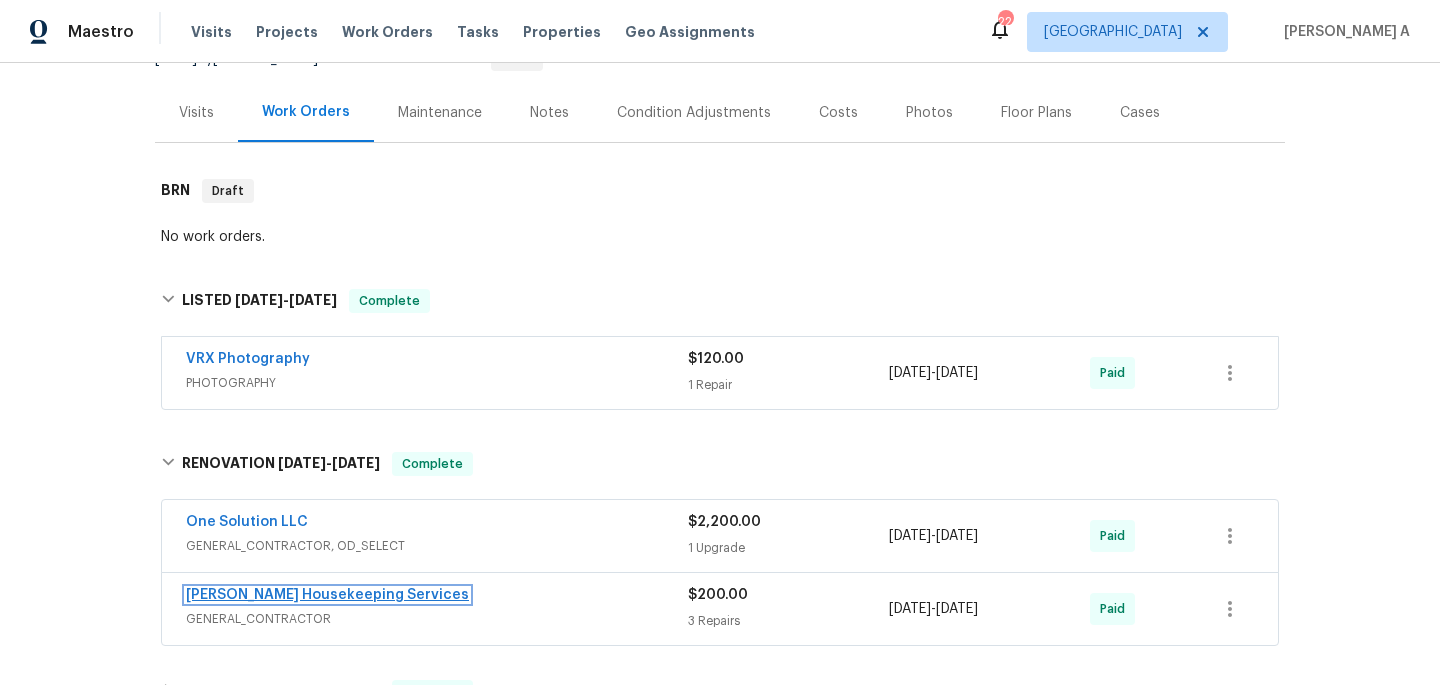 click on "Arelis Housekeeping Services" at bounding box center [327, 595] 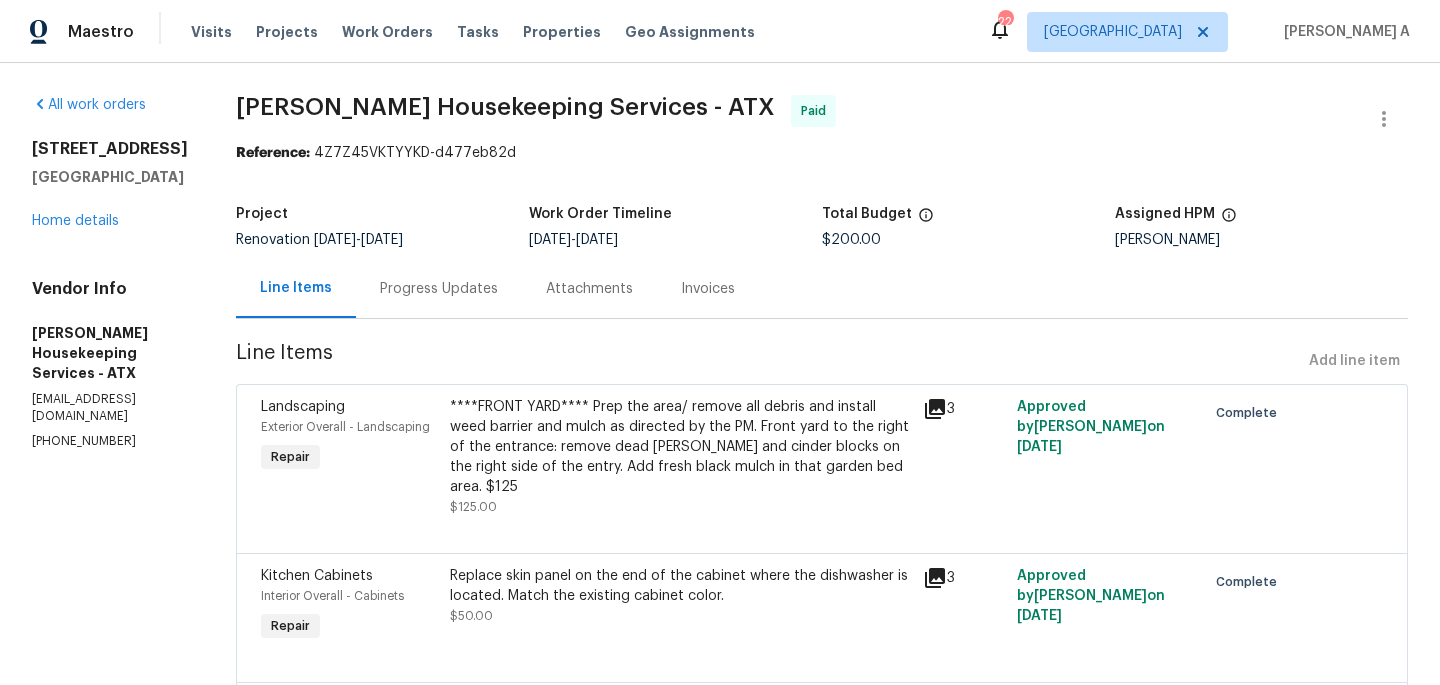 click on "All work orders 18132 Great Basin Ave Pflugerville, TX 78660 Home details Vendor Info Arelis Housekeeping Services - ATX arelishousekeeping@gmail.com (512) 709-0831 Arelis Housekeeping Services - ATX Paid Reference:   4Z7Z45VKTYYKD-d477eb82d Project Renovation   5/21/2025  -  5/27/2025 Work Order Timeline 5/24/2025  -  5/27/2025 Total Budget $200.00 Assigned HPM Martin Chagolla Line Items Progress Updates Attachments Invoices Line Items Add line item Landscaping Exterior Overall - Landscaping Repair ****FRONT YARD**** Prep the area/ remove all debris and install weed barrier and mulch as directed by the PM. Front yard to the right of the entrance: remove dead bush and cinder blocks on the right side of the entry. Add fresh black mulch in that garden bed area. $125 $125.00   3 Approved by  Sheila Cooksey  on   5/24/2025 Complete Kitchen Cabinets Interior Overall - Cabinets Repair Replace skin panel on the end of the cabinet where the dishwasher is located. Match the existing cabinet color. $50.00   3  on     2" at bounding box center [720, 465] 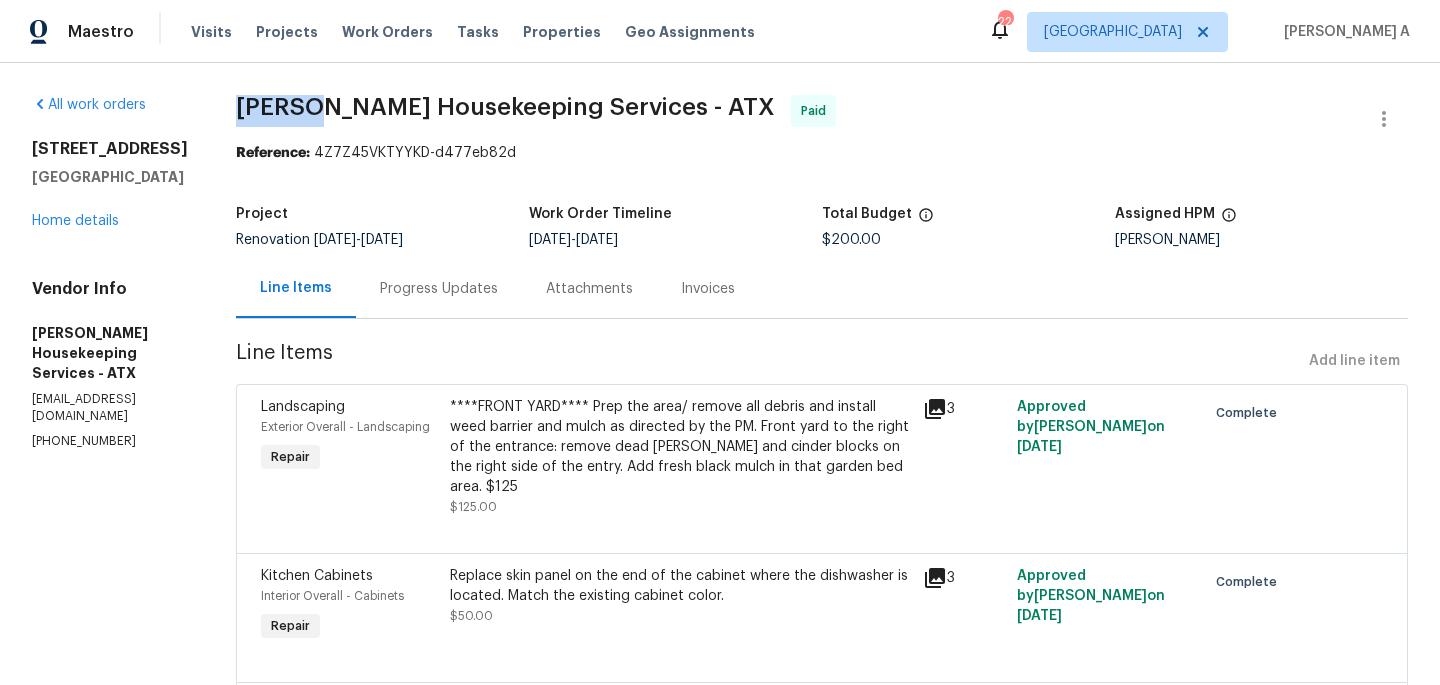 click on "All work orders 18132 Great Basin Ave Pflugerville, TX 78660 Home details Vendor Info Arelis Housekeeping Services - ATX arelishousekeeping@gmail.com (512) 709-0831 Arelis Housekeeping Services - ATX Paid Reference:   4Z7Z45VKTYYKD-d477eb82d Project Renovation   5/21/2025  -  5/27/2025 Work Order Timeline 5/24/2025  -  5/27/2025 Total Budget $200.00 Assigned HPM Martin Chagolla Line Items Progress Updates Attachments Invoices Line Items Add line item Landscaping Exterior Overall - Landscaping Repair ****FRONT YARD**** Prep the area/ remove all debris and install weed barrier and mulch as directed by the PM. Front yard to the right of the entrance: remove dead bush and cinder blocks on the right side of the entry. Add fresh black mulch in that garden bed area. $125 $125.00   3 Approved by  Sheila Cooksey  on   5/24/2025 Complete Kitchen Cabinets Interior Overall - Cabinets Repair Replace skin panel on the end of the cabinet where the dishwasher is located. Match the existing cabinet color. $50.00   3  on     2" at bounding box center [720, 465] 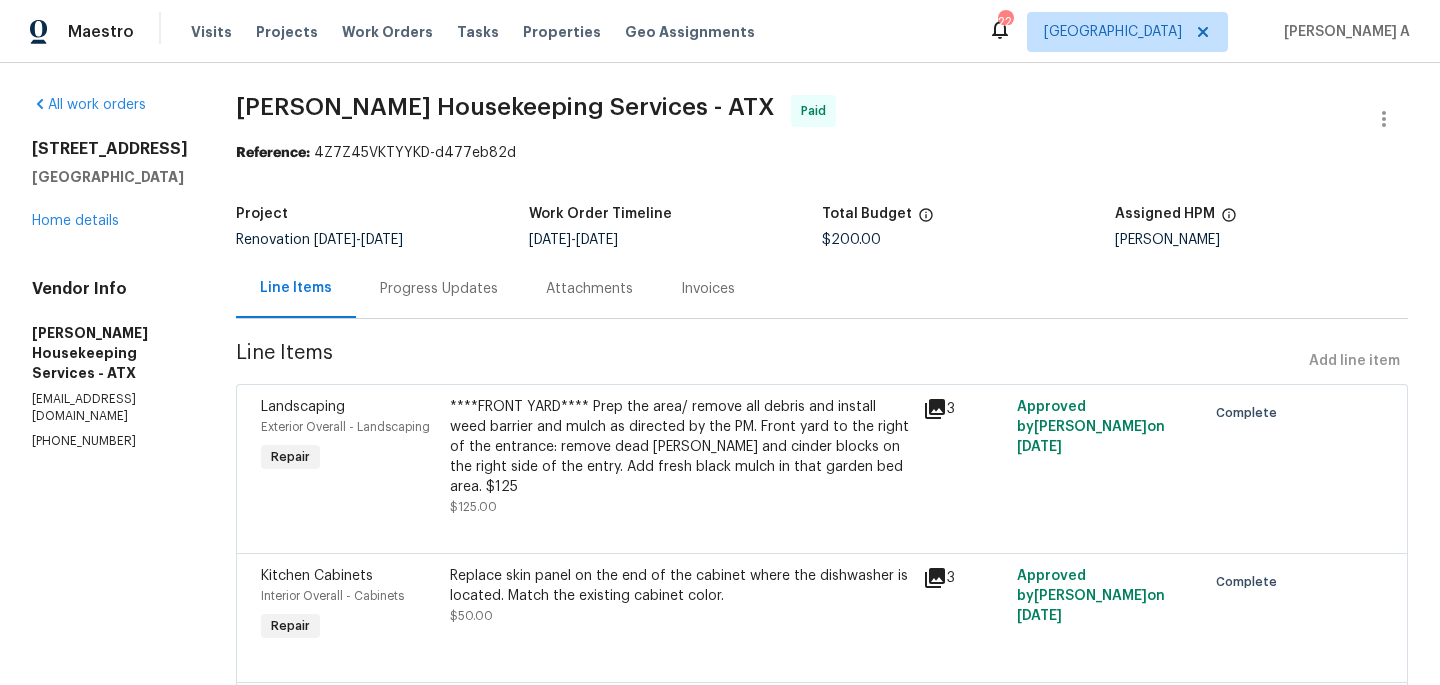 click on "Arelis Housekeeping Services - ATX" at bounding box center (505, 107) 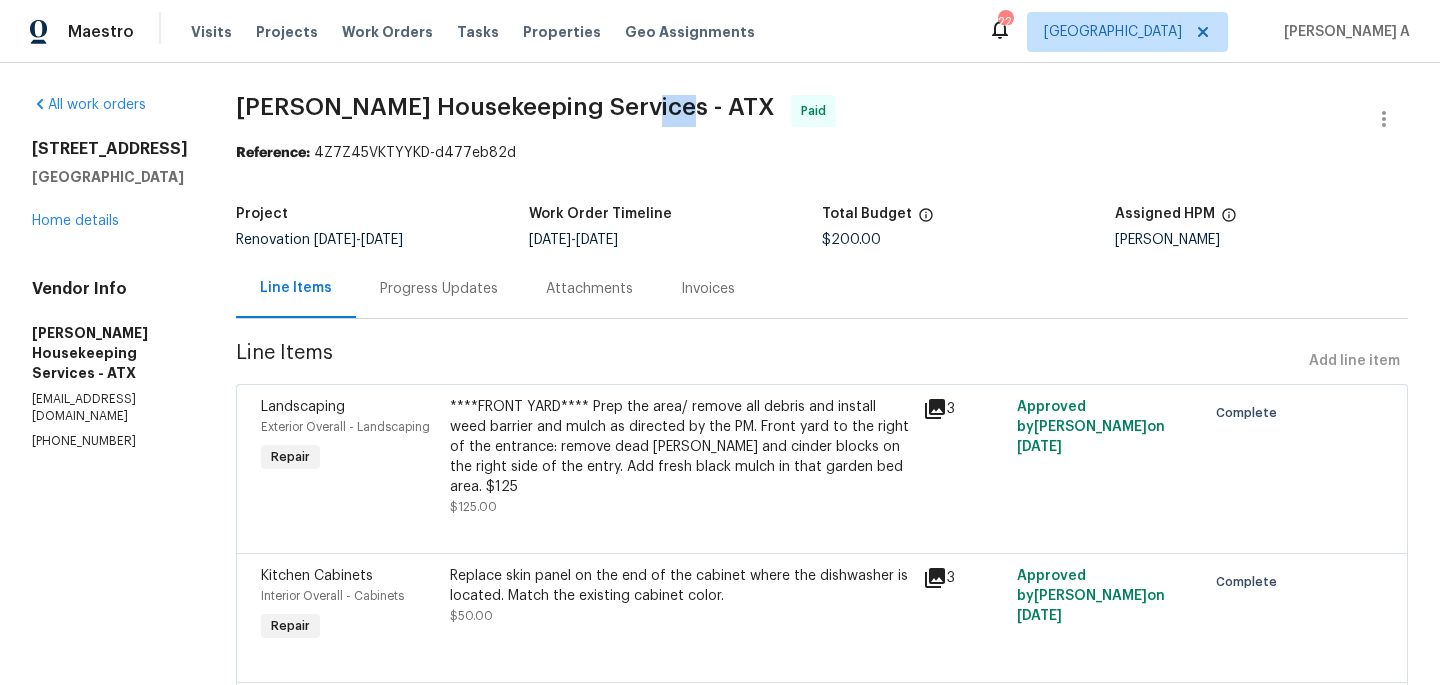 click on "Arelis Housekeeping Services - ATX" at bounding box center [505, 107] 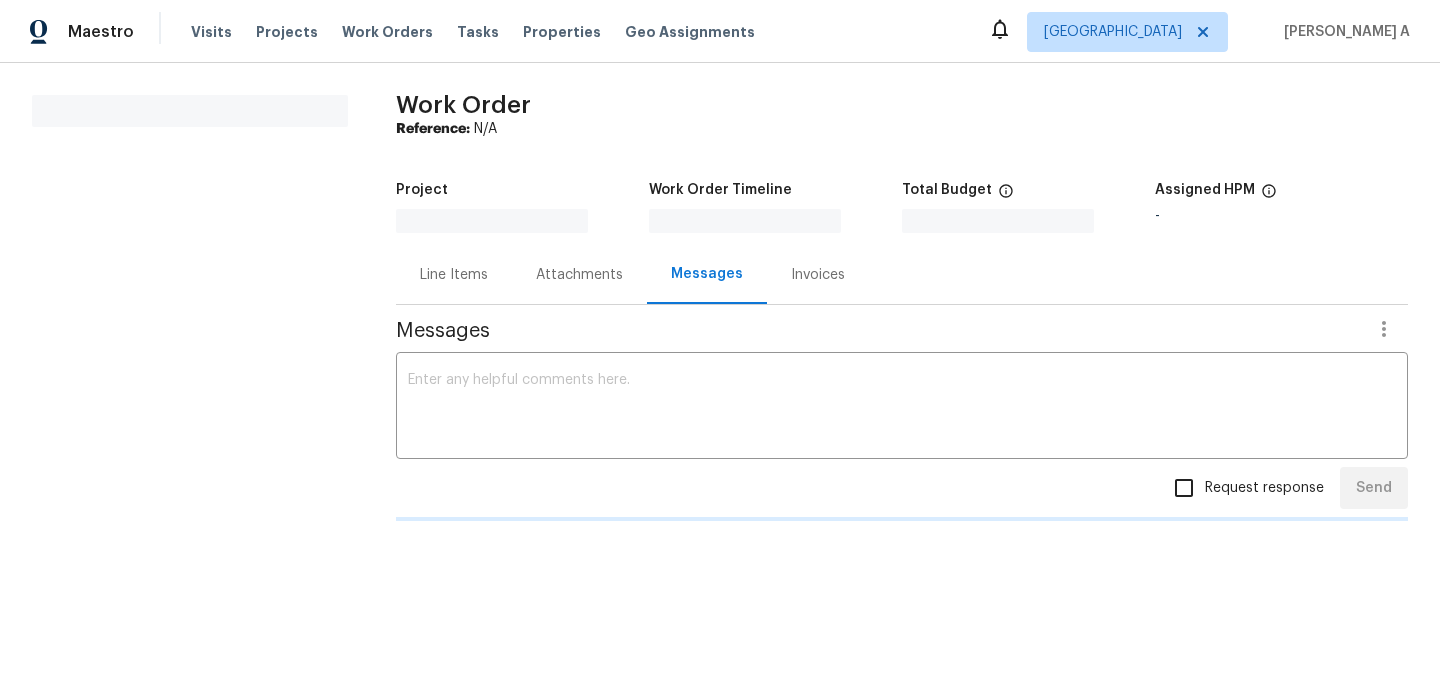 scroll, scrollTop: 0, scrollLeft: 0, axis: both 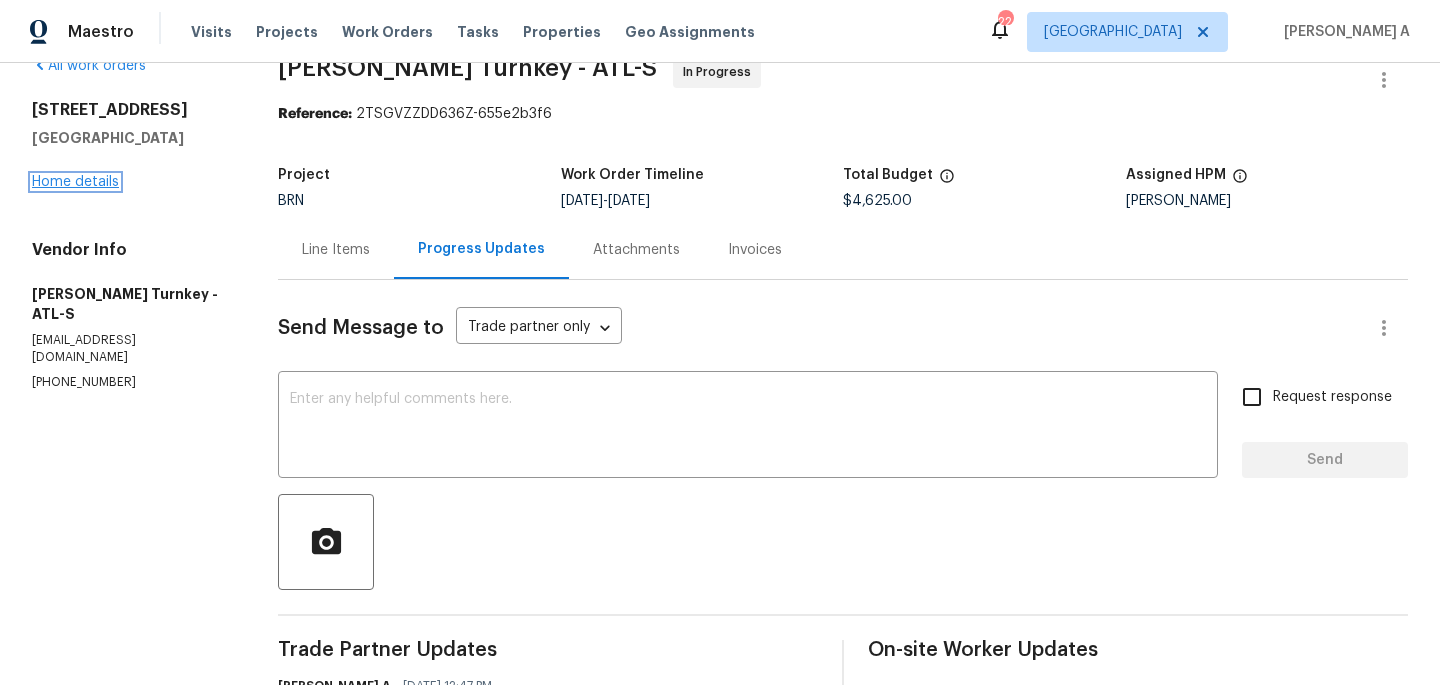 click on "Home details" at bounding box center (75, 182) 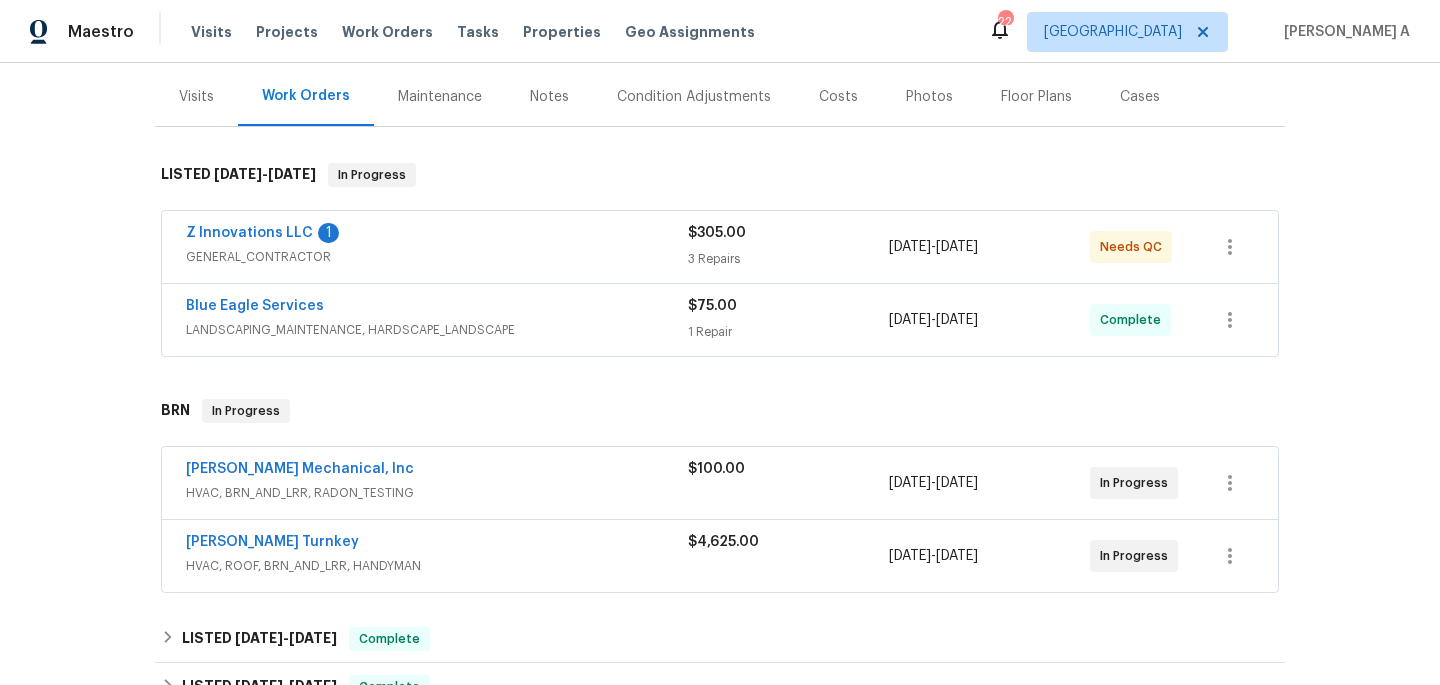 scroll, scrollTop: 297, scrollLeft: 0, axis: vertical 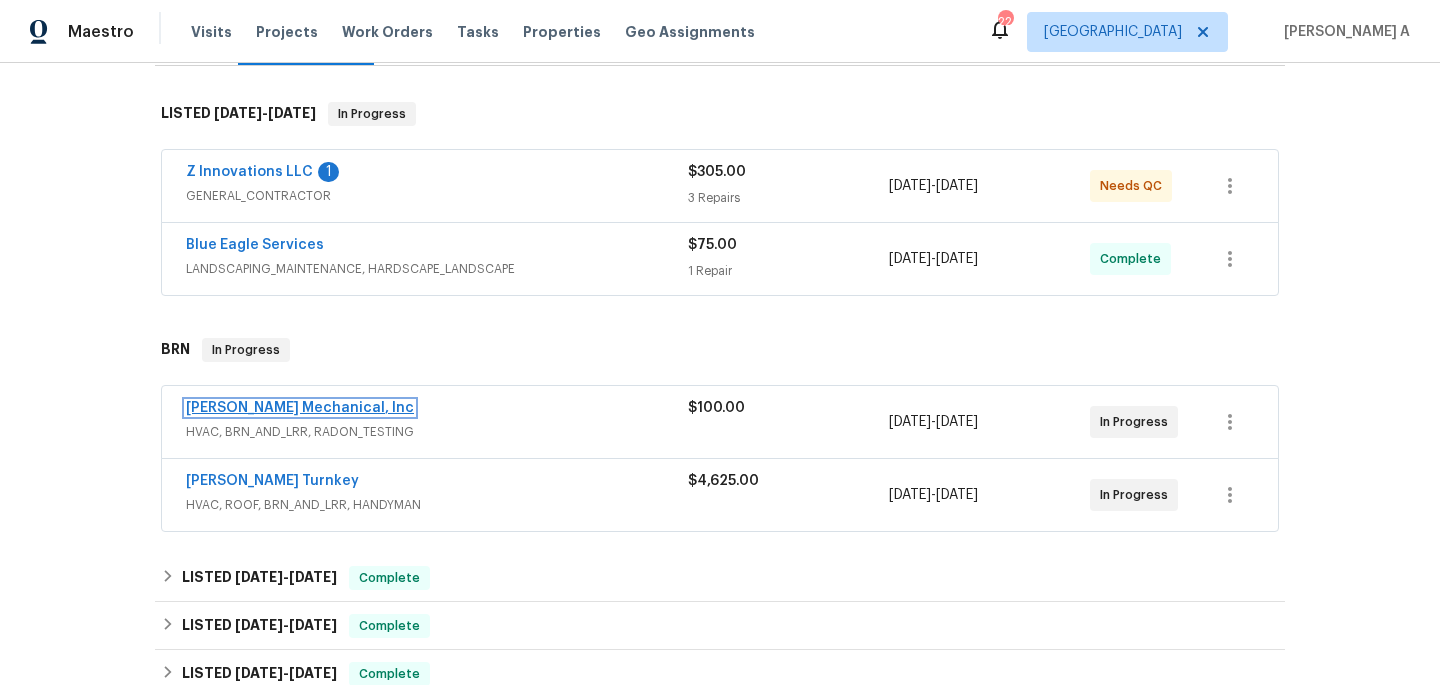 click on "[PERSON_NAME] Mechanical, Inc" at bounding box center [300, 408] 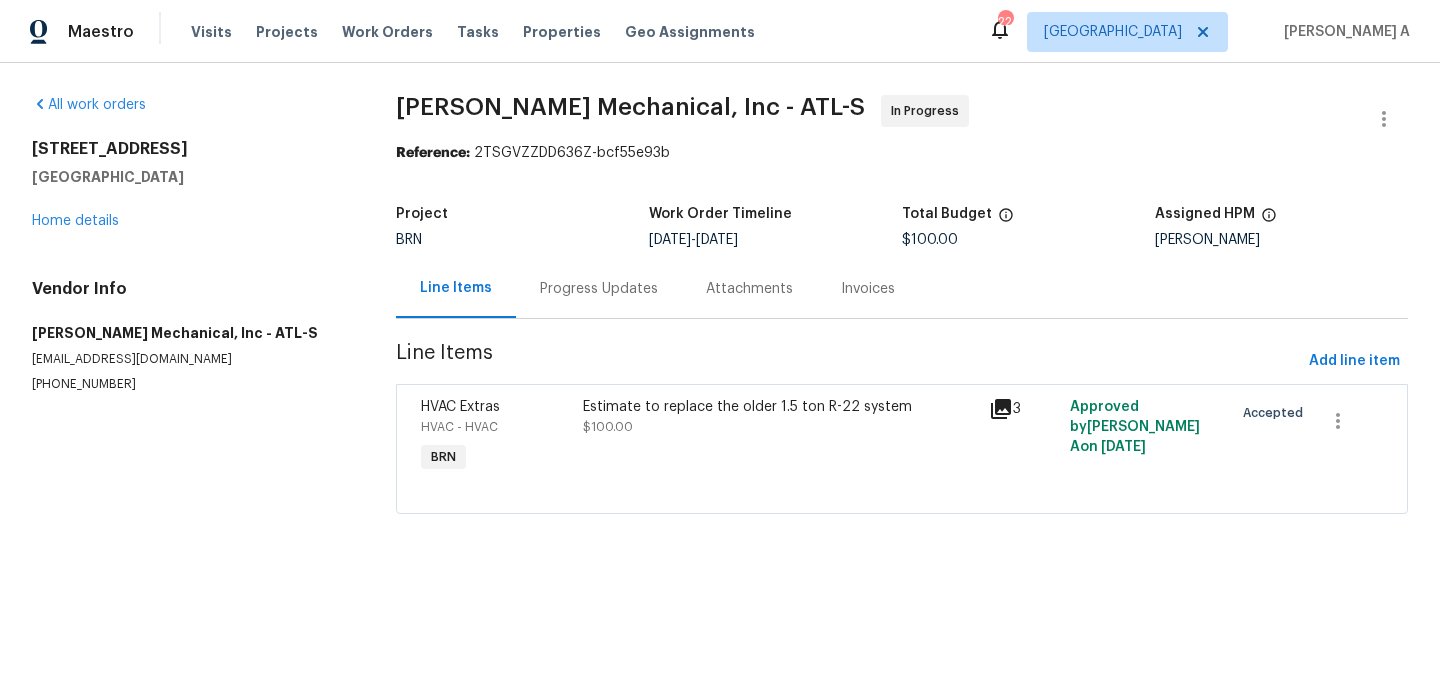 click on "Progress Updates" at bounding box center (599, 288) 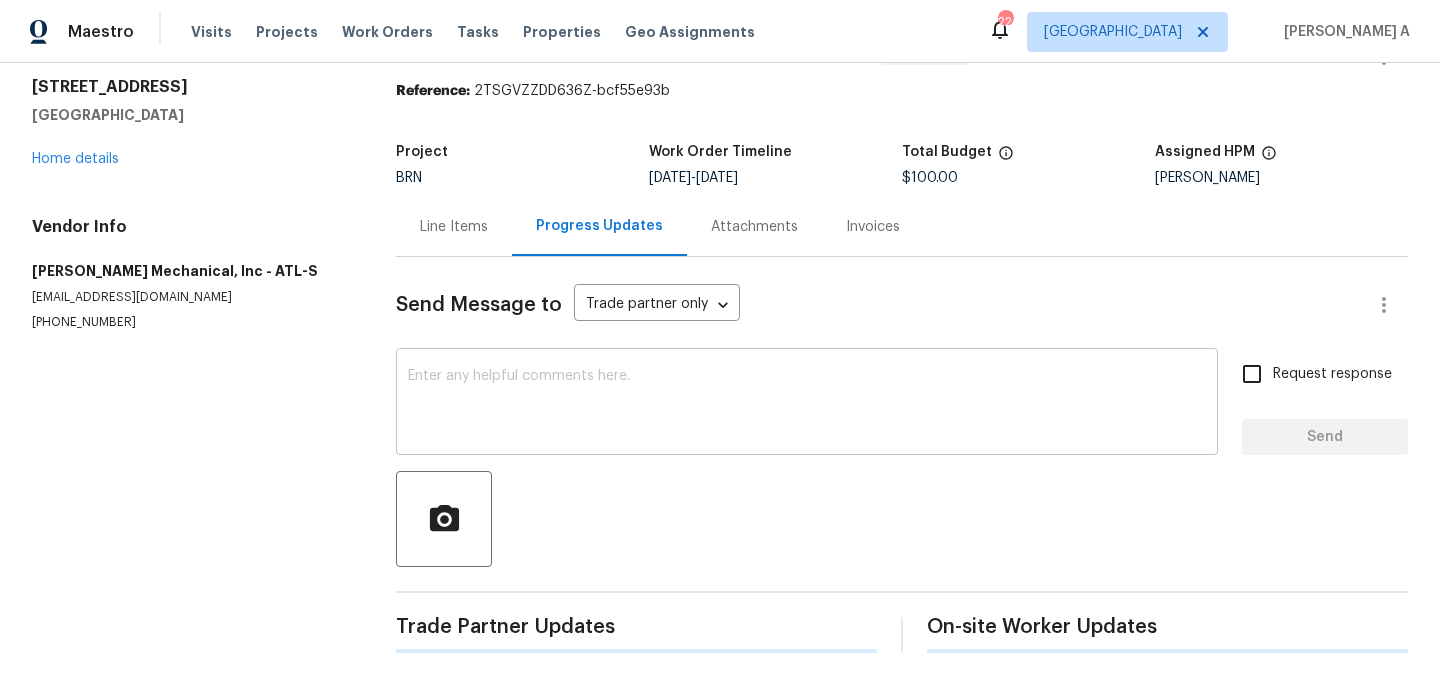 scroll, scrollTop: 138, scrollLeft: 0, axis: vertical 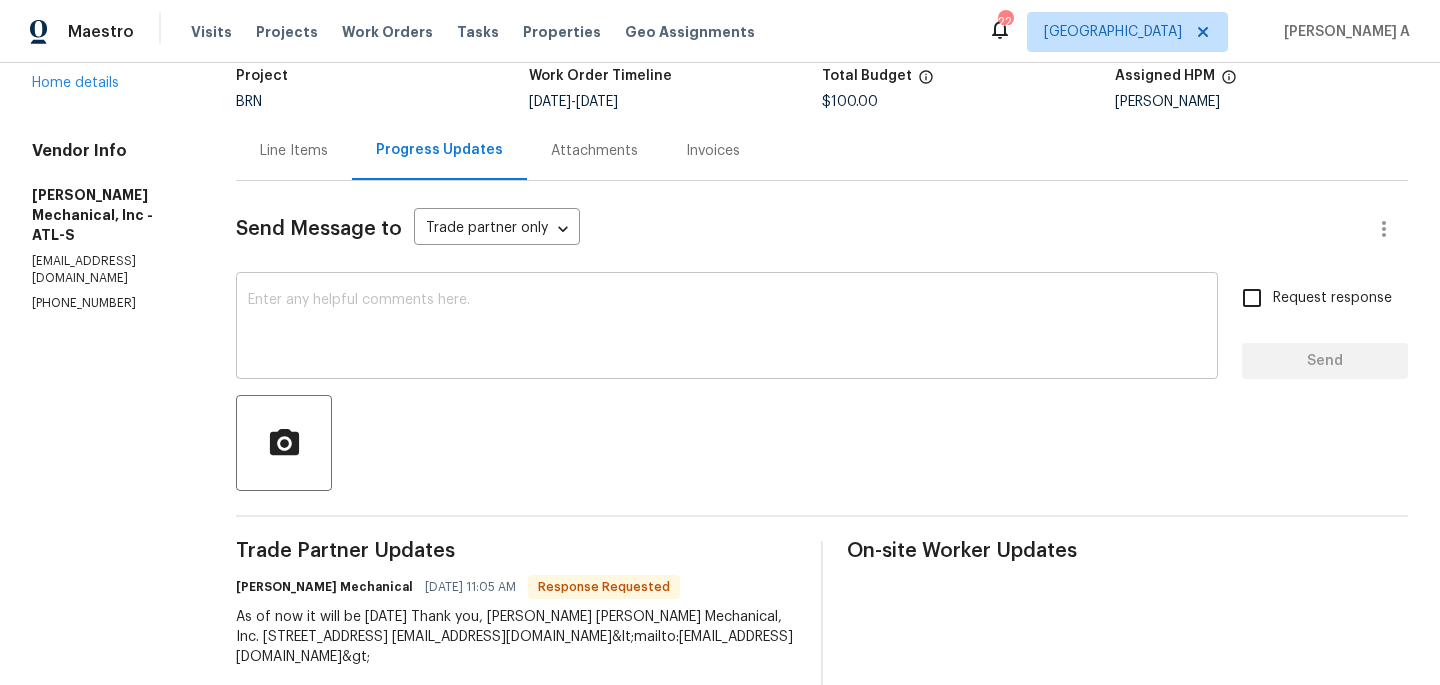 click on "x ​" at bounding box center (727, 328) 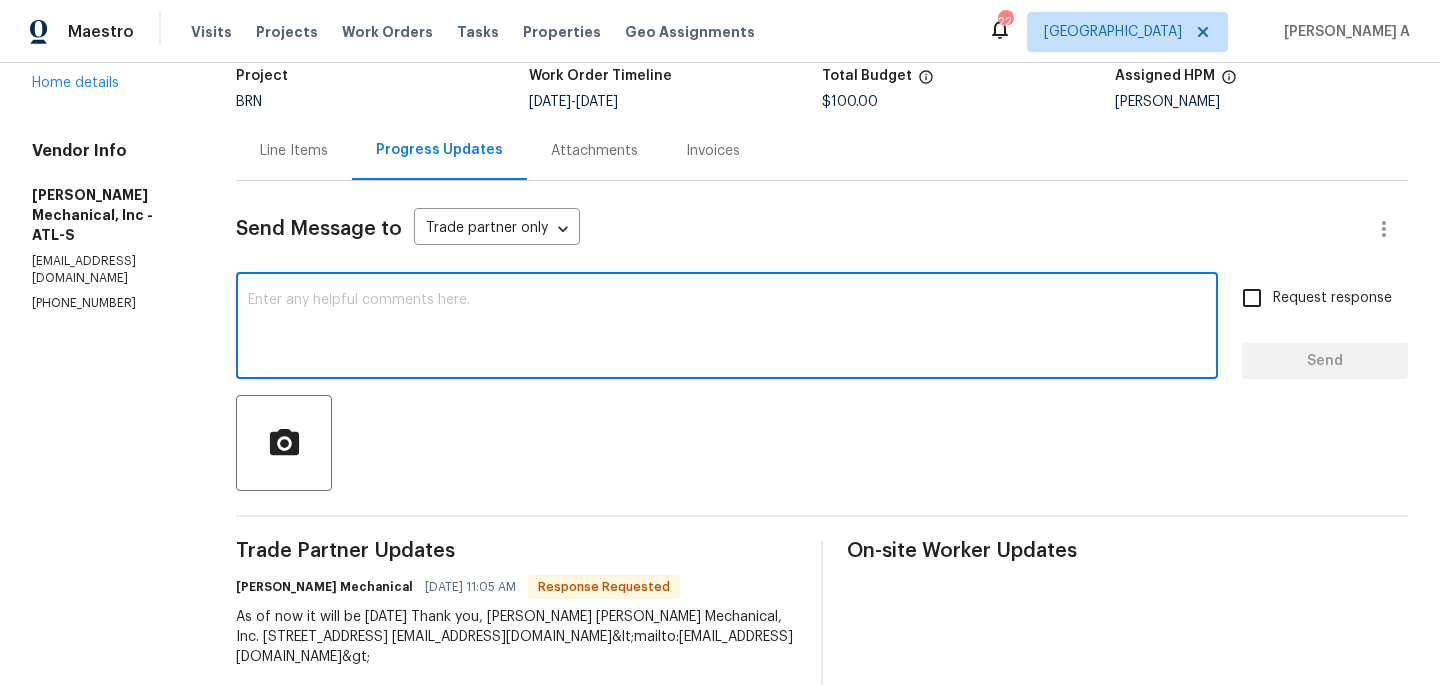 type on "z" 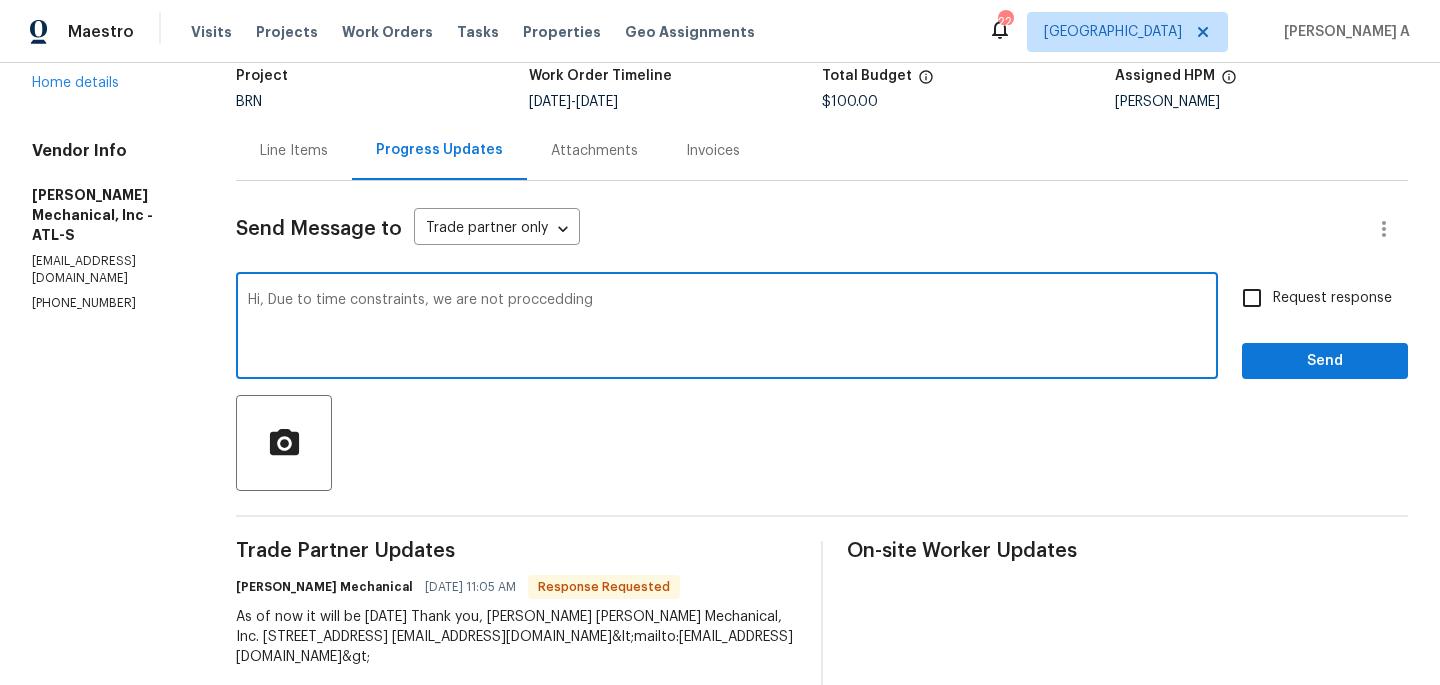 click on "proceeding." at bounding box center (0, 0) 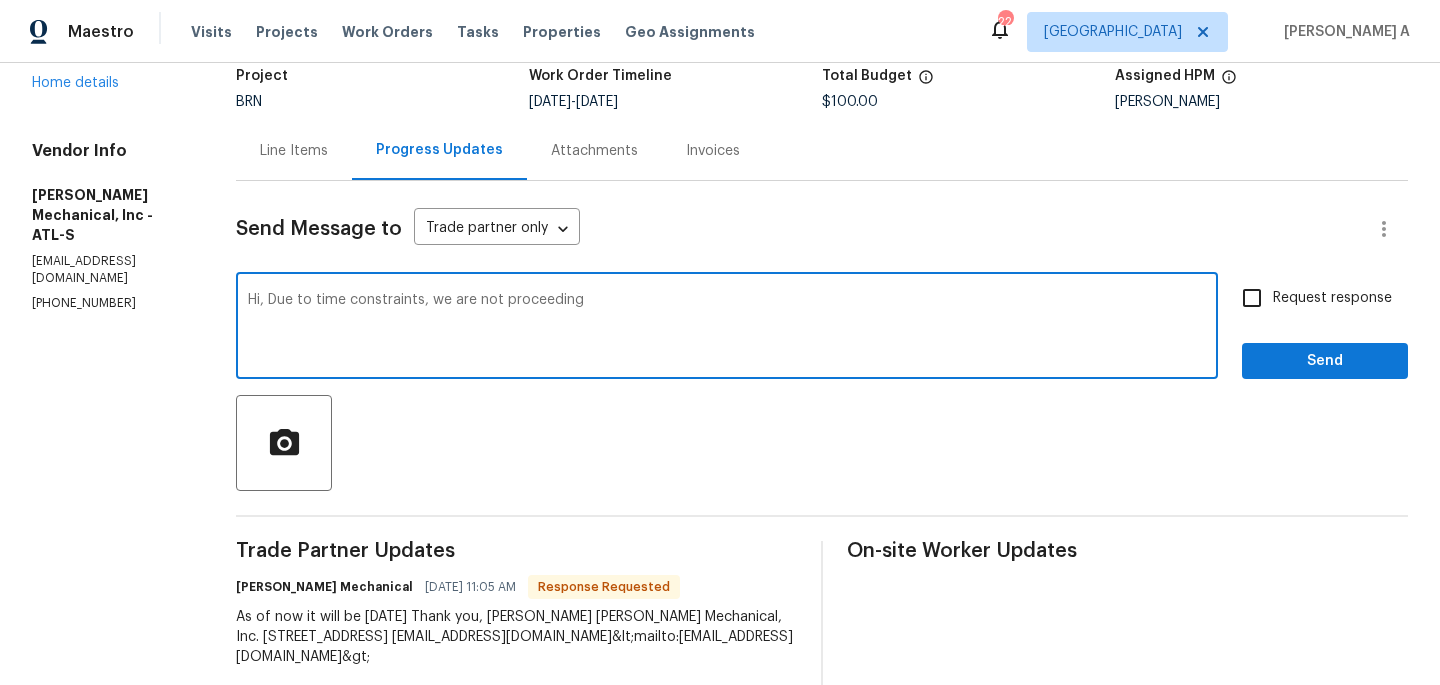 click on "Replace with proceeding." at bounding box center (0, 0) 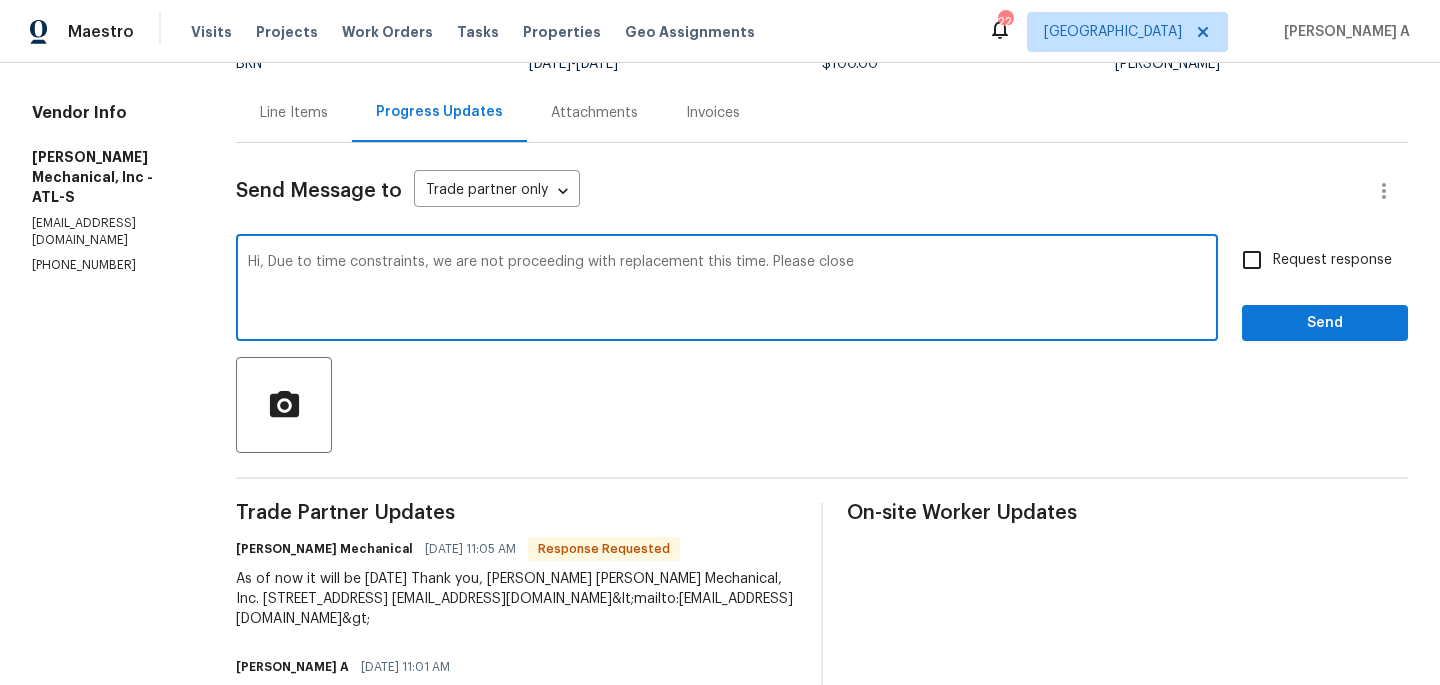 scroll, scrollTop: 191, scrollLeft: 0, axis: vertical 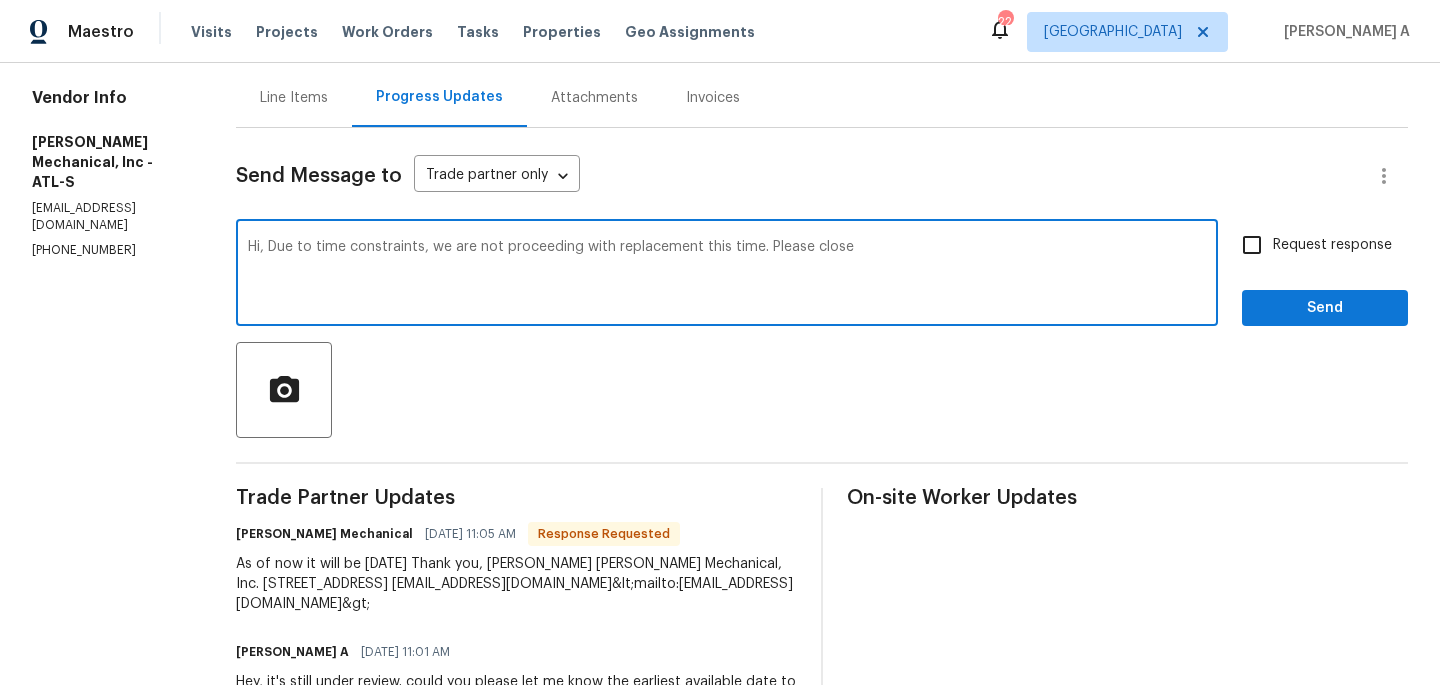 drag, startPoint x: 800, startPoint y: 247, endPoint x: 1017, endPoint y: 259, distance: 217.33154 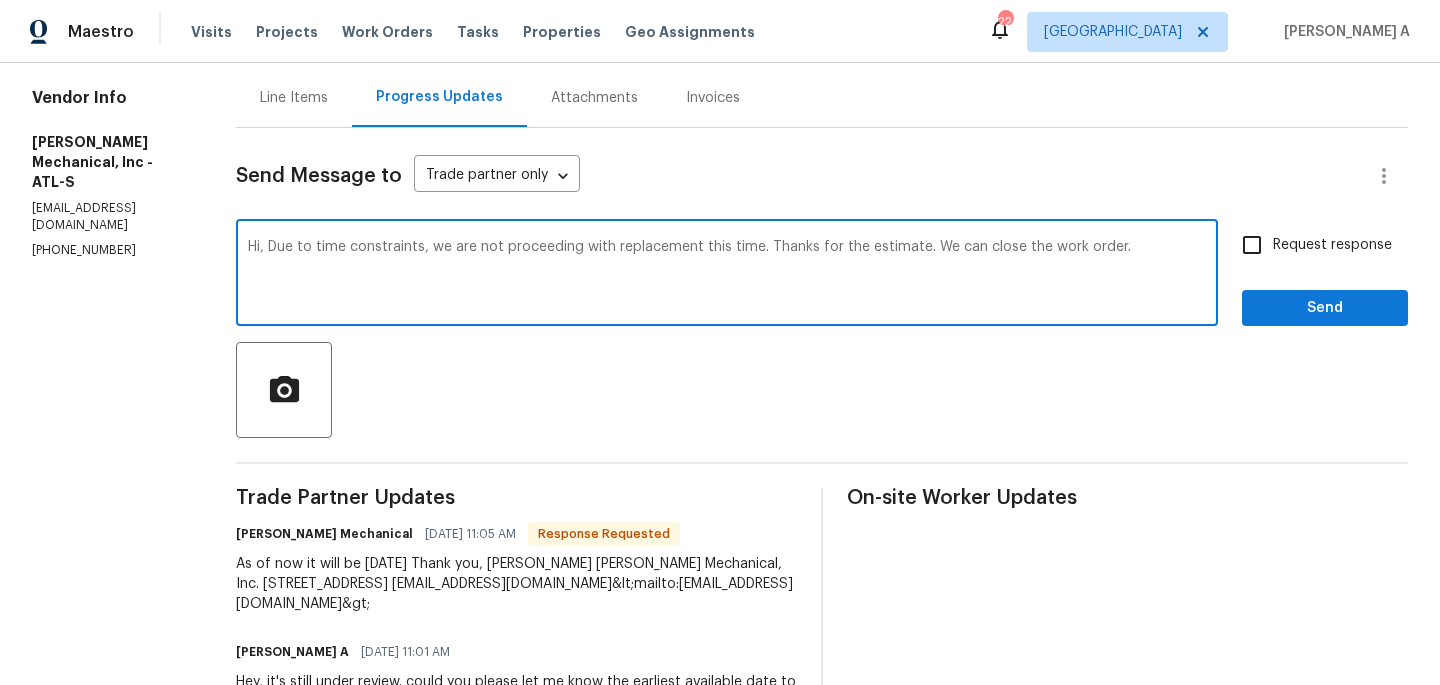 type on "Hi, Due to time constraints, we are not proceeding with replacement this time. Thanks for the estimate. We can close the work order." 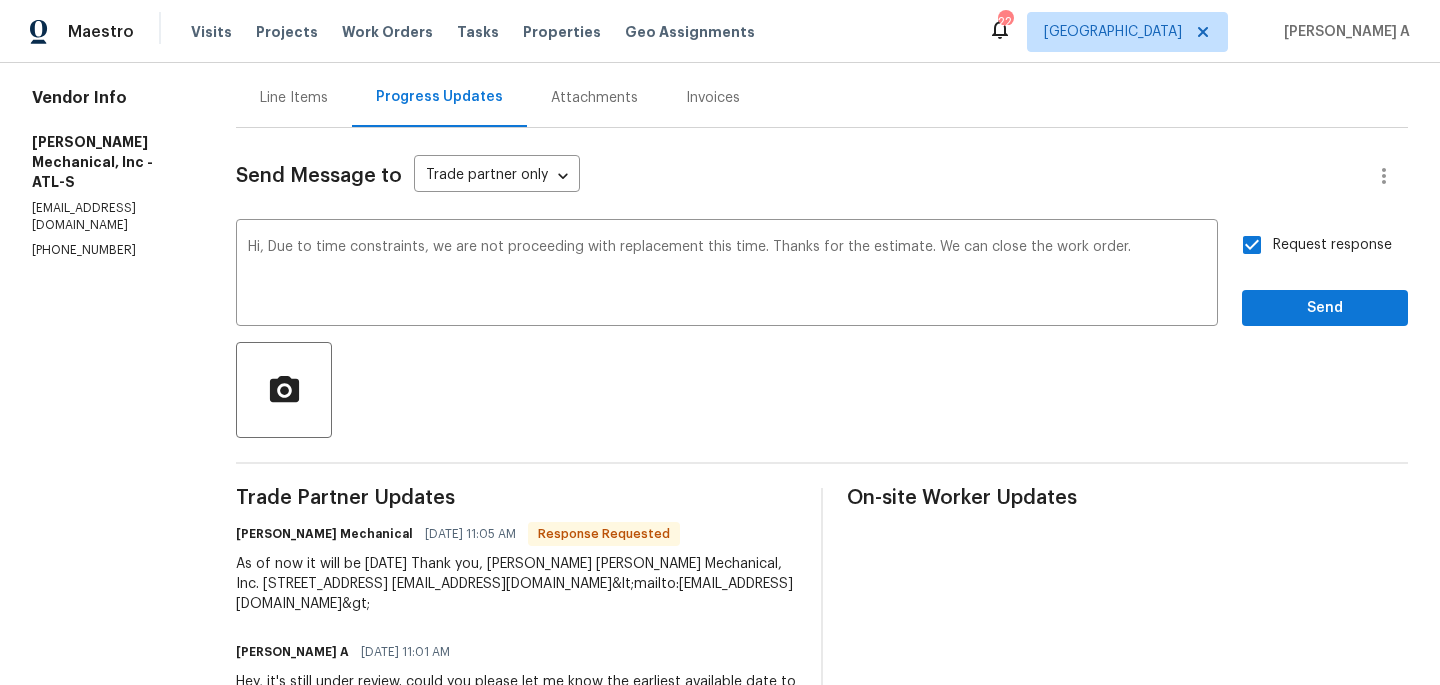 scroll, scrollTop: 212, scrollLeft: 0, axis: vertical 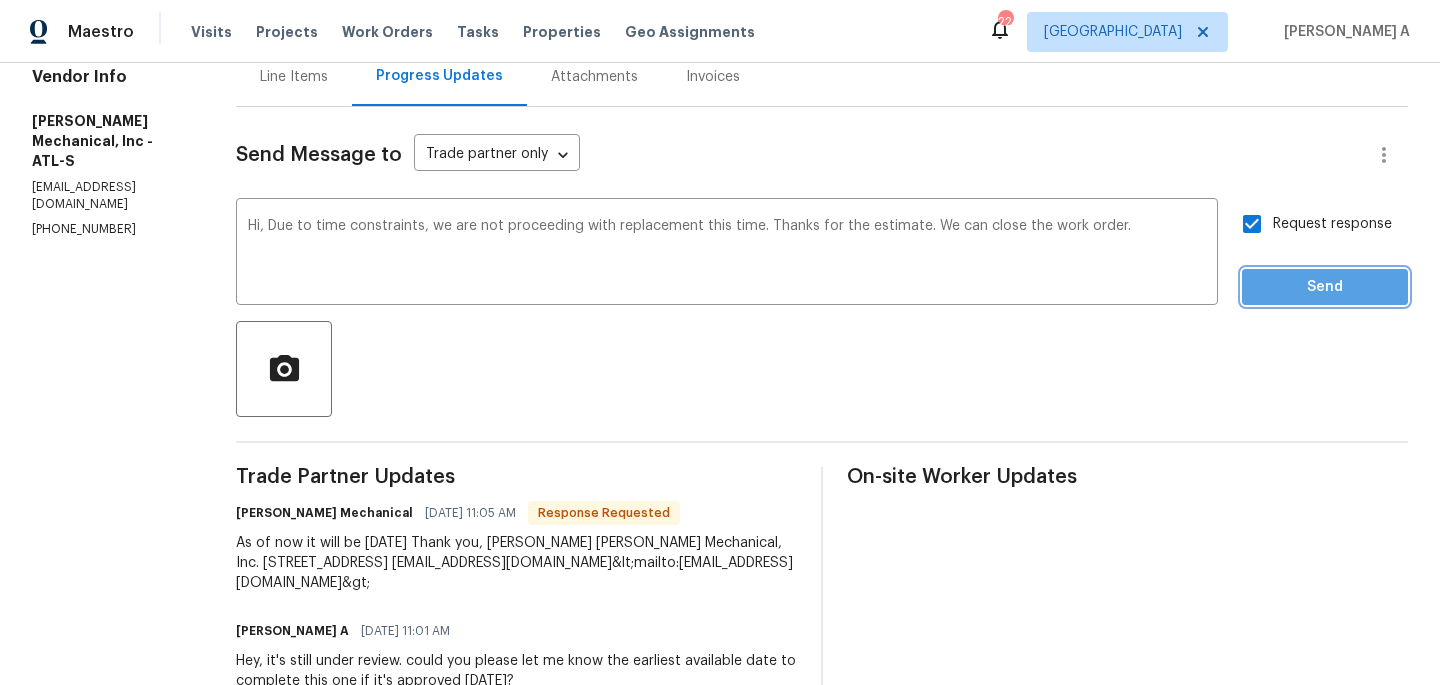 click on "Send" at bounding box center [1325, 287] 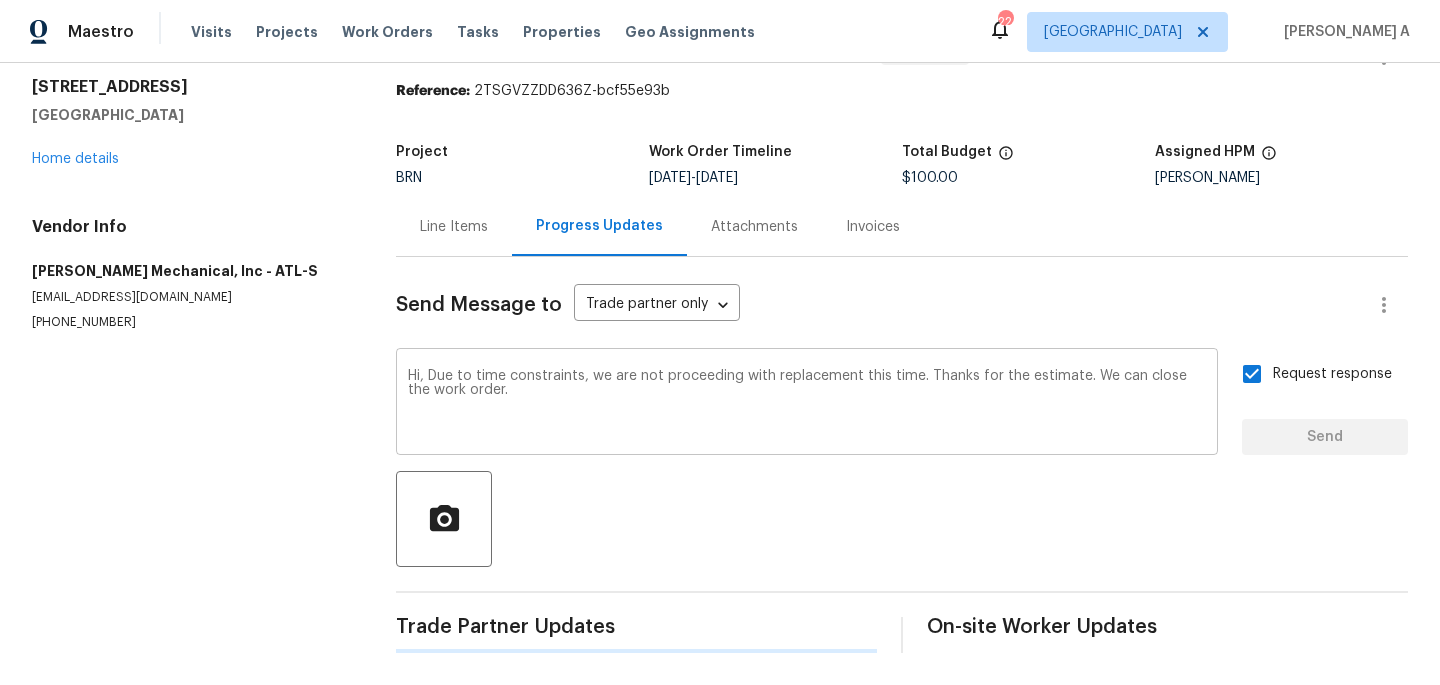 type 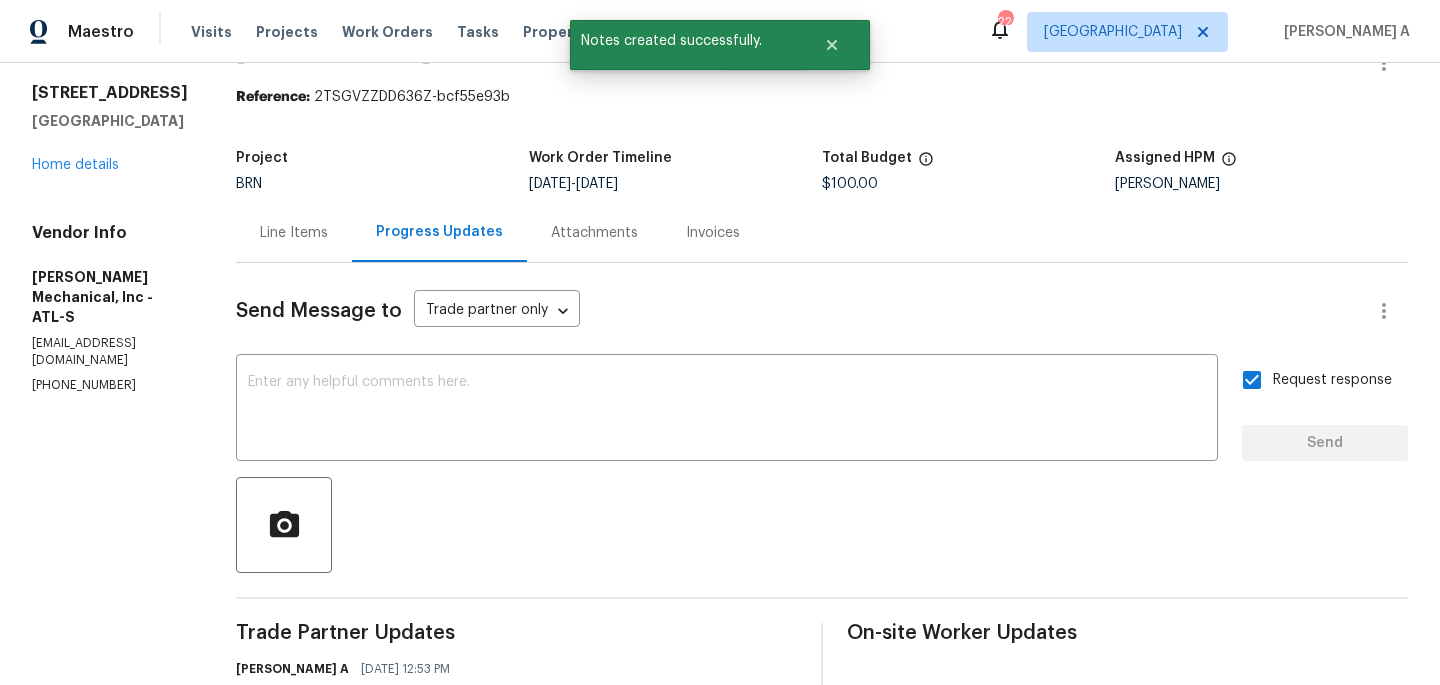 scroll, scrollTop: 0, scrollLeft: 0, axis: both 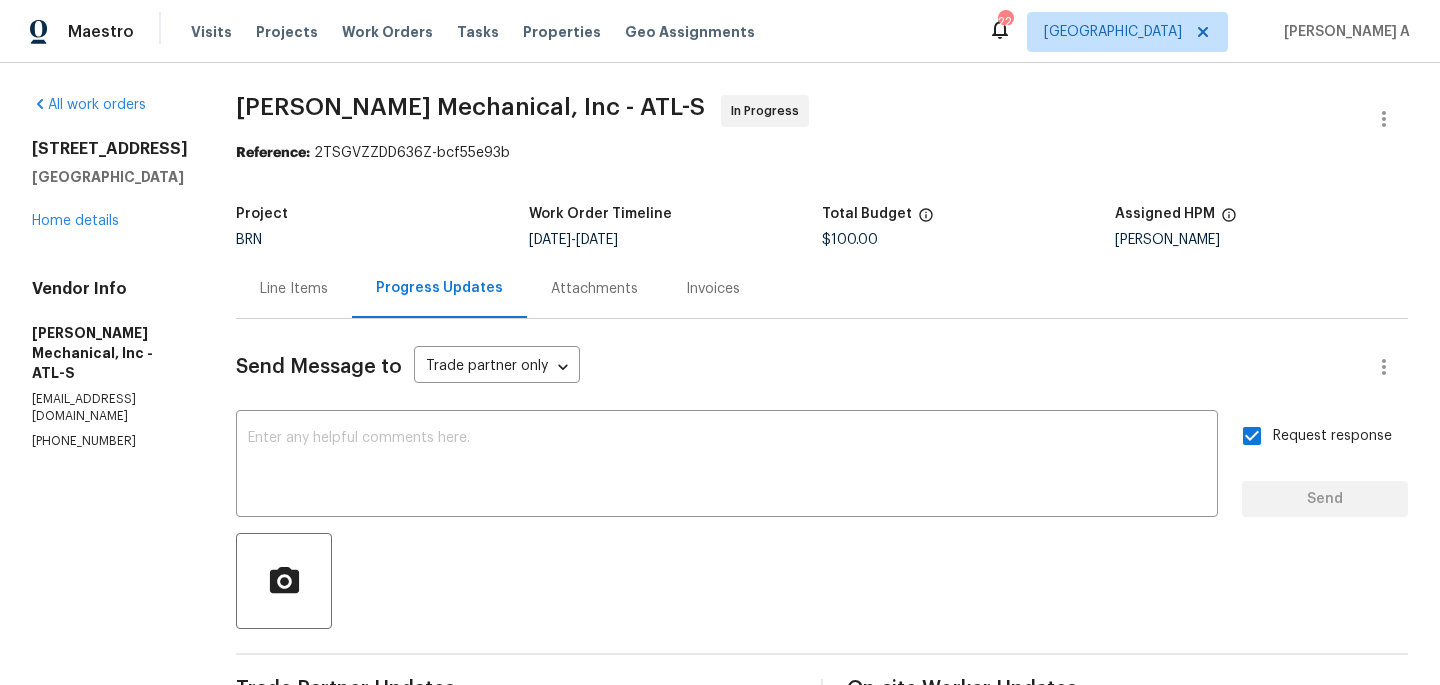 click on "Line Items" at bounding box center (294, 289) 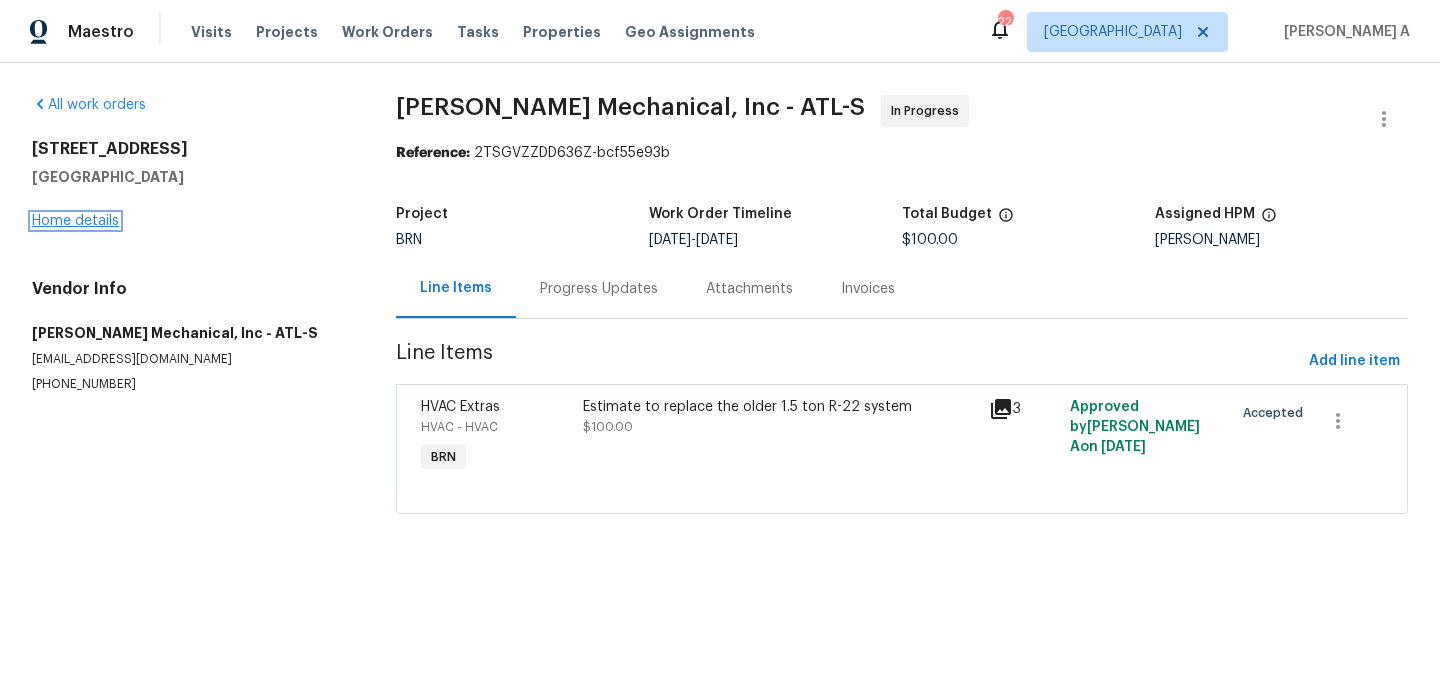 click on "Home details" at bounding box center [75, 221] 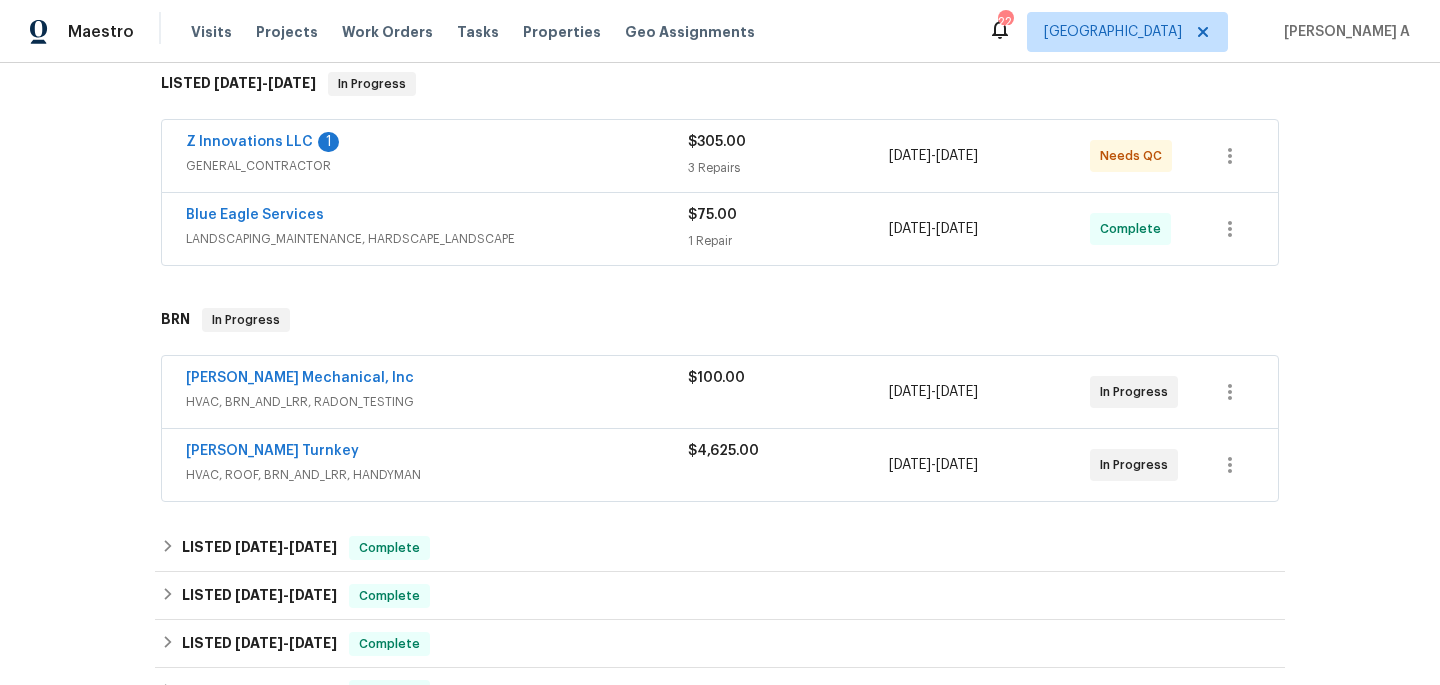scroll, scrollTop: 332, scrollLeft: 0, axis: vertical 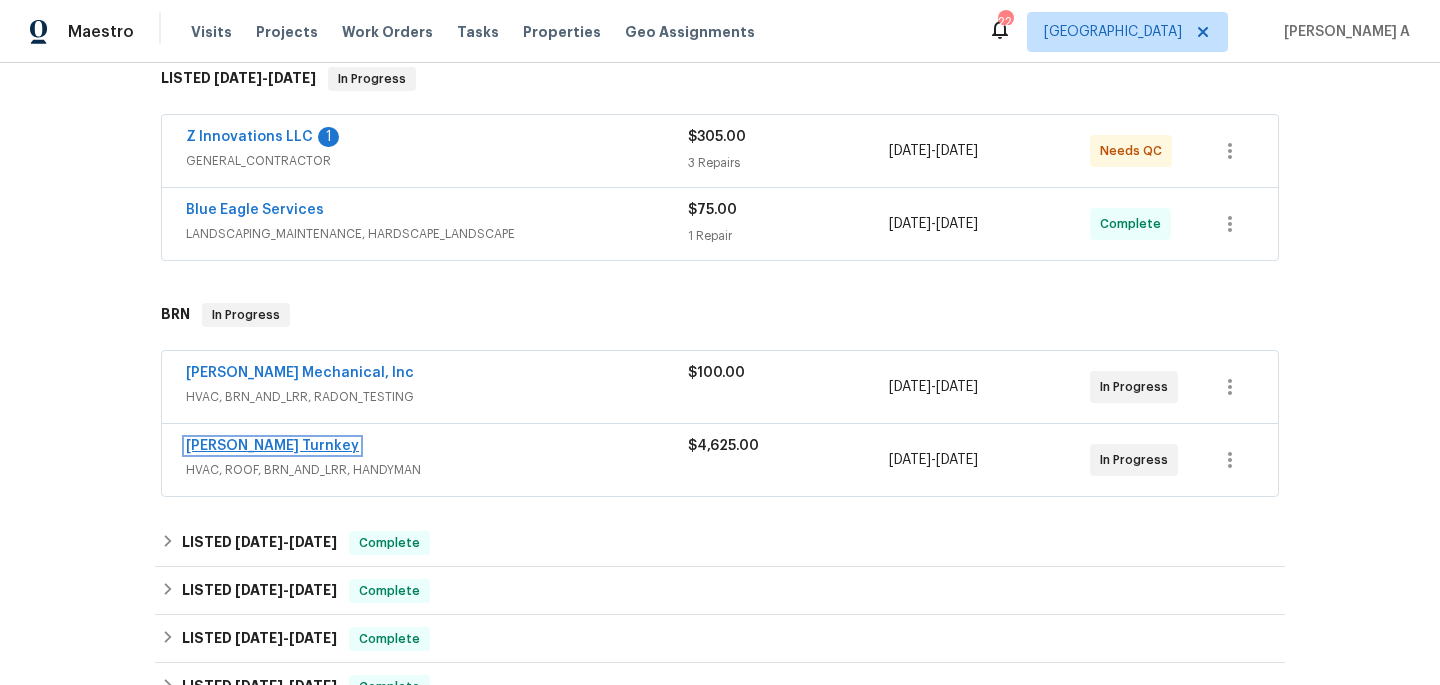 click on "[PERSON_NAME] Turnkey" at bounding box center (272, 446) 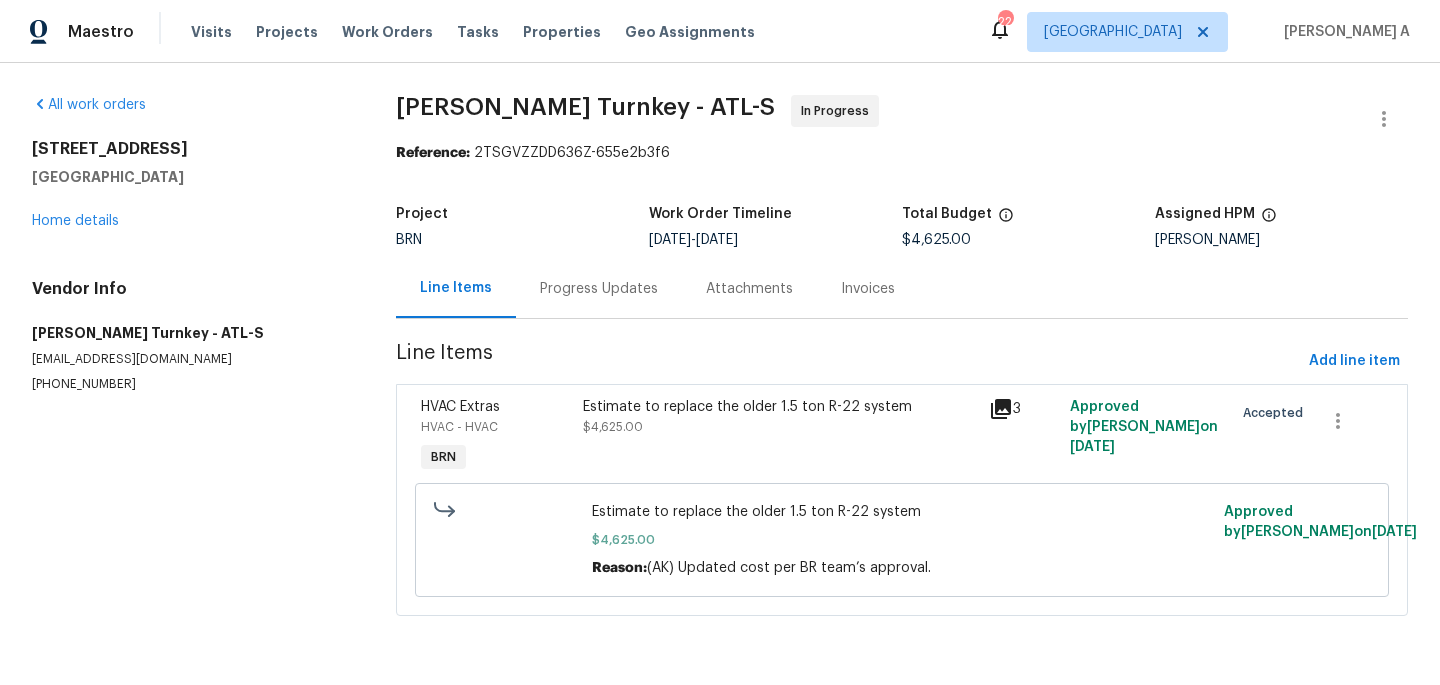 click on "Progress Updates" at bounding box center (599, 288) 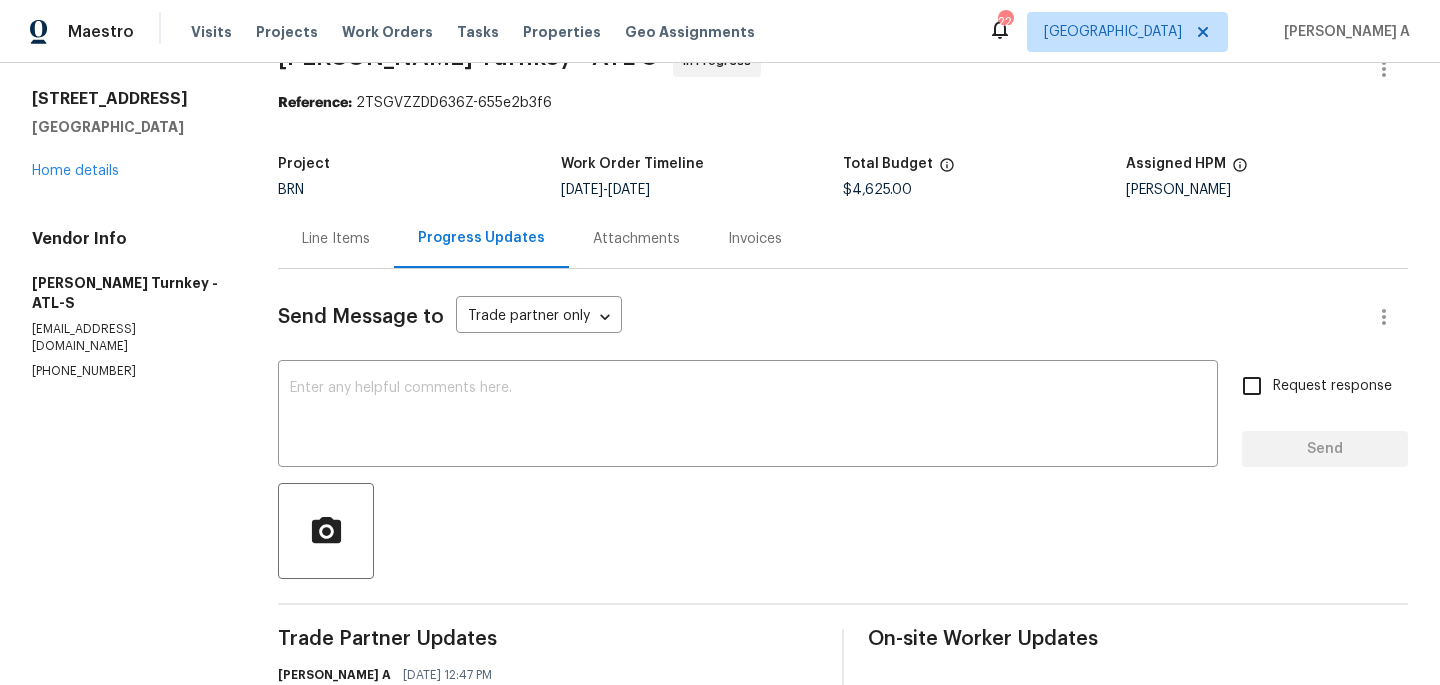 scroll, scrollTop: 0, scrollLeft: 0, axis: both 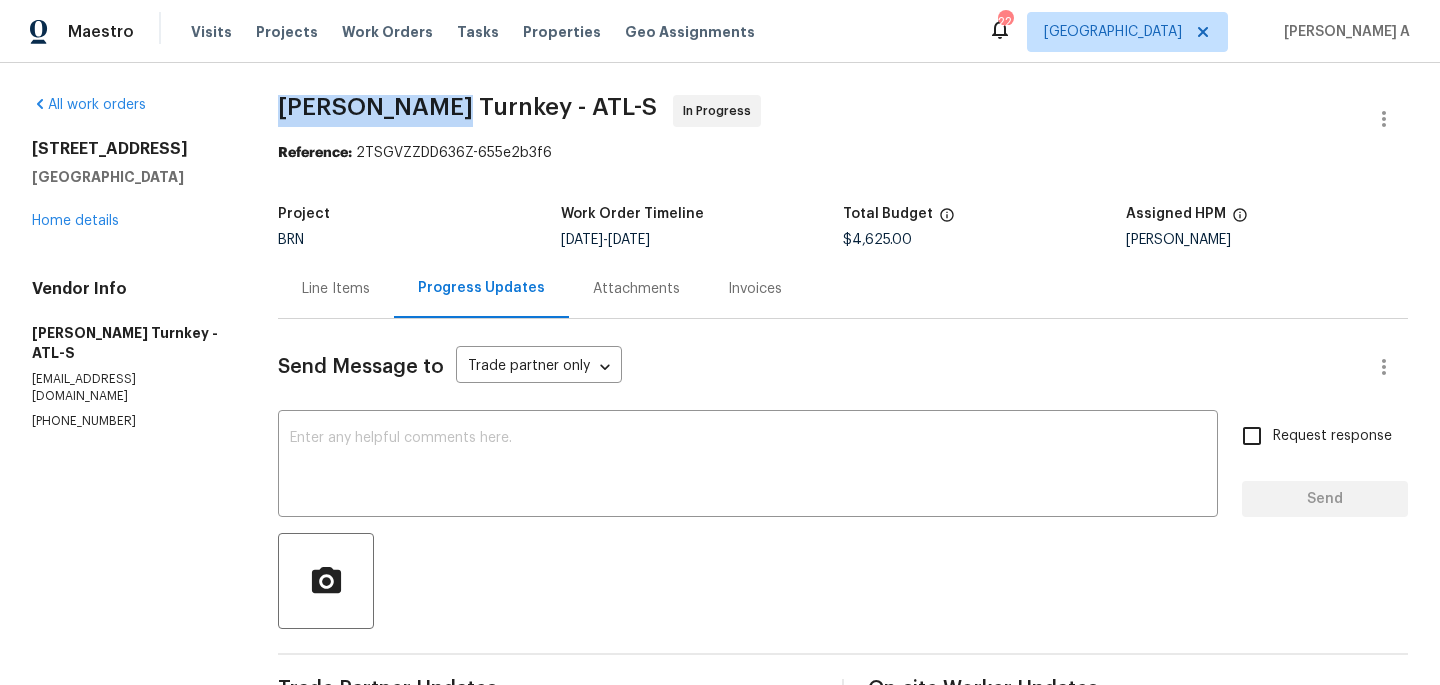drag, startPoint x: 272, startPoint y: 113, endPoint x: 440, endPoint y: 112, distance: 168.00298 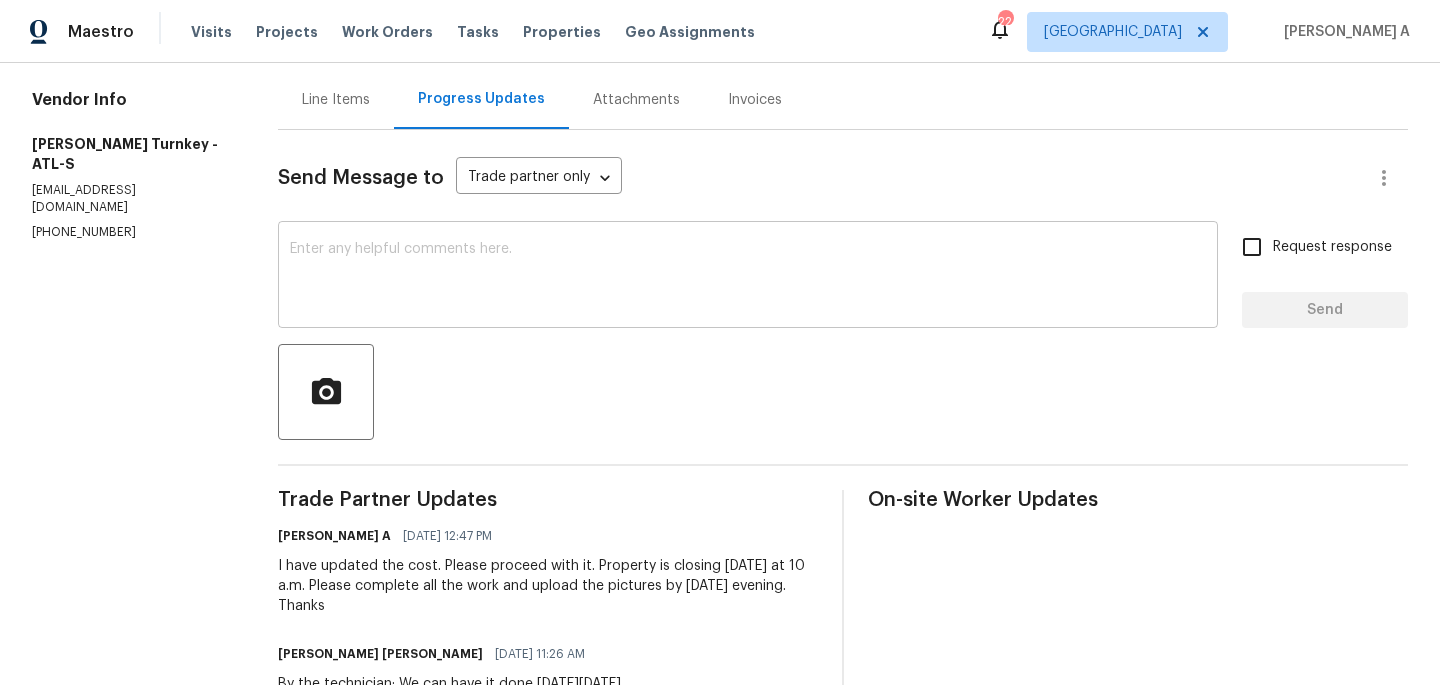 scroll, scrollTop: 155, scrollLeft: 0, axis: vertical 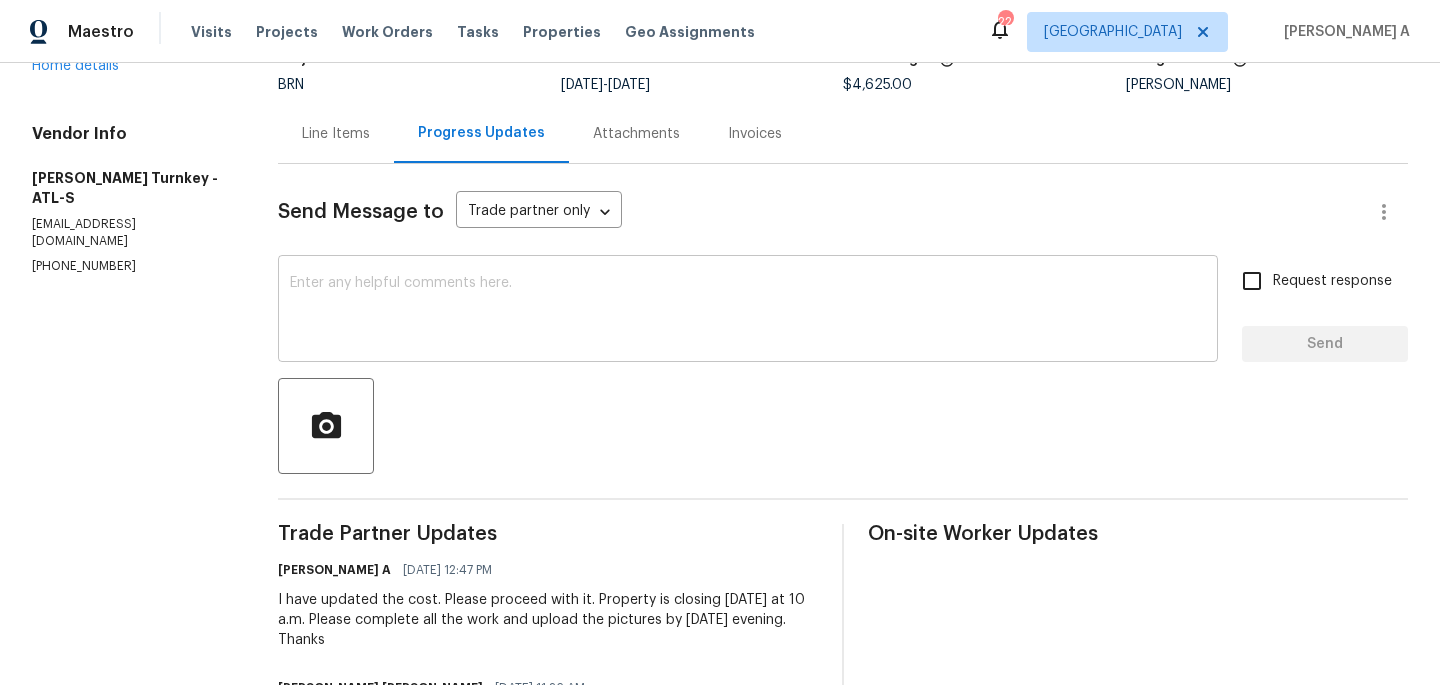 click at bounding box center [748, 311] 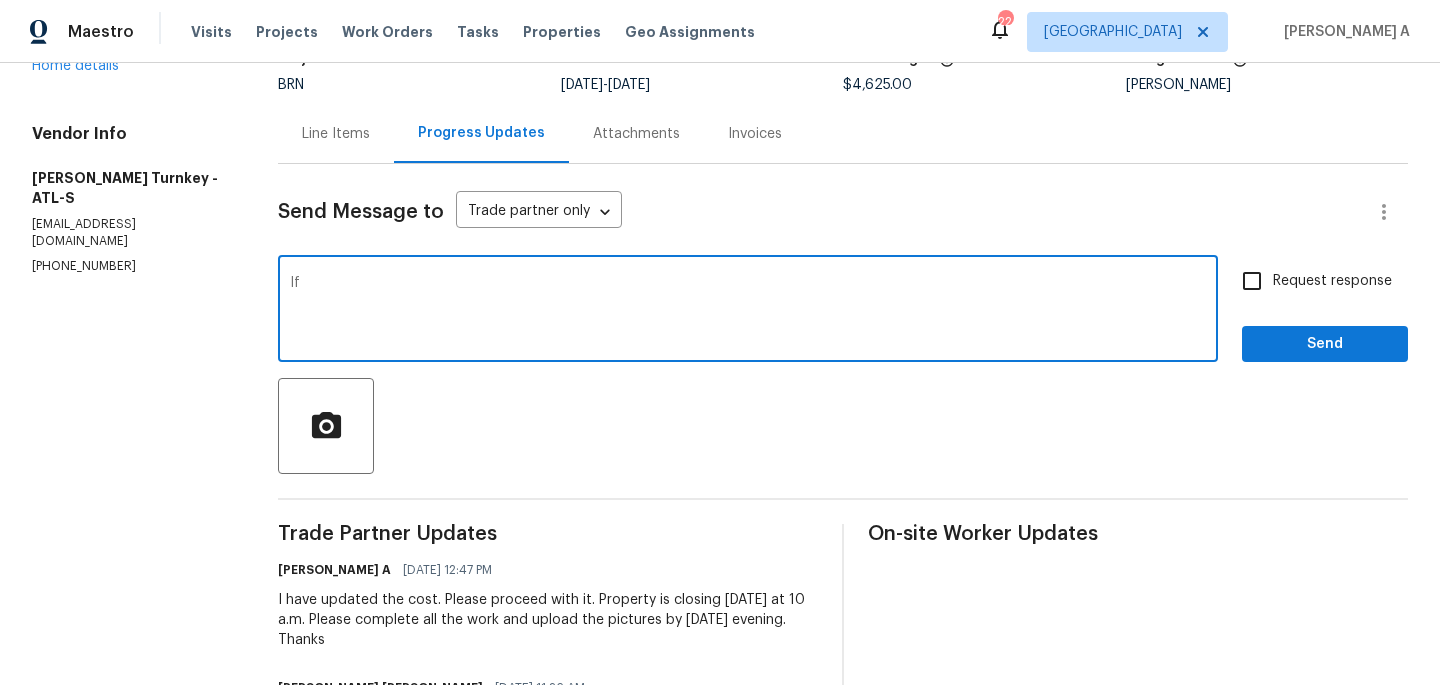 type on "I" 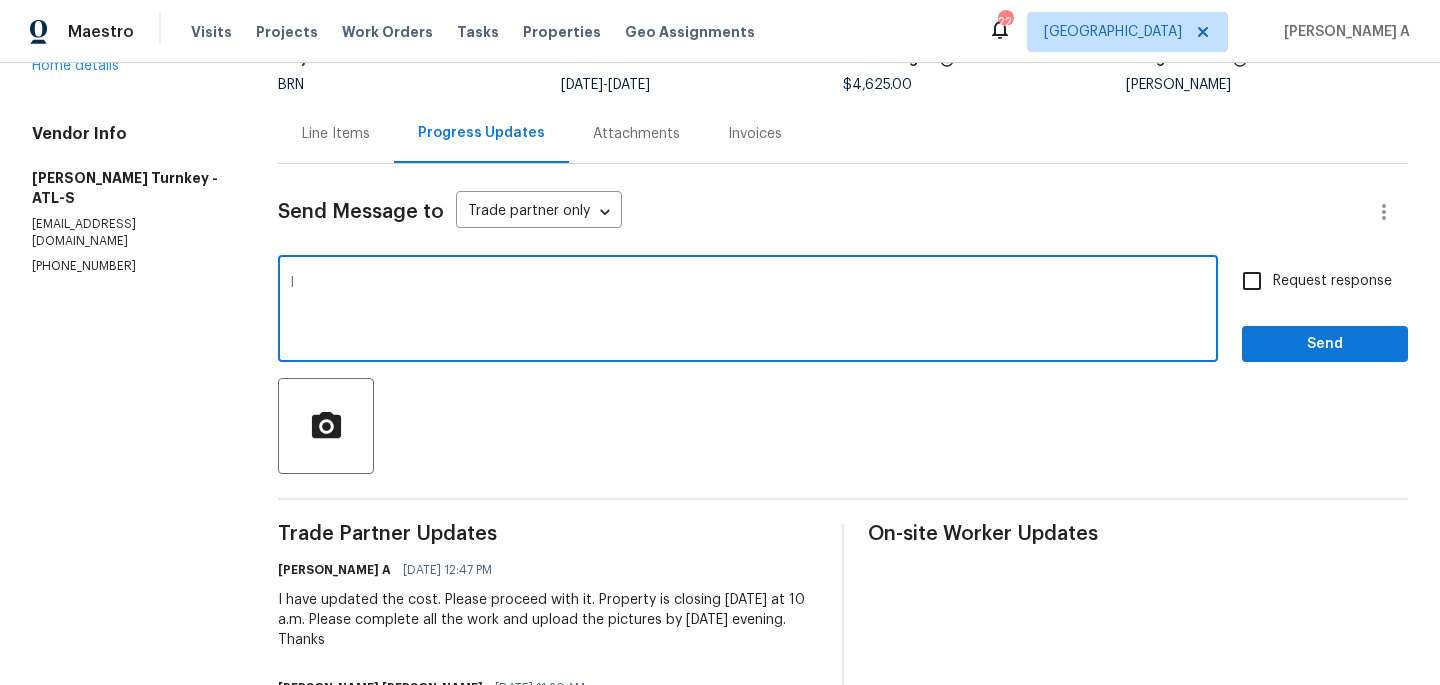 type 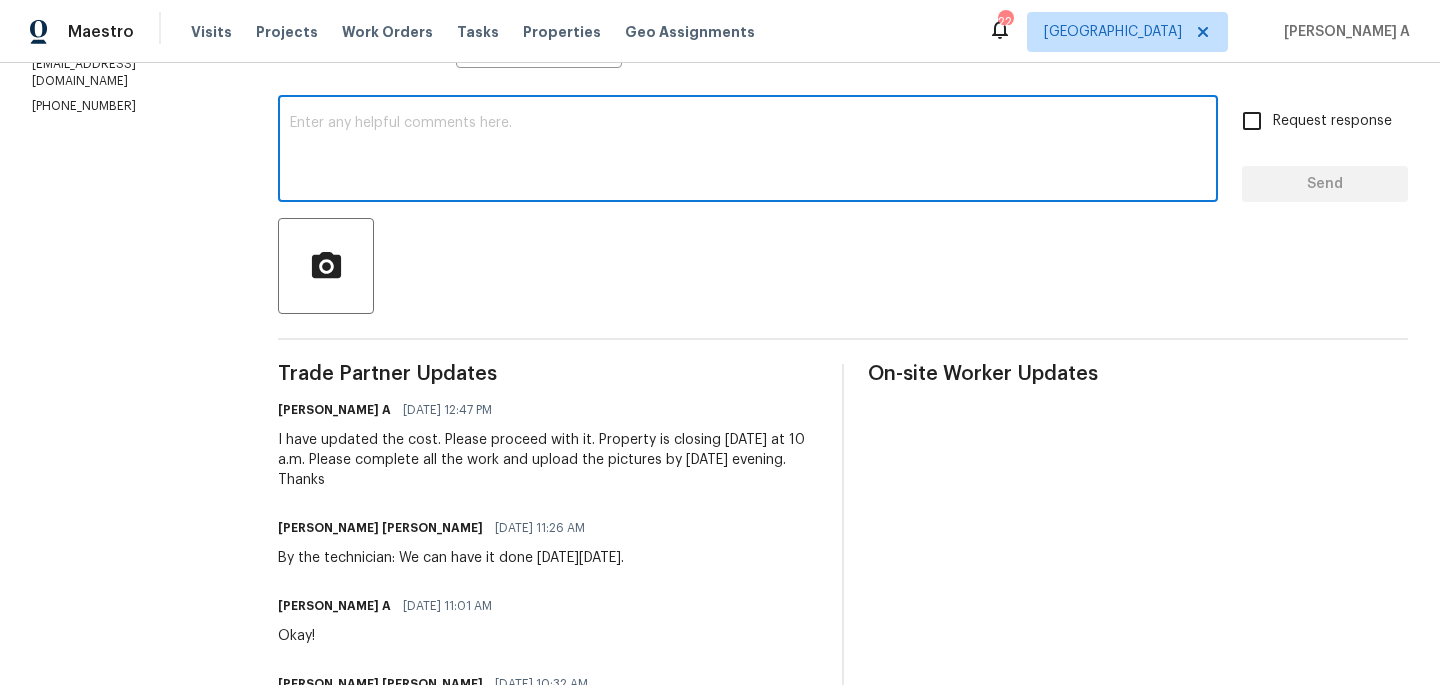 scroll, scrollTop: 0, scrollLeft: 0, axis: both 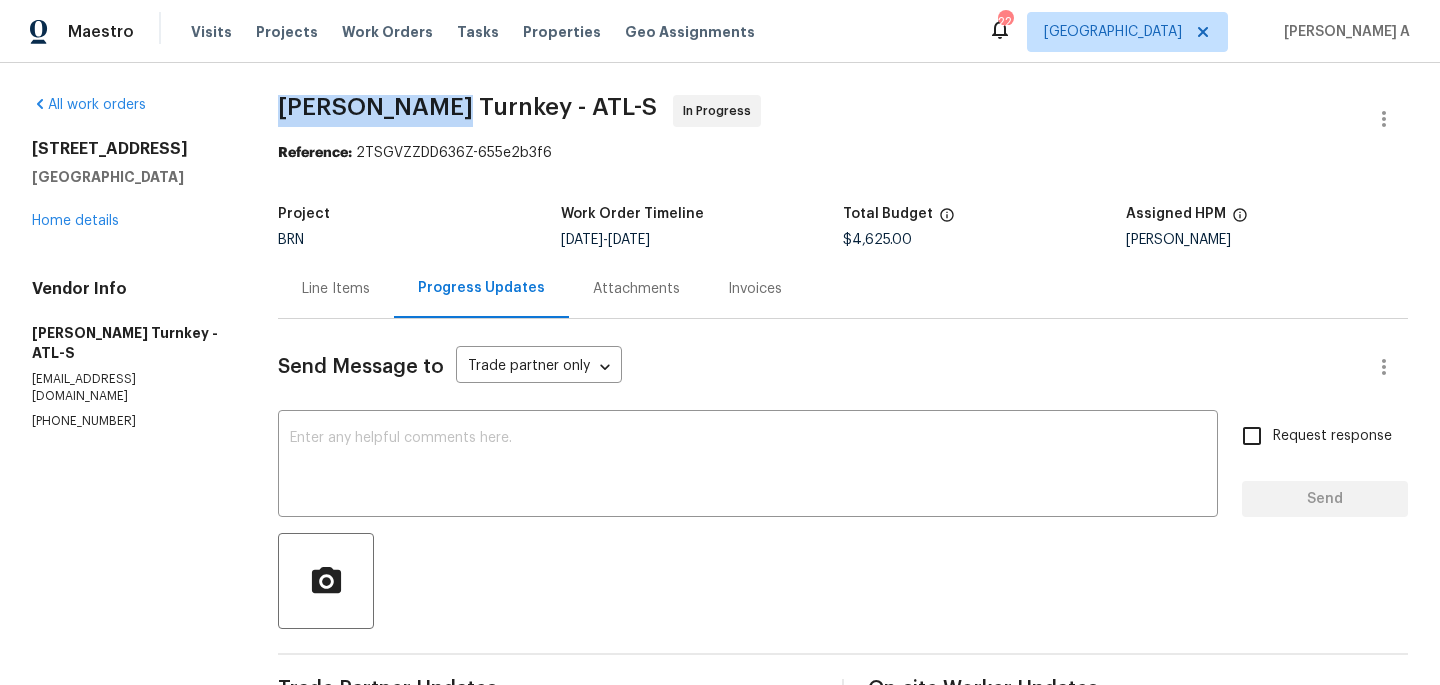 drag, startPoint x: 275, startPoint y: 111, endPoint x: 440, endPoint y: 106, distance: 165.07574 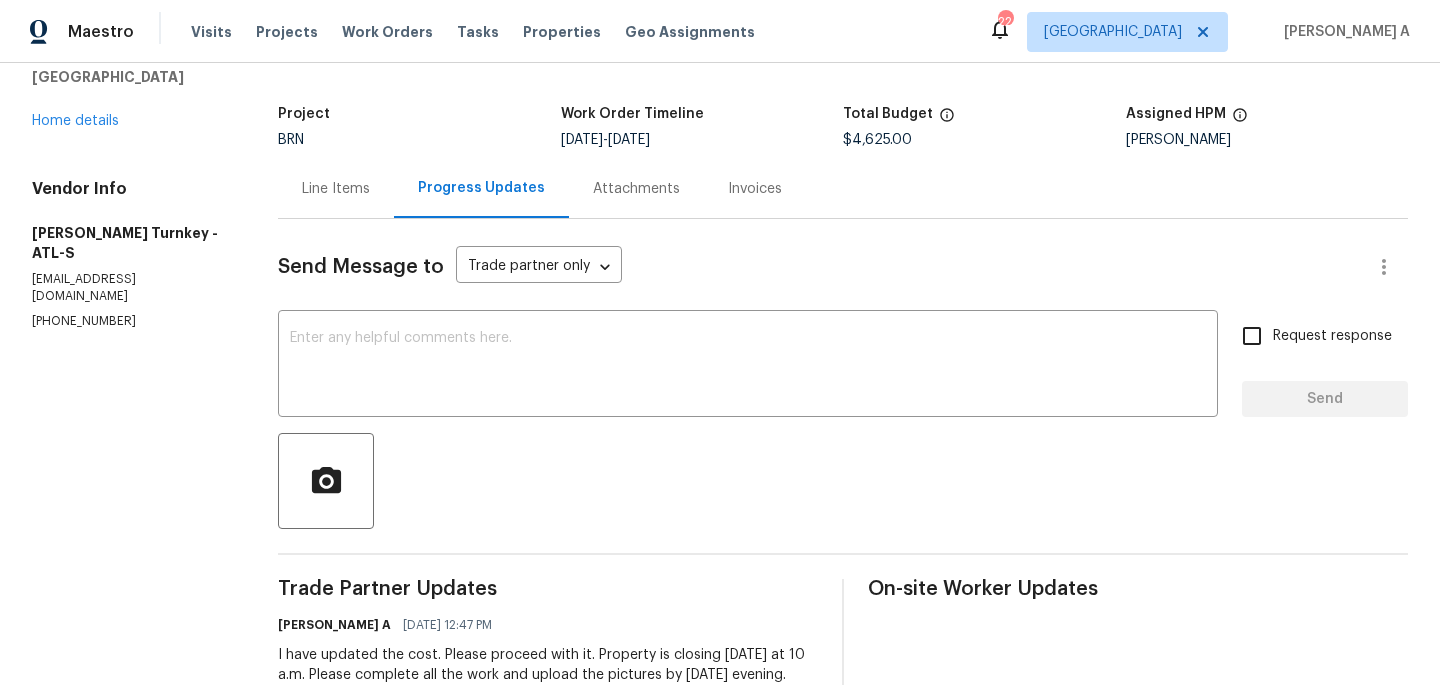 scroll, scrollTop: 0, scrollLeft: 0, axis: both 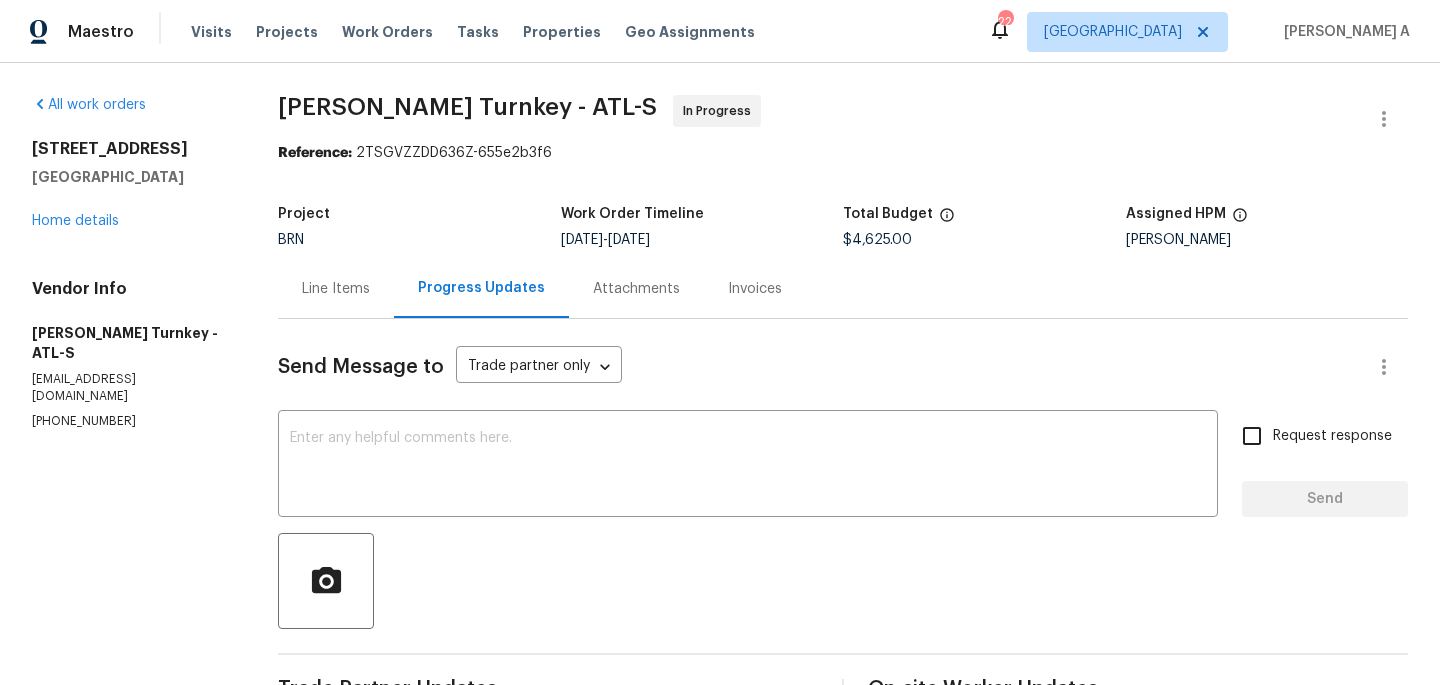 click on "Line Items" at bounding box center [336, 288] 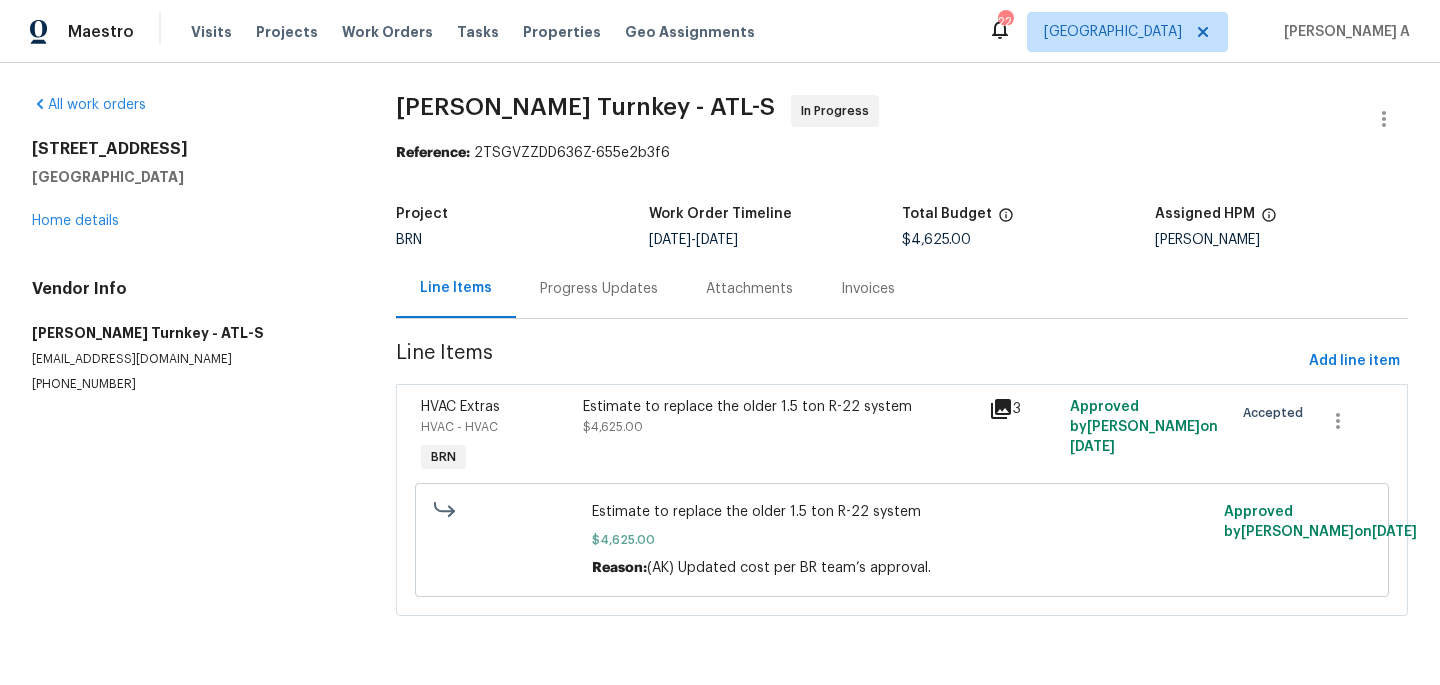 click on "Progress Updates" at bounding box center (599, 288) 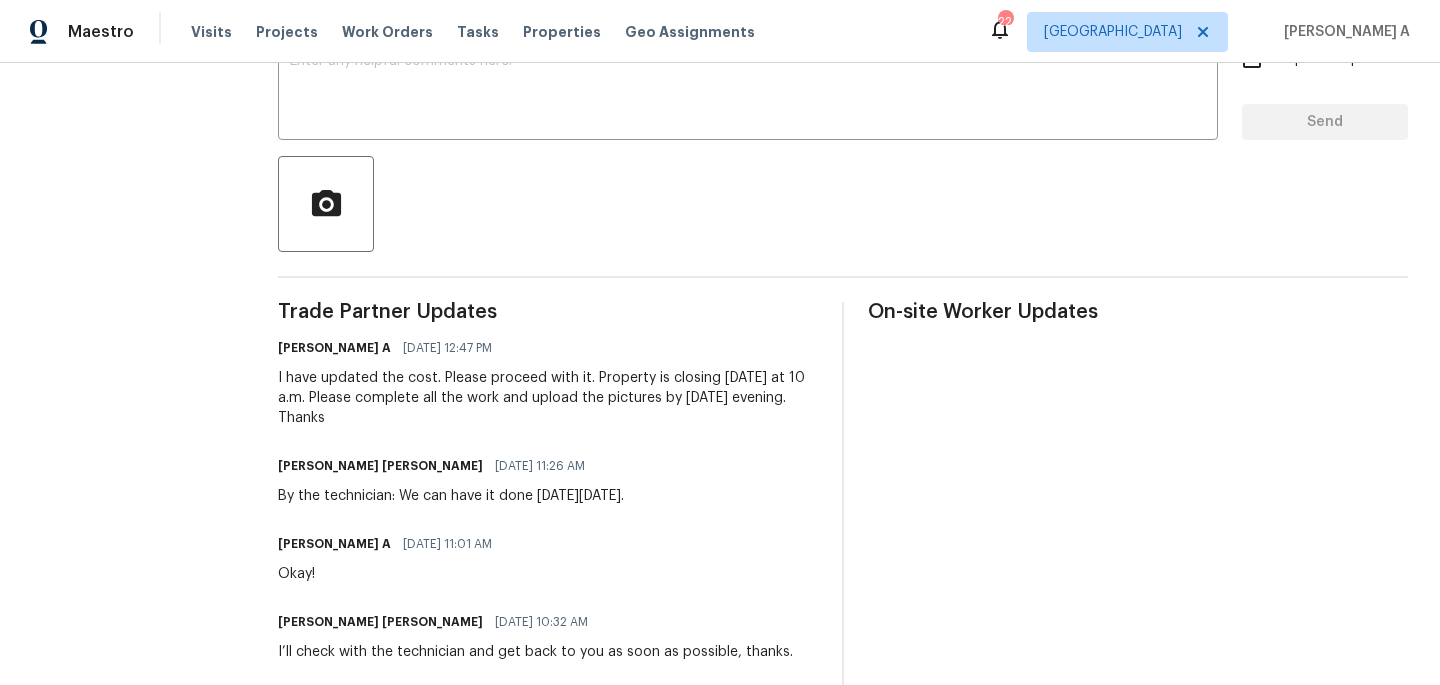 scroll, scrollTop: 382, scrollLeft: 0, axis: vertical 